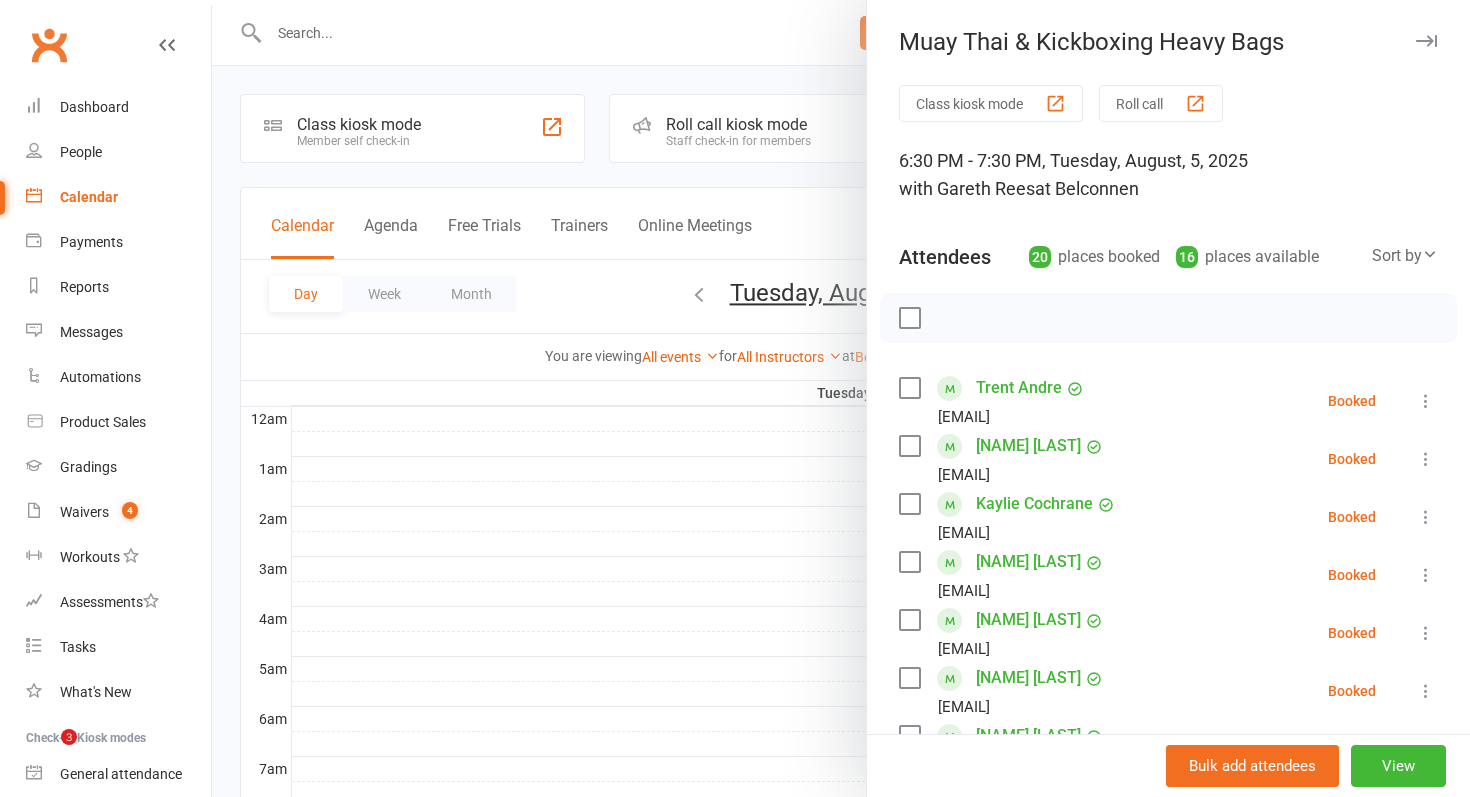 scroll, scrollTop: 867, scrollLeft: 0, axis: vertical 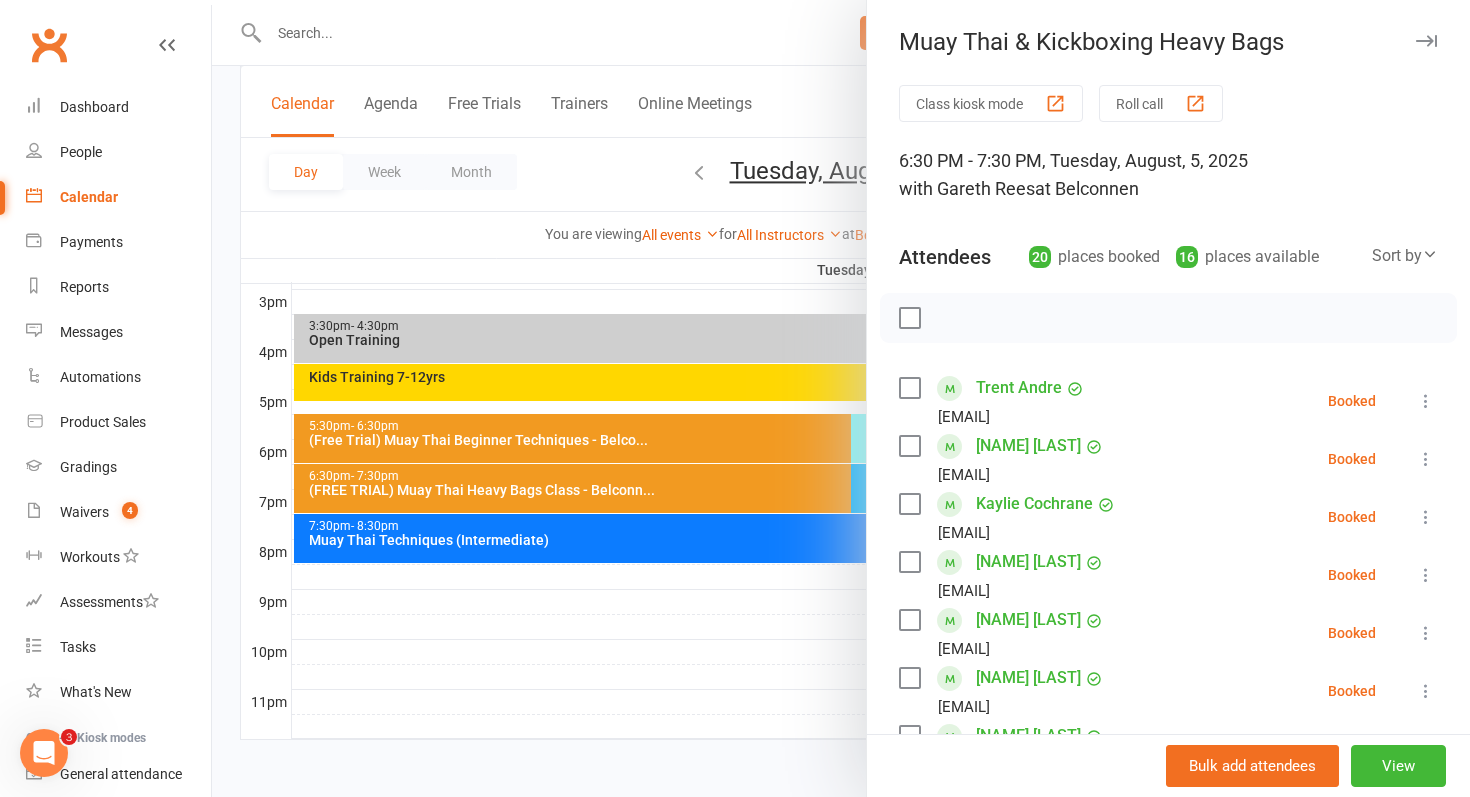 click at bounding box center (1426, 41) 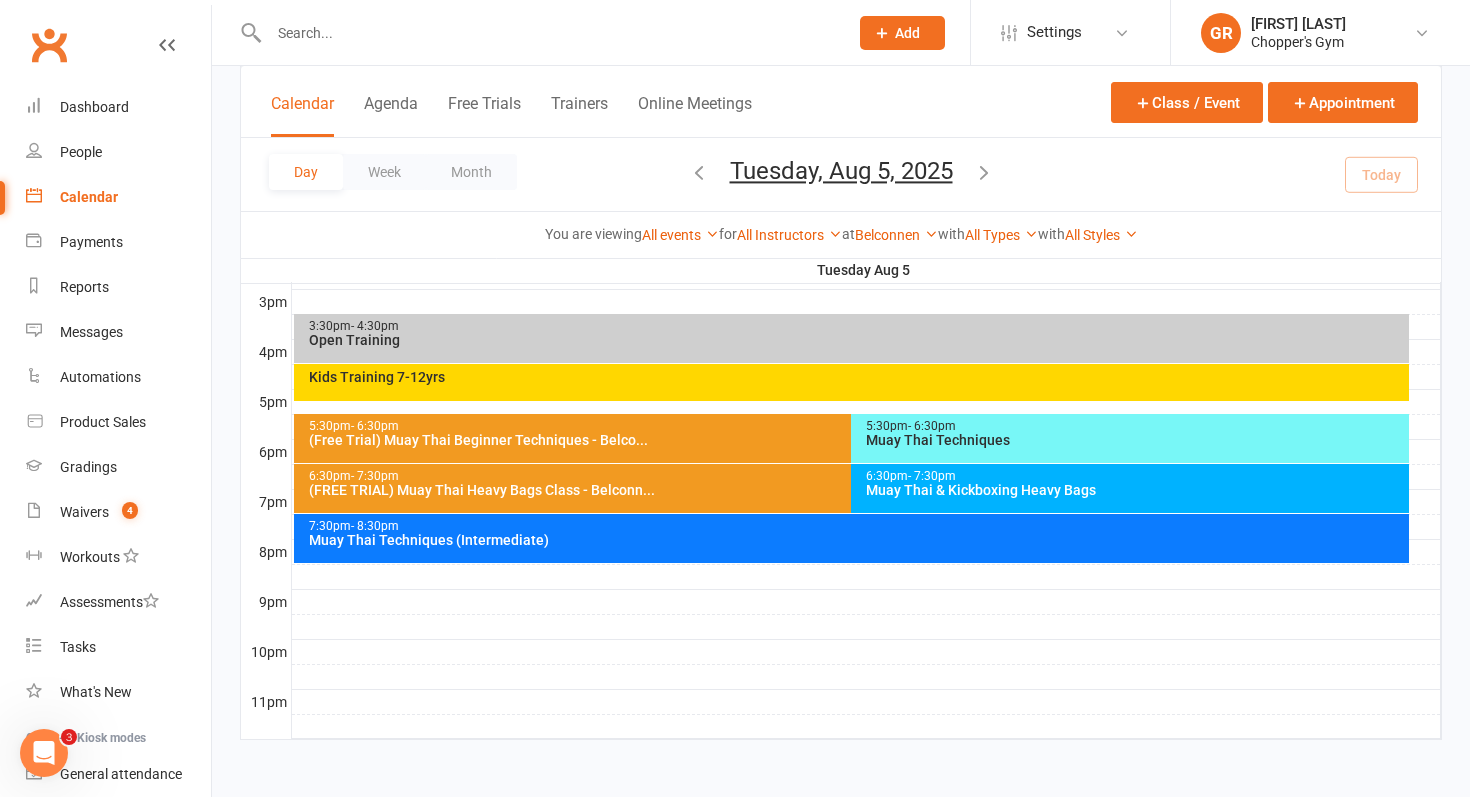 click at bounding box center [548, 33] 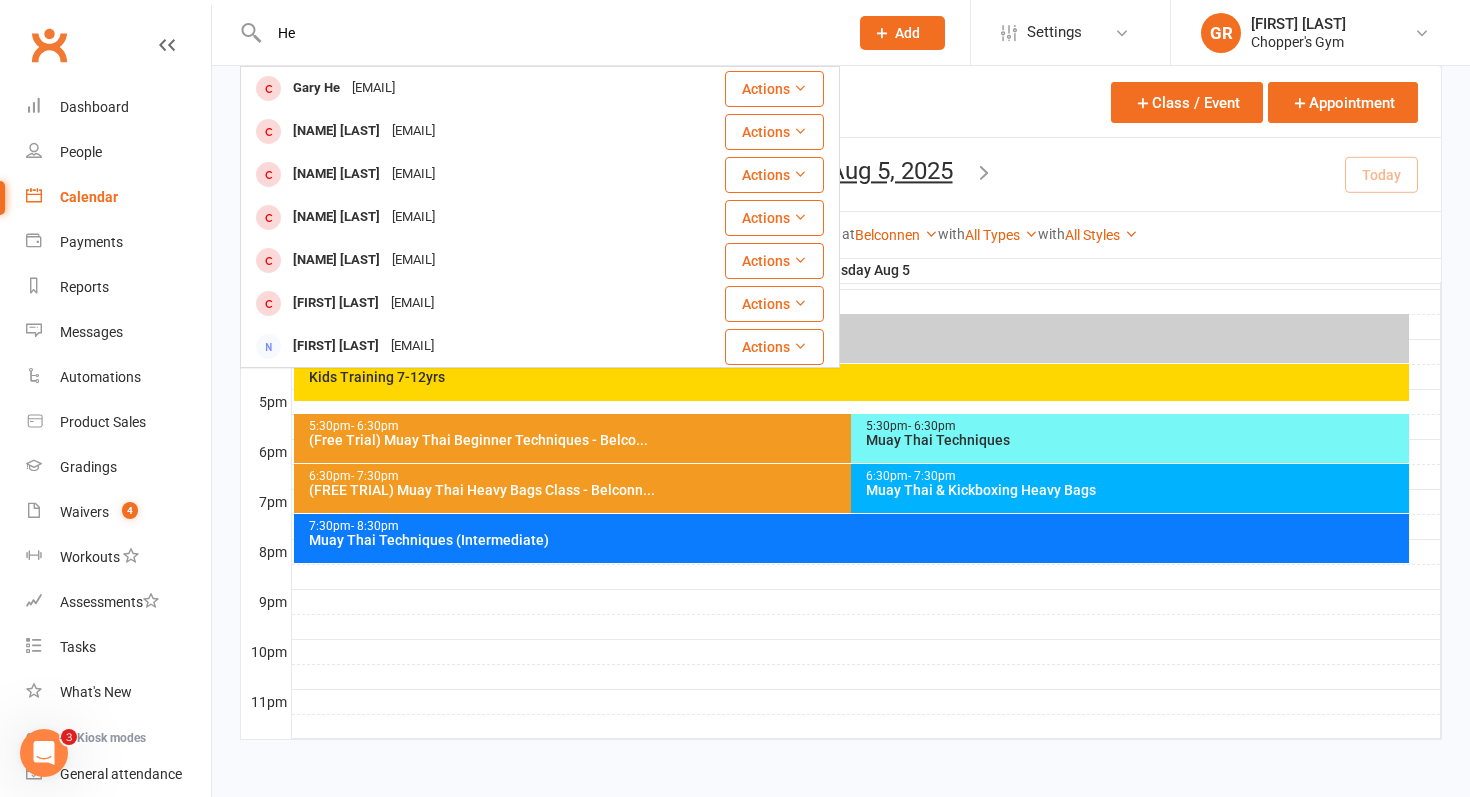 type on "H" 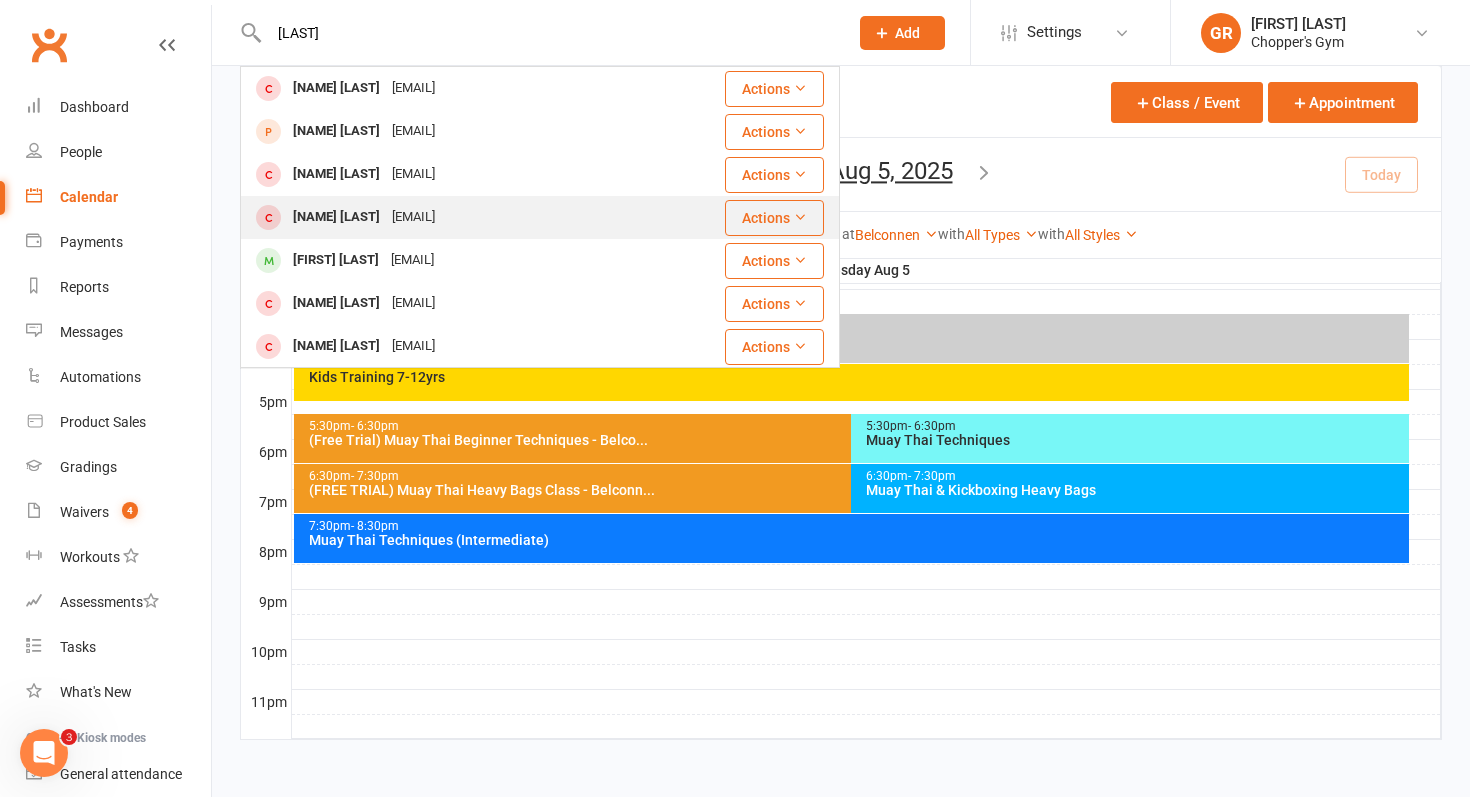 type on "[LAST]" 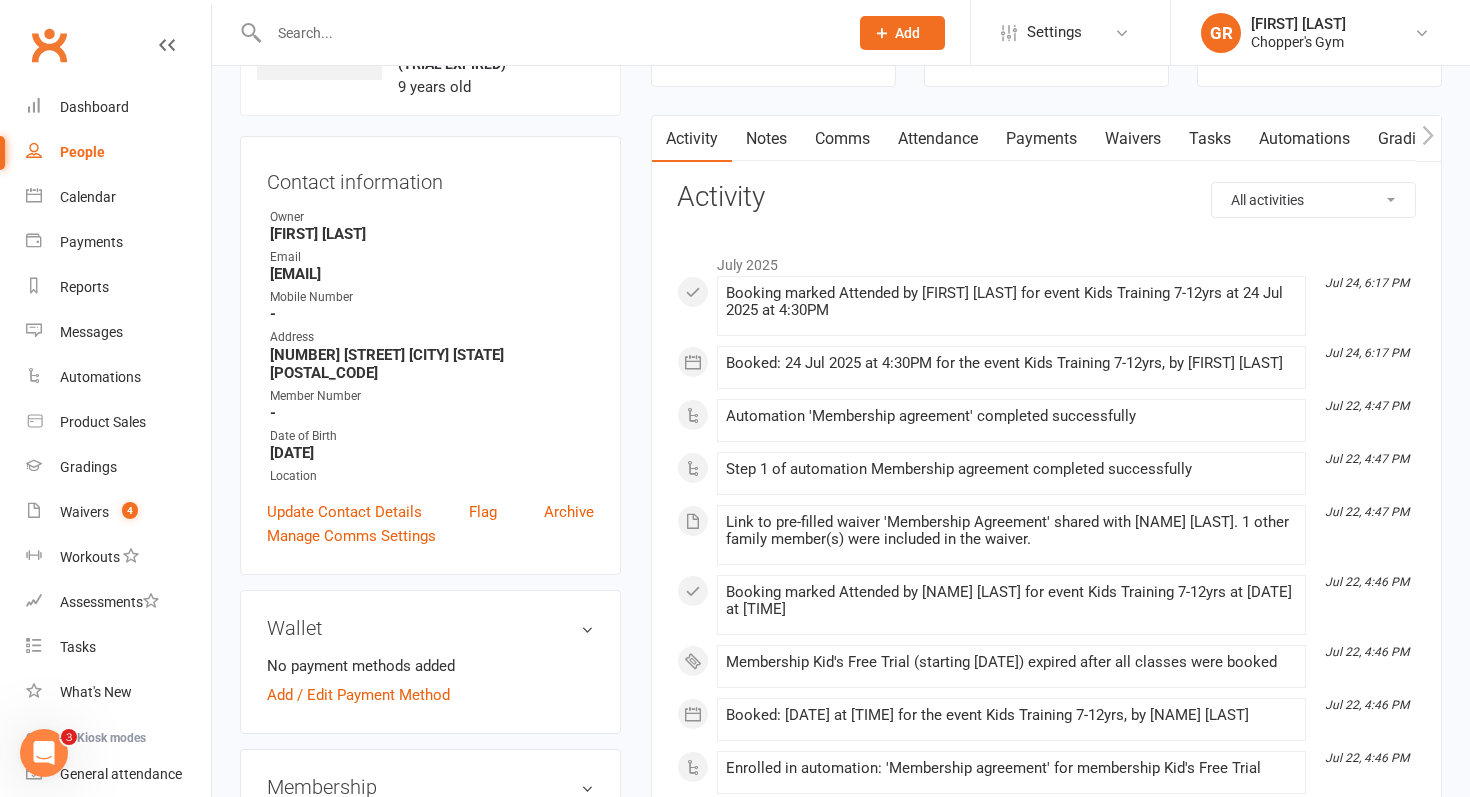 scroll, scrollTop: 148, scrollLeft: 0, axis: vertical 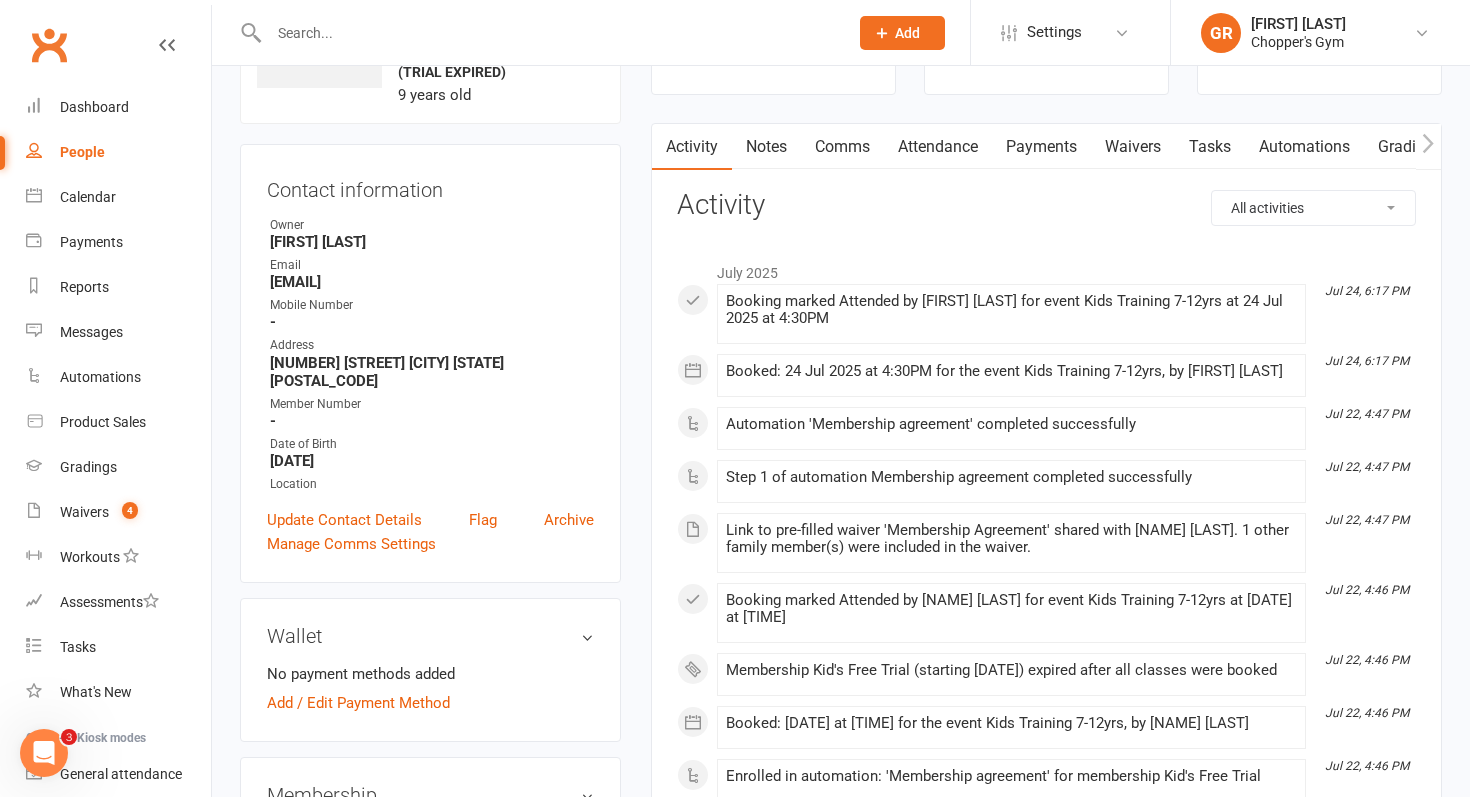 click 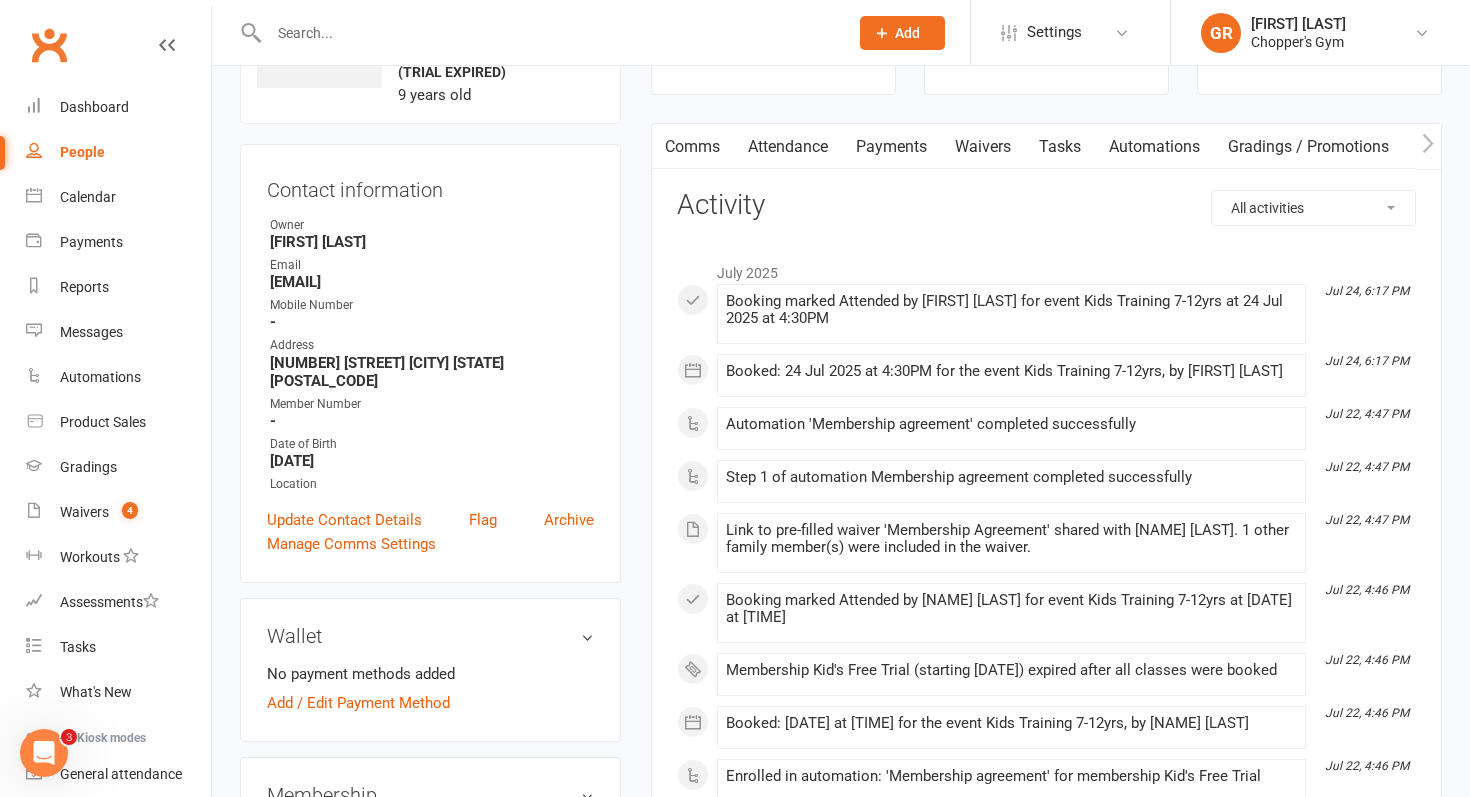 scroll, scrollTop: 0, scrollLeft: 150, axis: horizontal 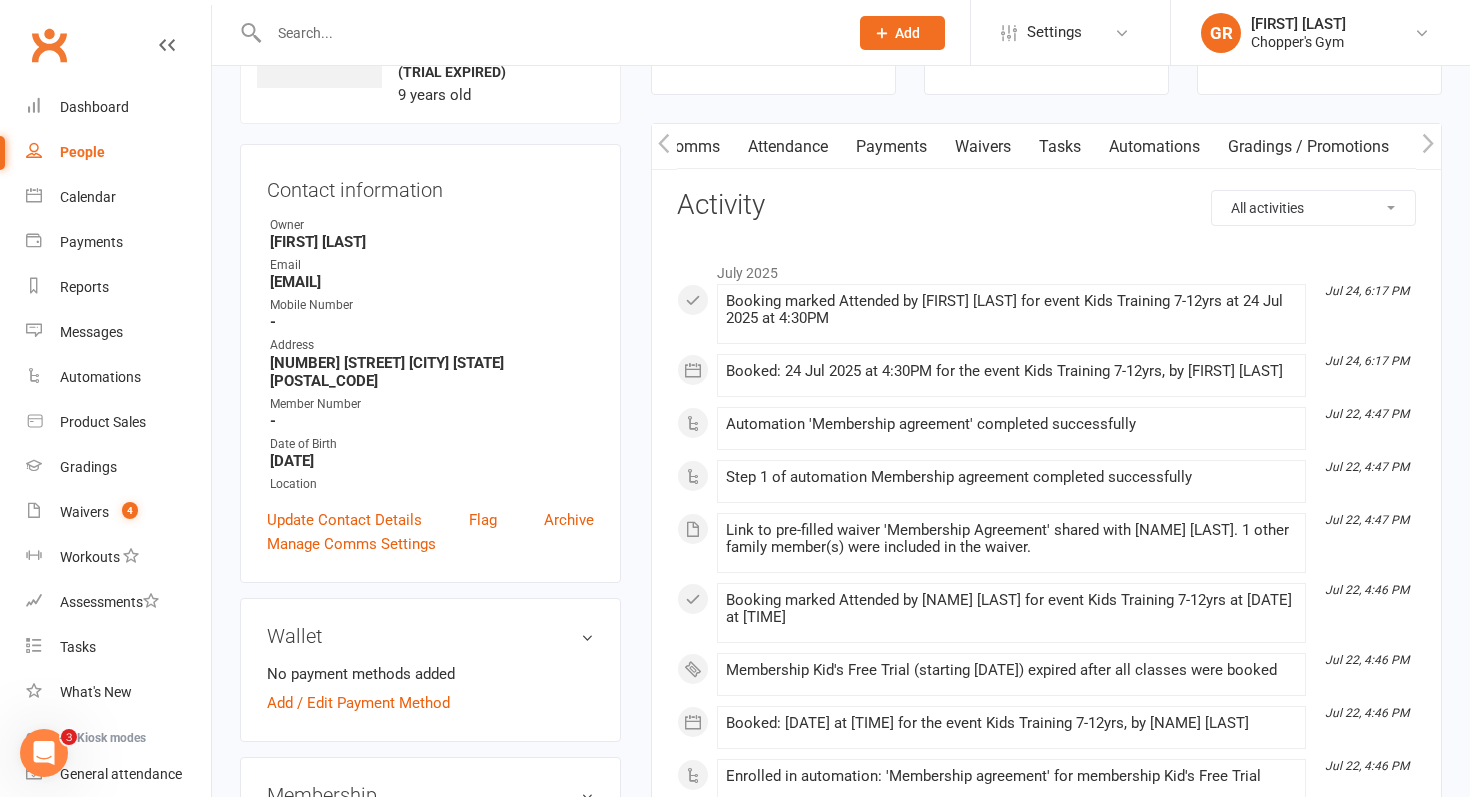 click 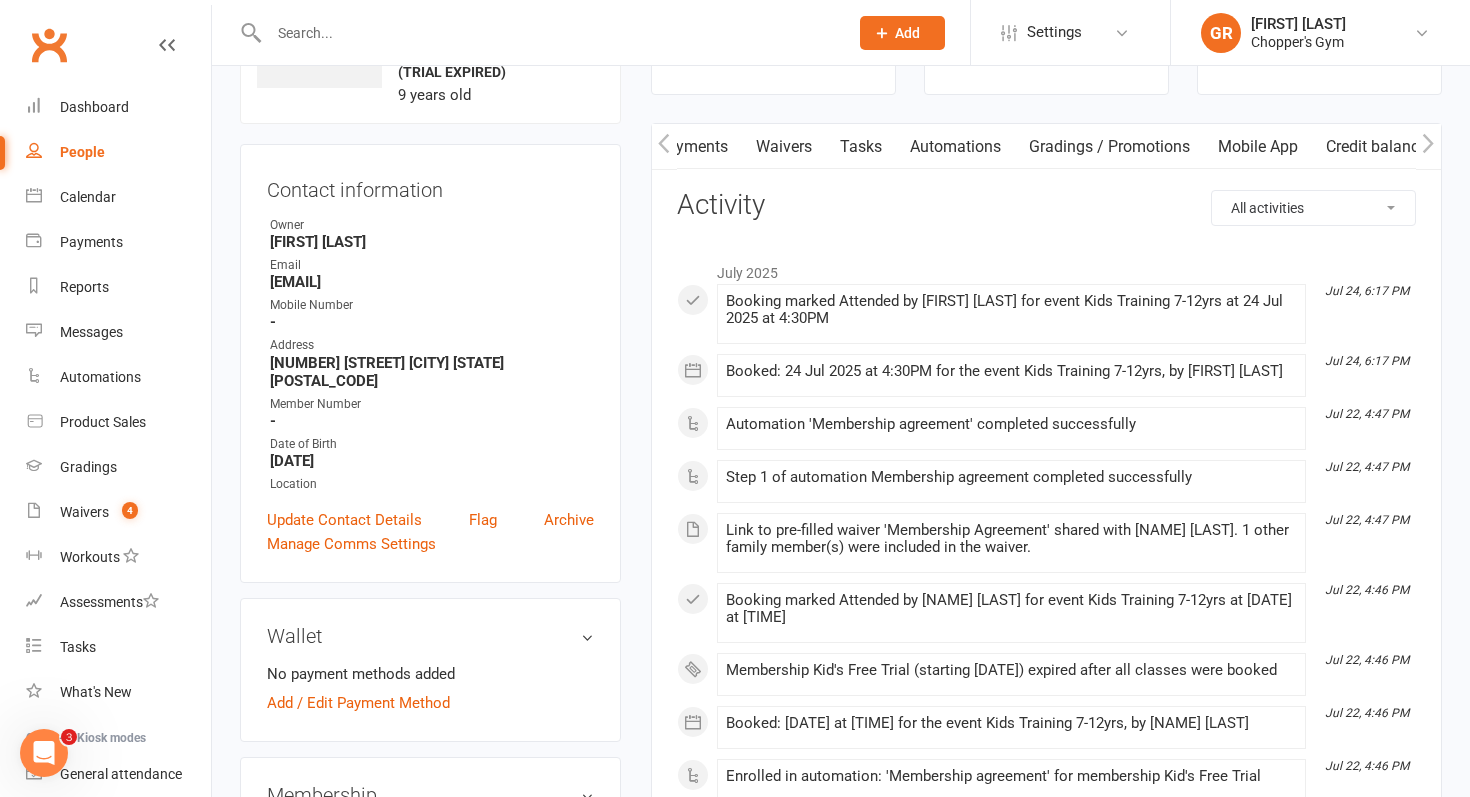 scroll, scrollTop: 0, scrollLeft: 356, axis: horizontal 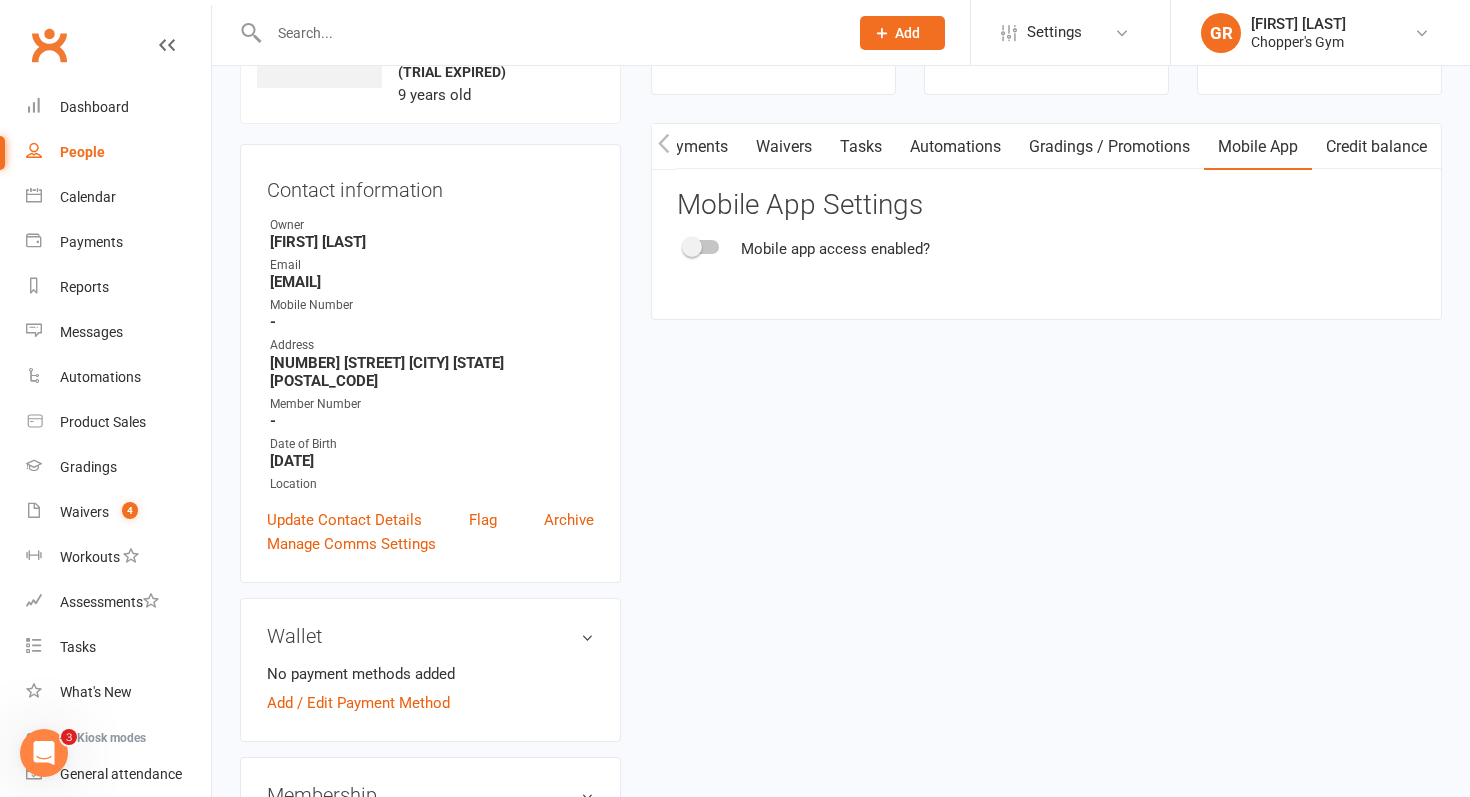 click at bounding box center [692, 247] 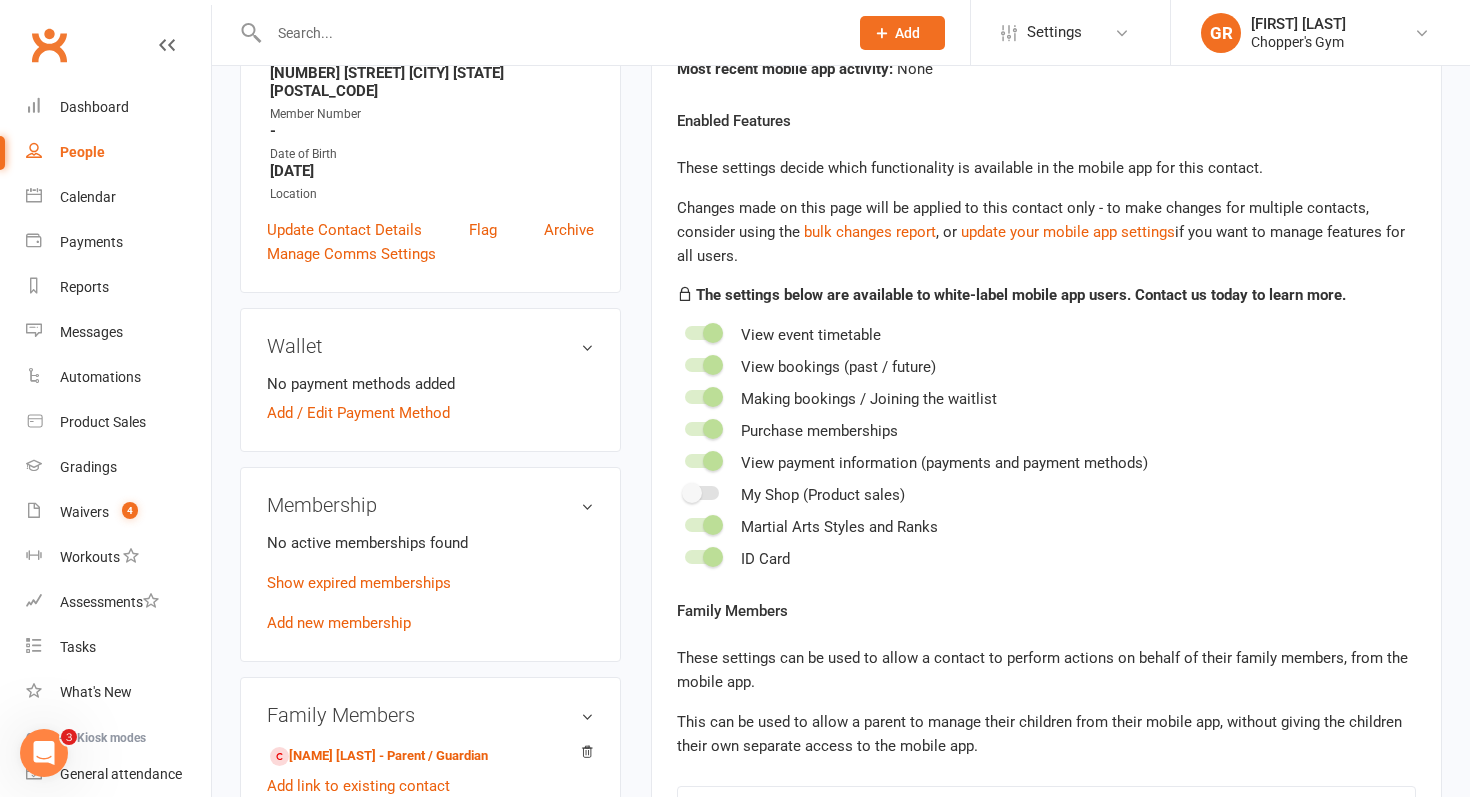 scroll, scrollTop: 442, scrollLeft: 0, axis: vertical 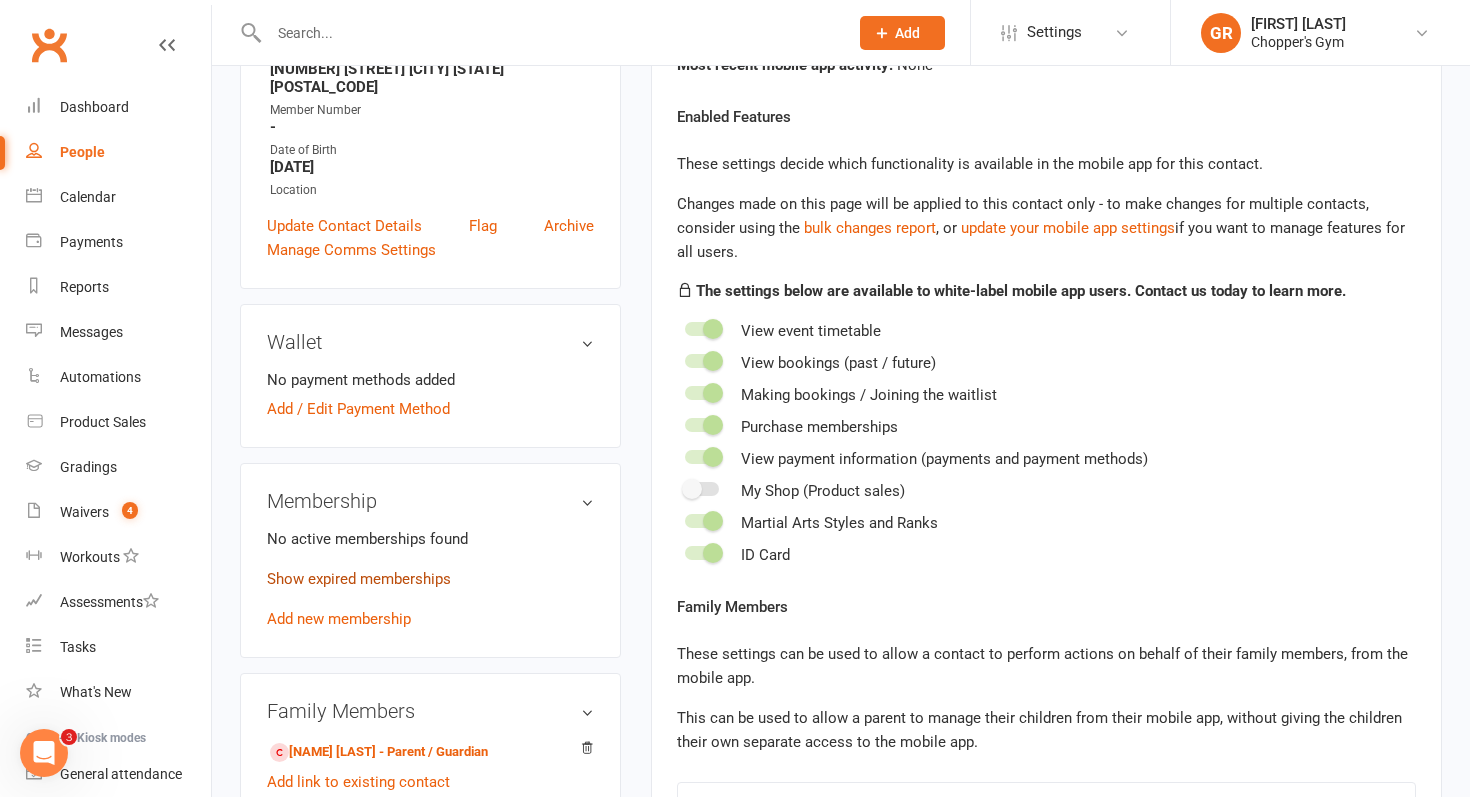 click on "Show expired memberships" at bounding box center [359, 579] 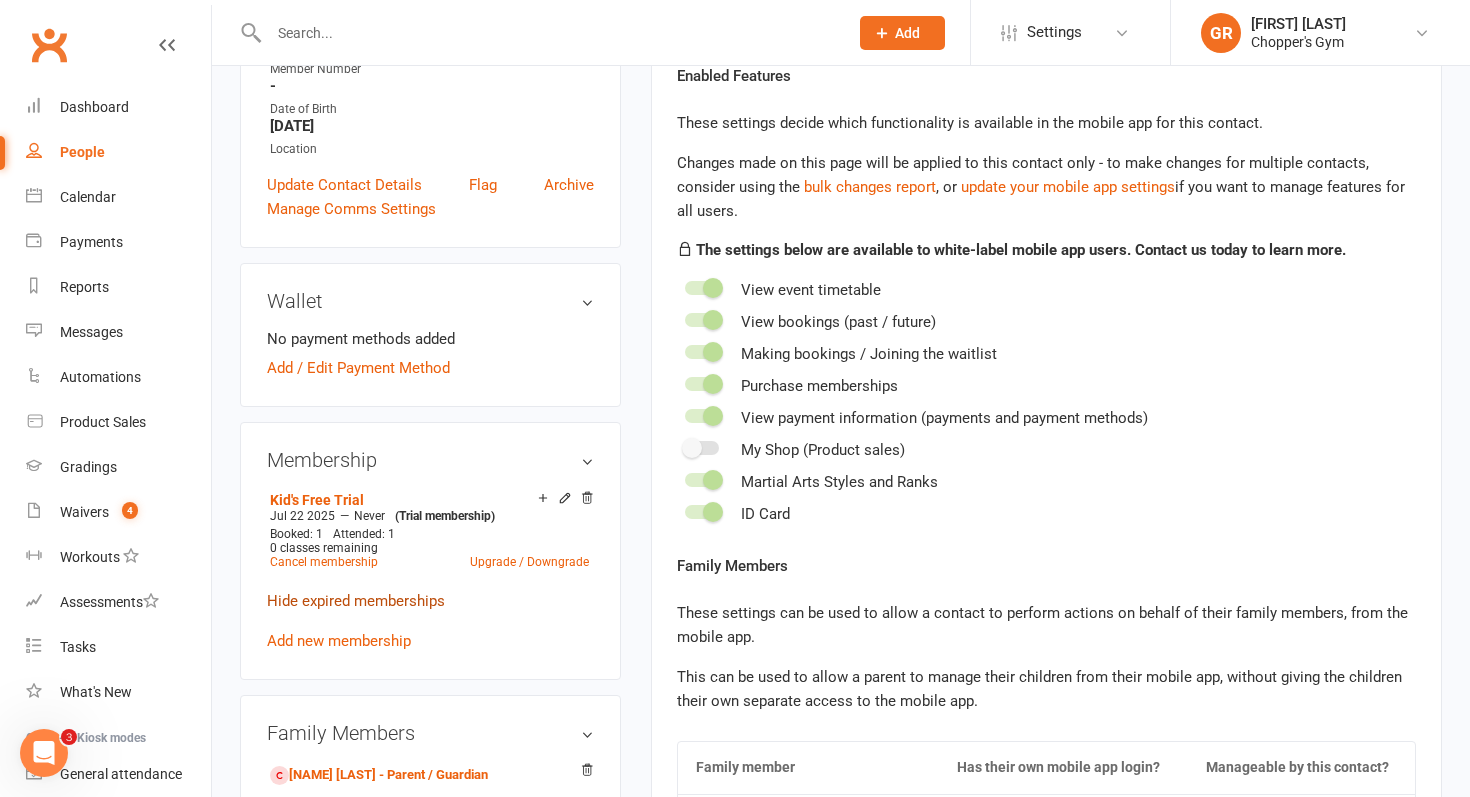 scroll, scrollTop: 484, scrollLeft: 0, axis: vertical 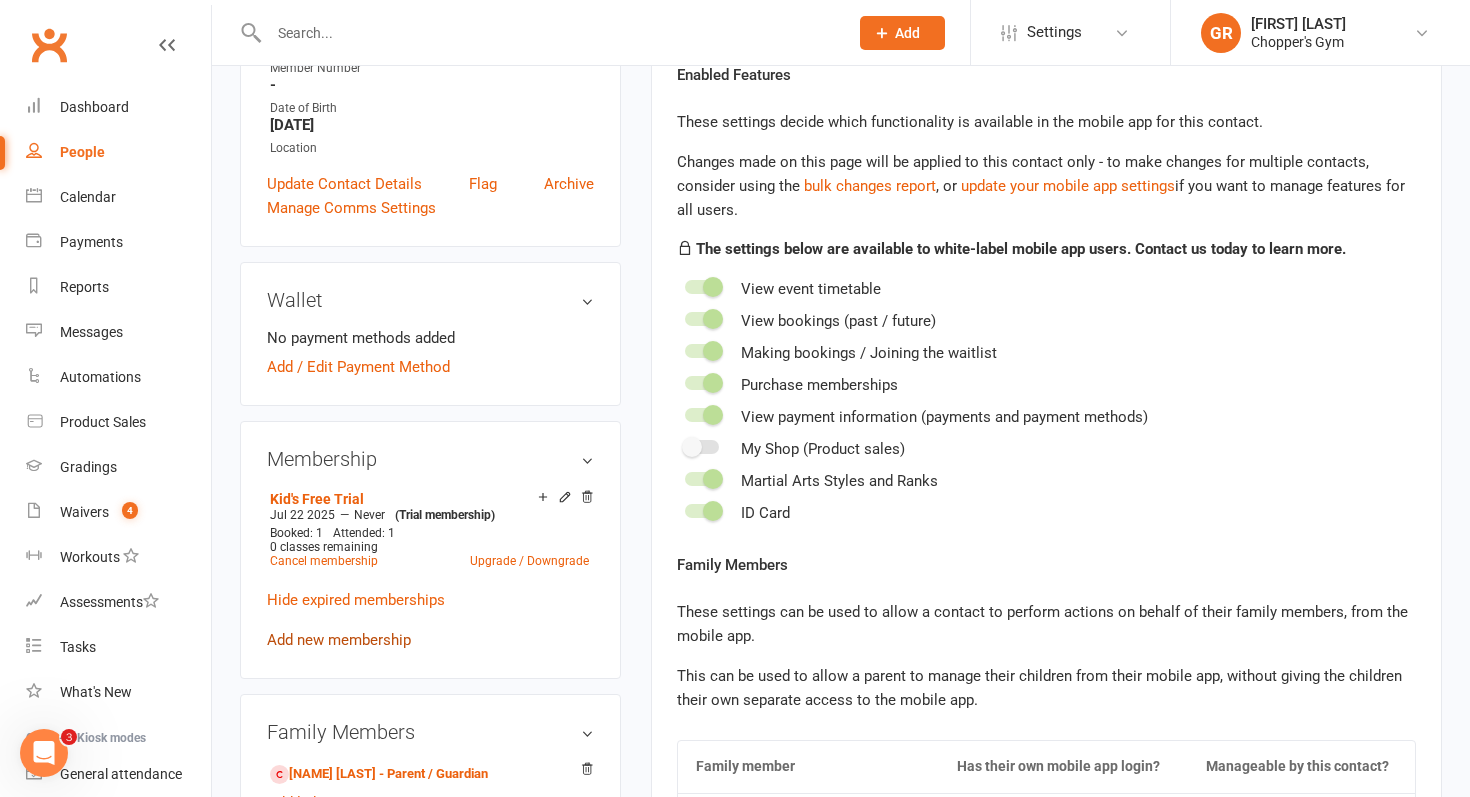 click on "Add new membership" at bounding box center (339, 640) 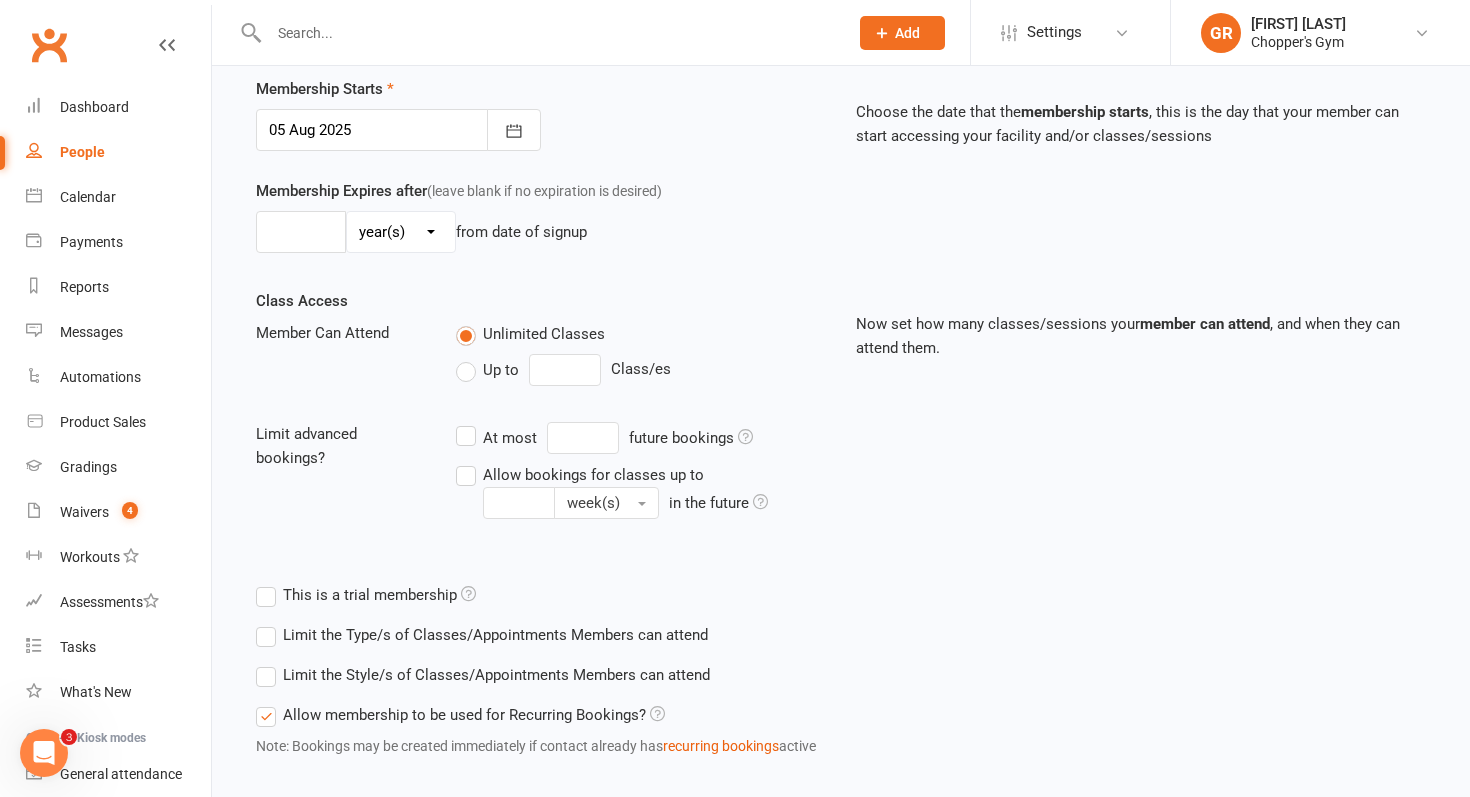 scroll, scrollTop: 0, scrollLeft: 0, axis: both 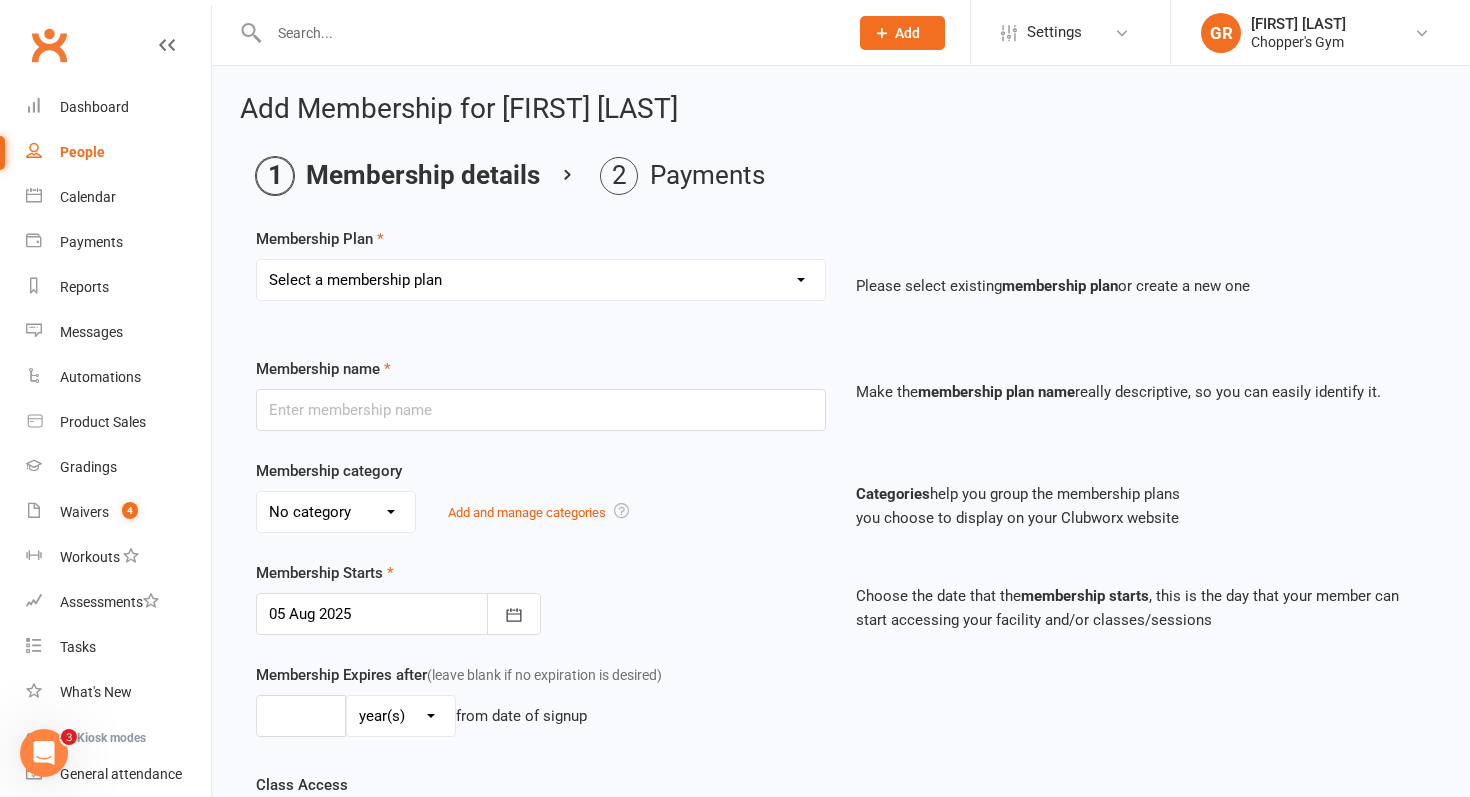 click on "Select a membership plan Create new Membership Plan Staff Membership Ongoing Unlimited Free Trial Ongoing 4 Credit Pack Ongoing 6 Credit Pack Casual Visit Unlimited Kids Training 1 per Week Kids Training Month Special 2 Week Unlimited Kid's Free Trial PT 10 Pack PT Single 1 Week Unlimited 1 per Week Kids Training Belconnen Unlimited Kids Training Belconnen Chopper's Elite Membership 2 per Week Kids Training Belconnen" at bounding box center [541, 280] 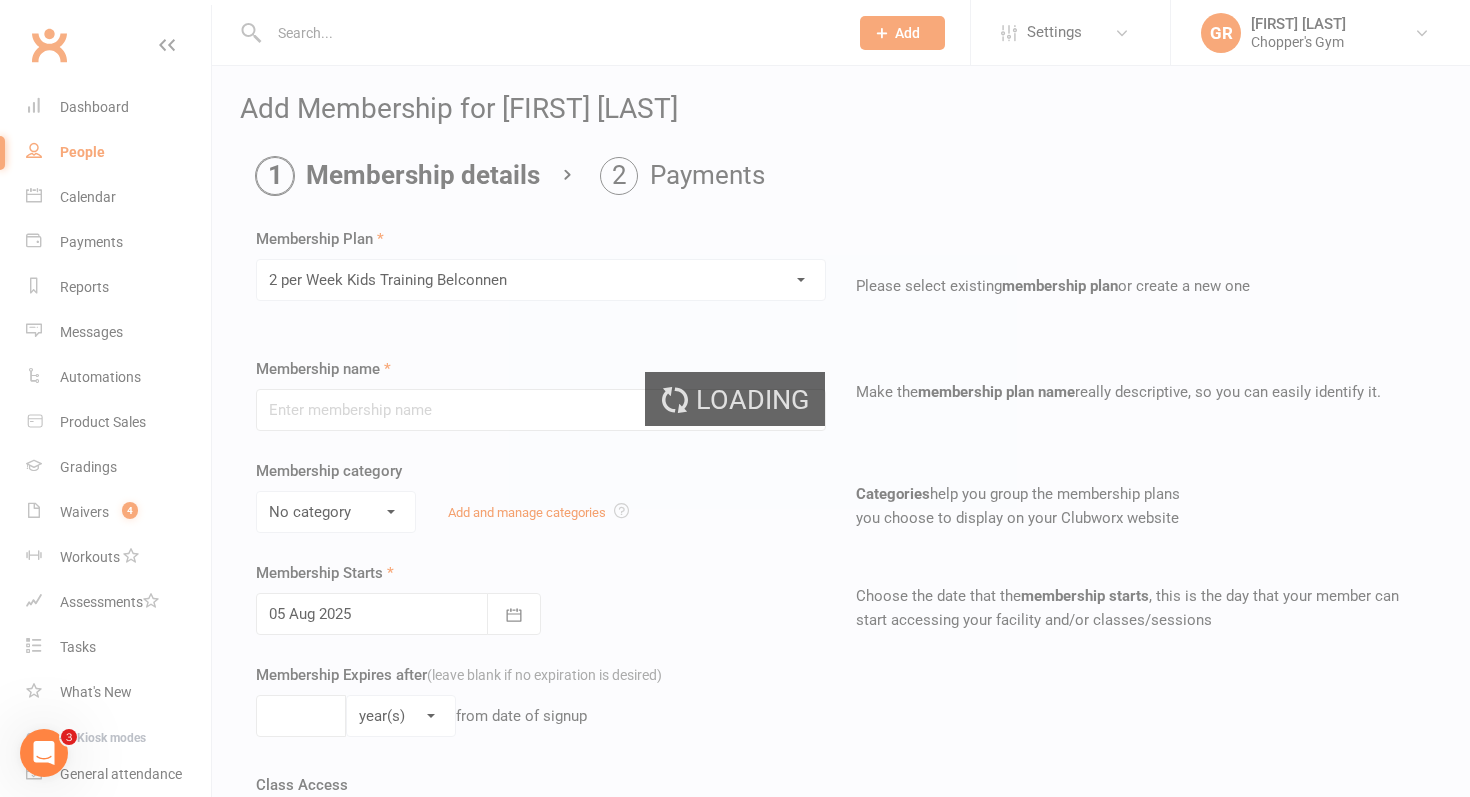 type on "2 per Week Kids Training Belconnen" 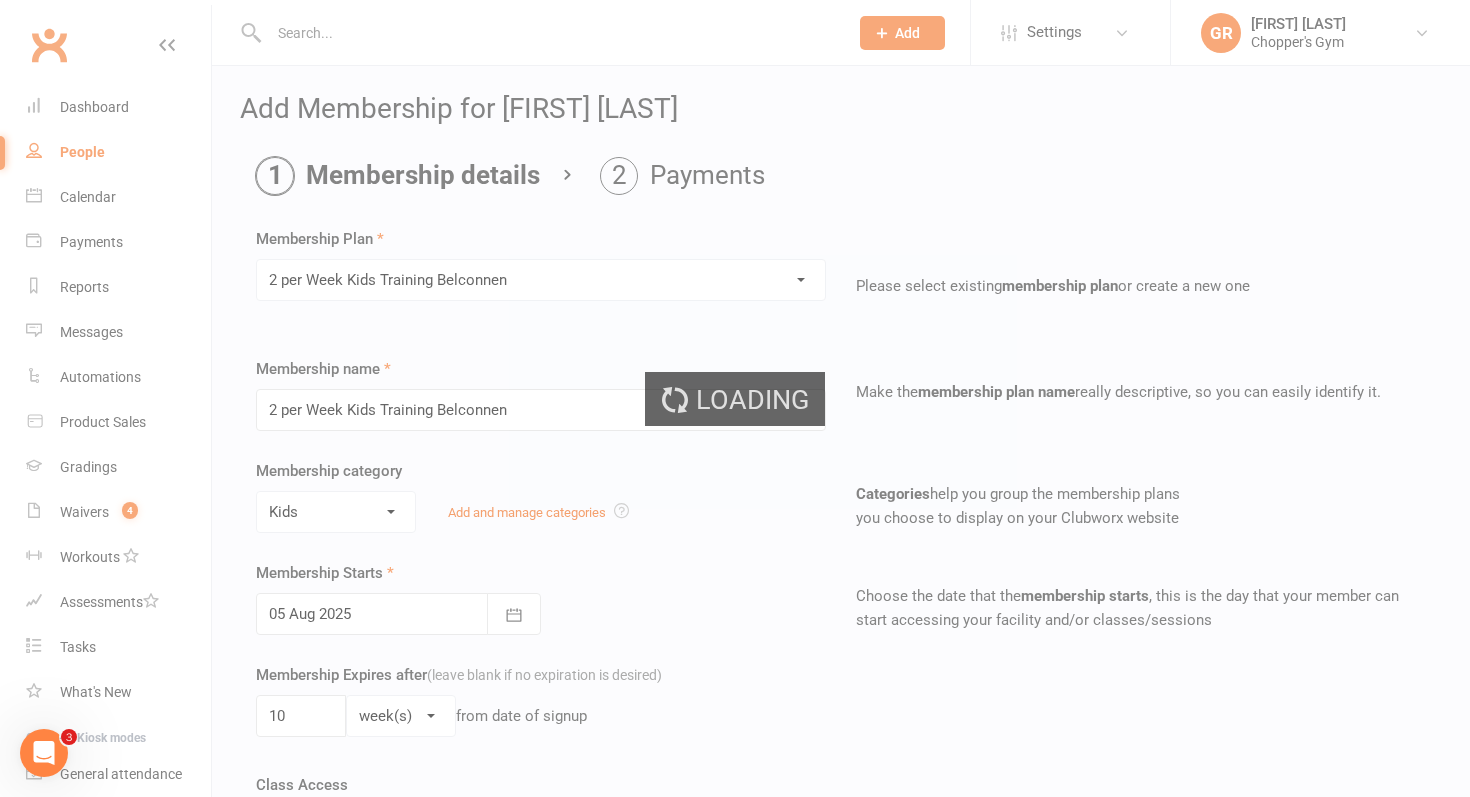 type on "1" 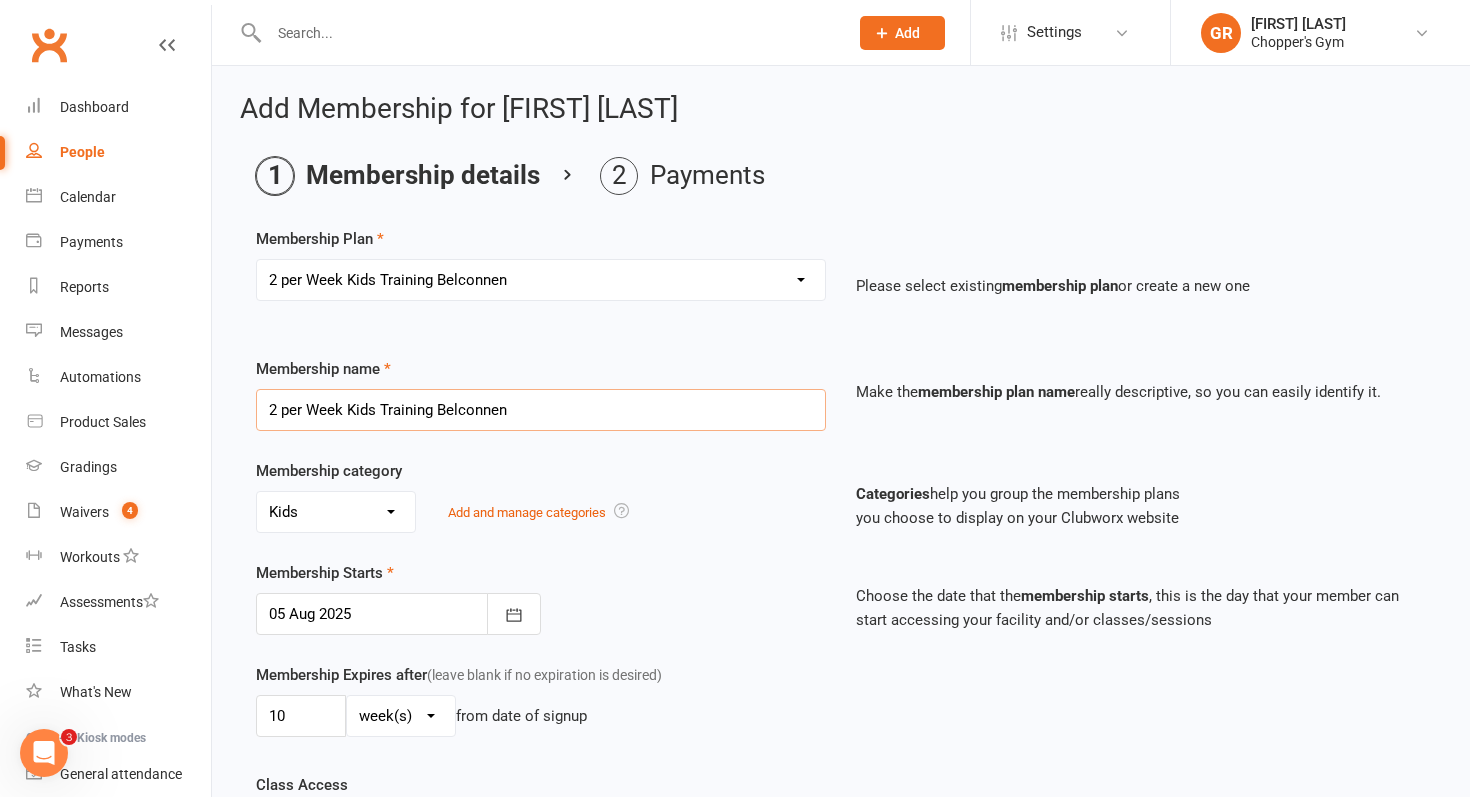 click on "2 per Week Kids Training Belconnen" at bounding box center [541, 410] 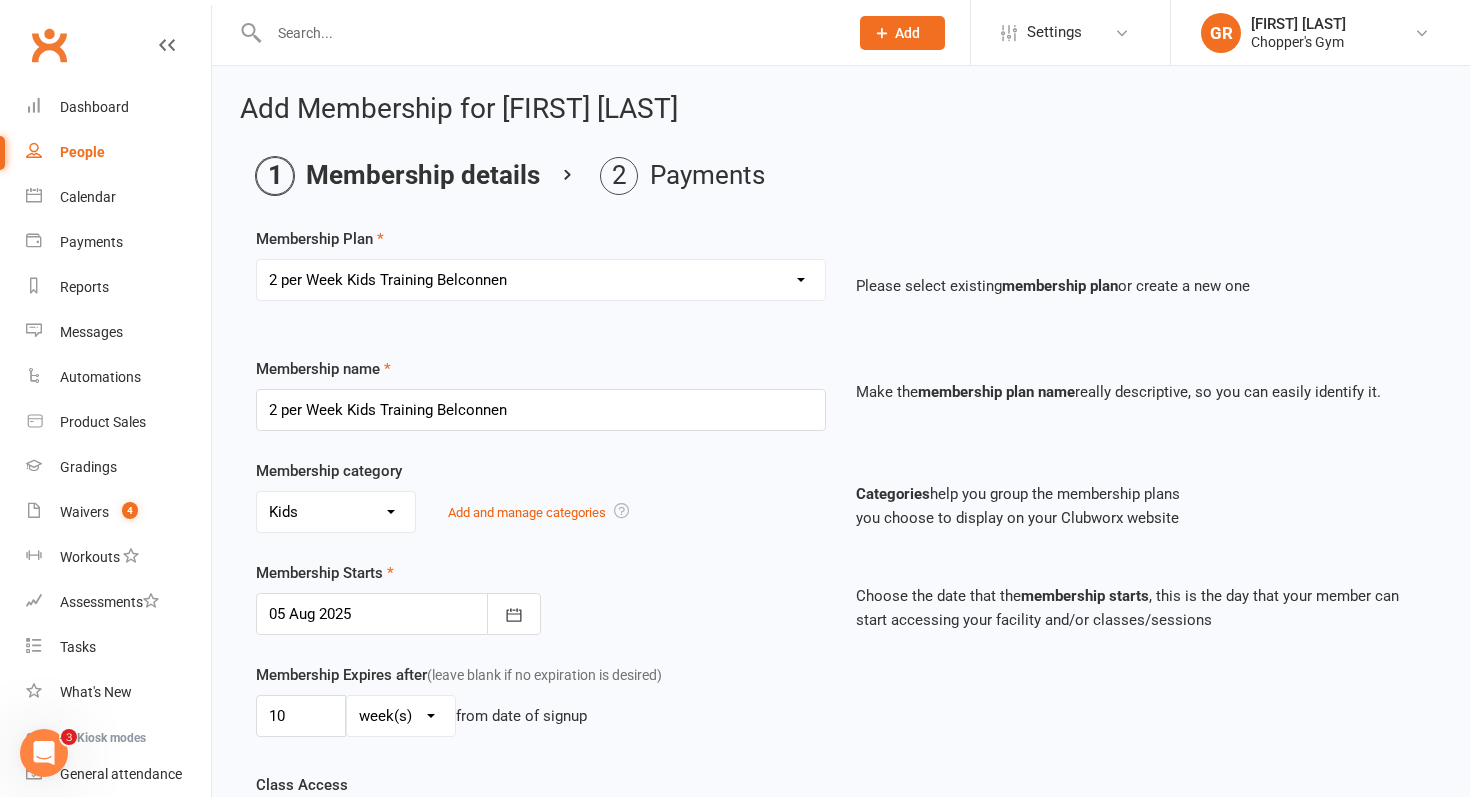 click on "Select a membership plan Create new Membership Plan Staff Membership Ongoing Unlimited Free Trial Ongoing 4 Credit Pack Ongoing 6 Credit Pack Casual Visit Unlimited Kids Training 1 per Week Kids Training Month Special 2 Week Unlimited Kid's Free Trial PT 10 Pack PT Single 1 Week Unlimited 1 per Week Kids Training Belconnen Unlimited Kids Training Belconnen Chopper's Elite Membership 2 per Week Kids Training Belconnen" at bounding box center (541, 280) 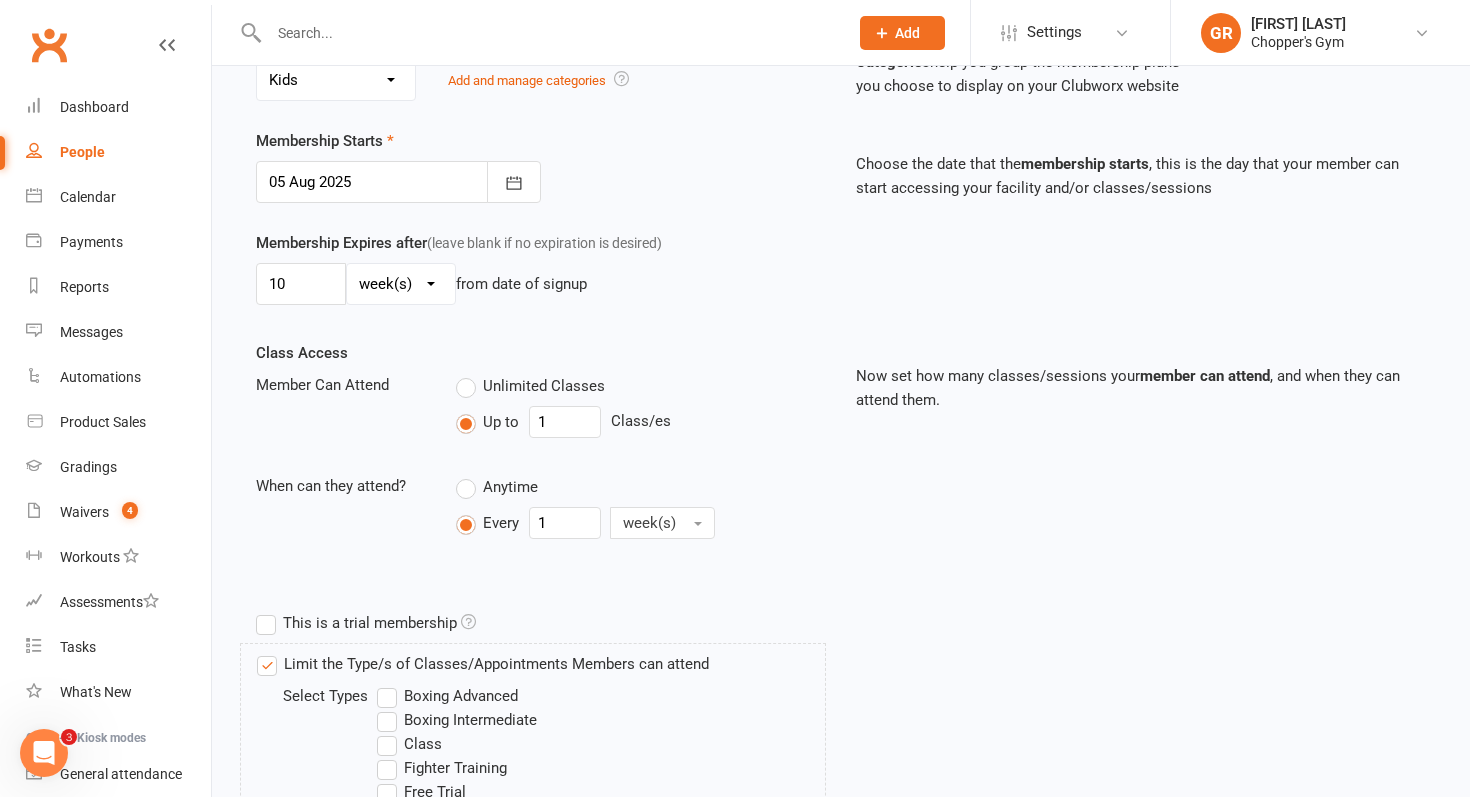scroll, scrollTop: 429, scrollLeft: 0, axis: vertical 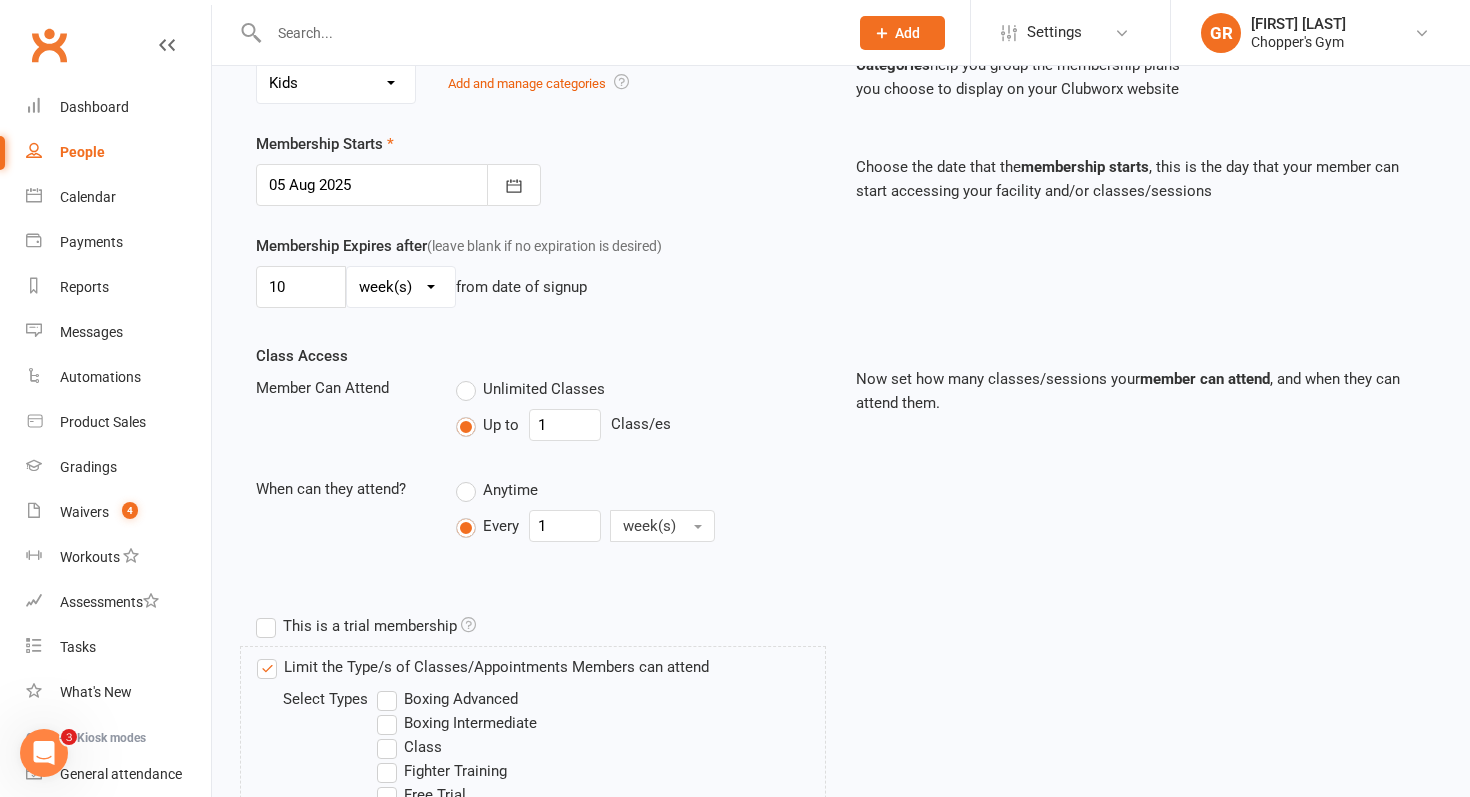 click on "day(s) week(s) month(s) year(s)" at bounding box center [401, 287] 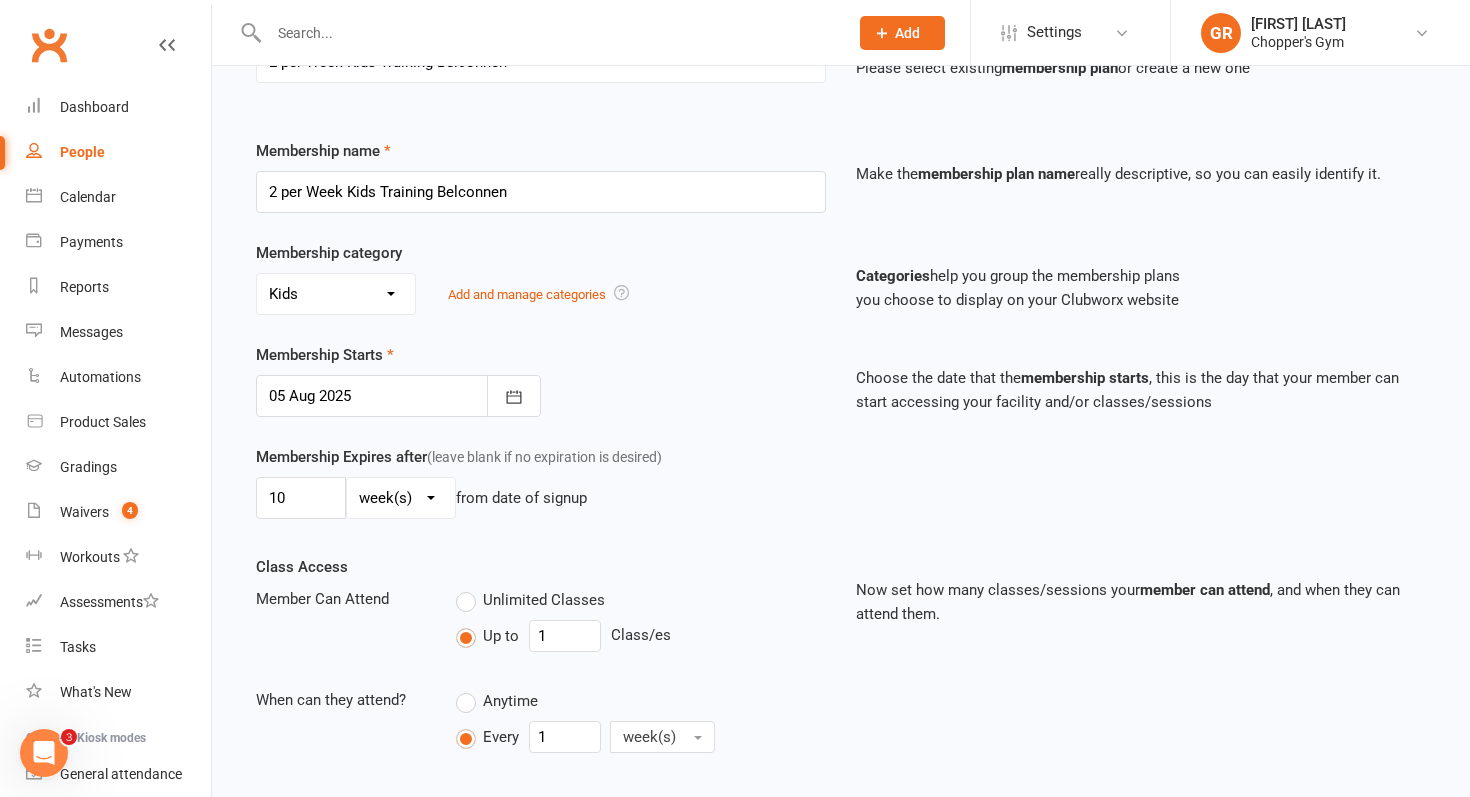 scroll, scrollTop: 223, scrollLeft: 0, axis: vertical 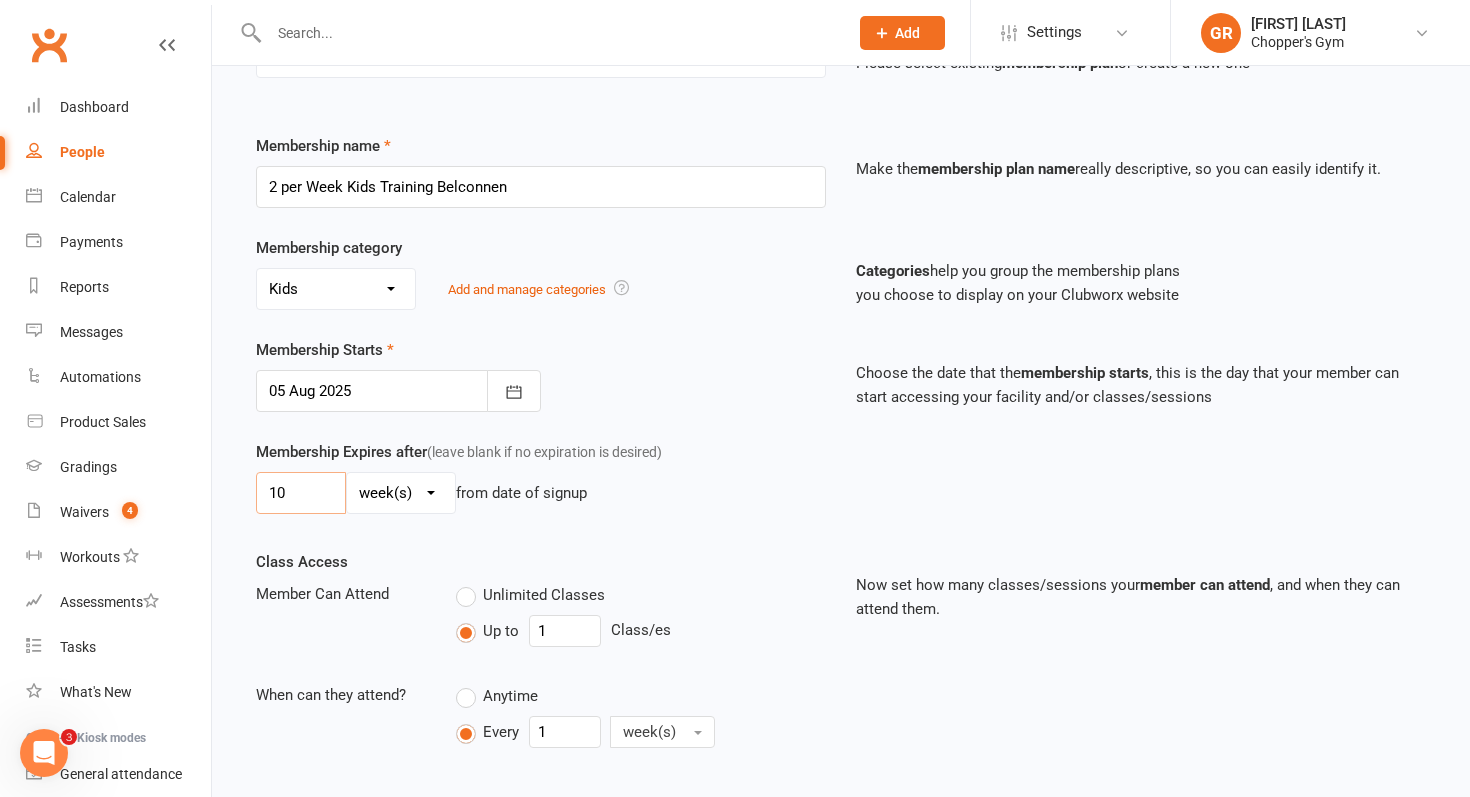 click on "10" at bounding box center (301, 493) 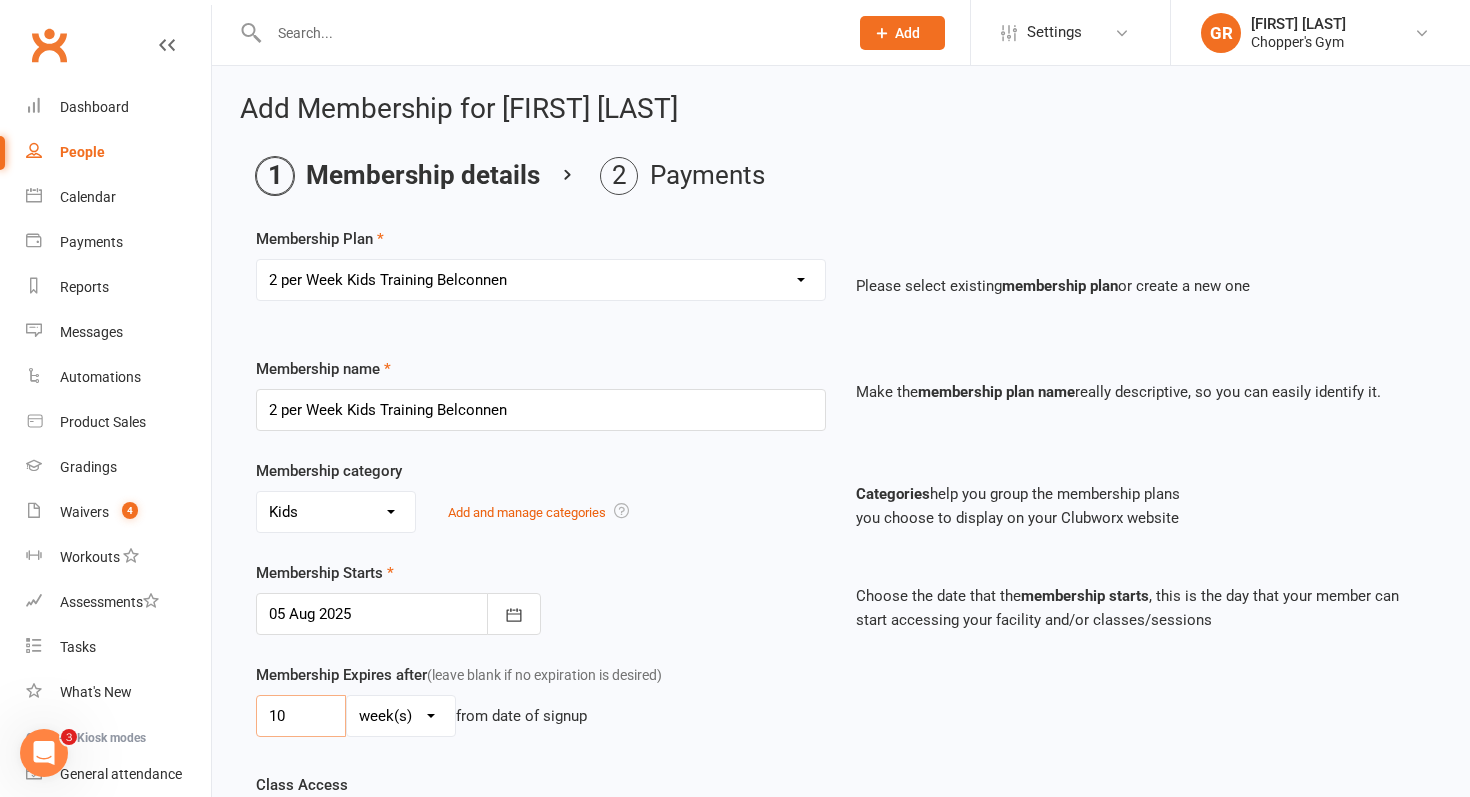 scroll, scrollTop: 957, scrollLeft: 0, axis: vertical 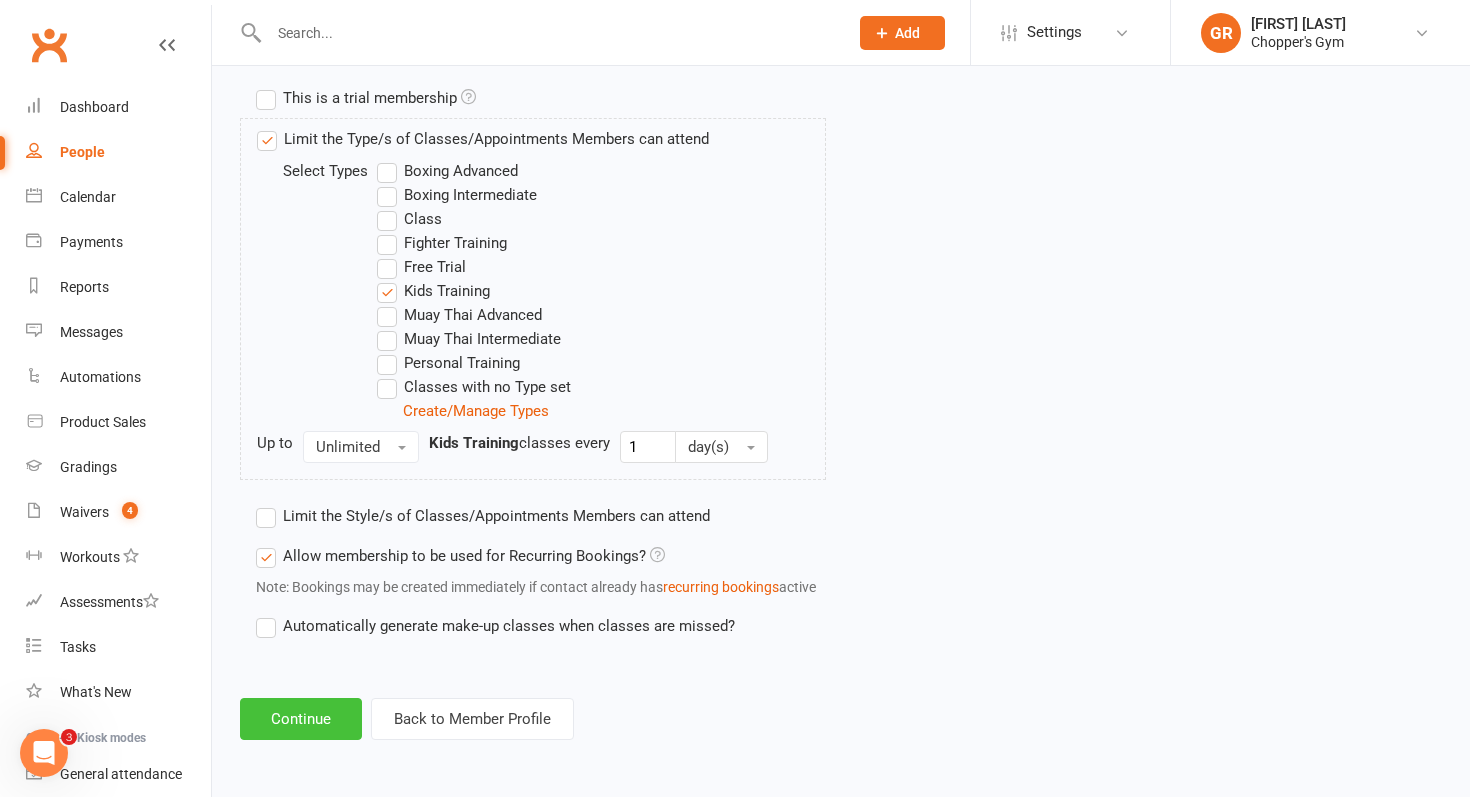 click on "Continue" at bounding box center (301, 719) 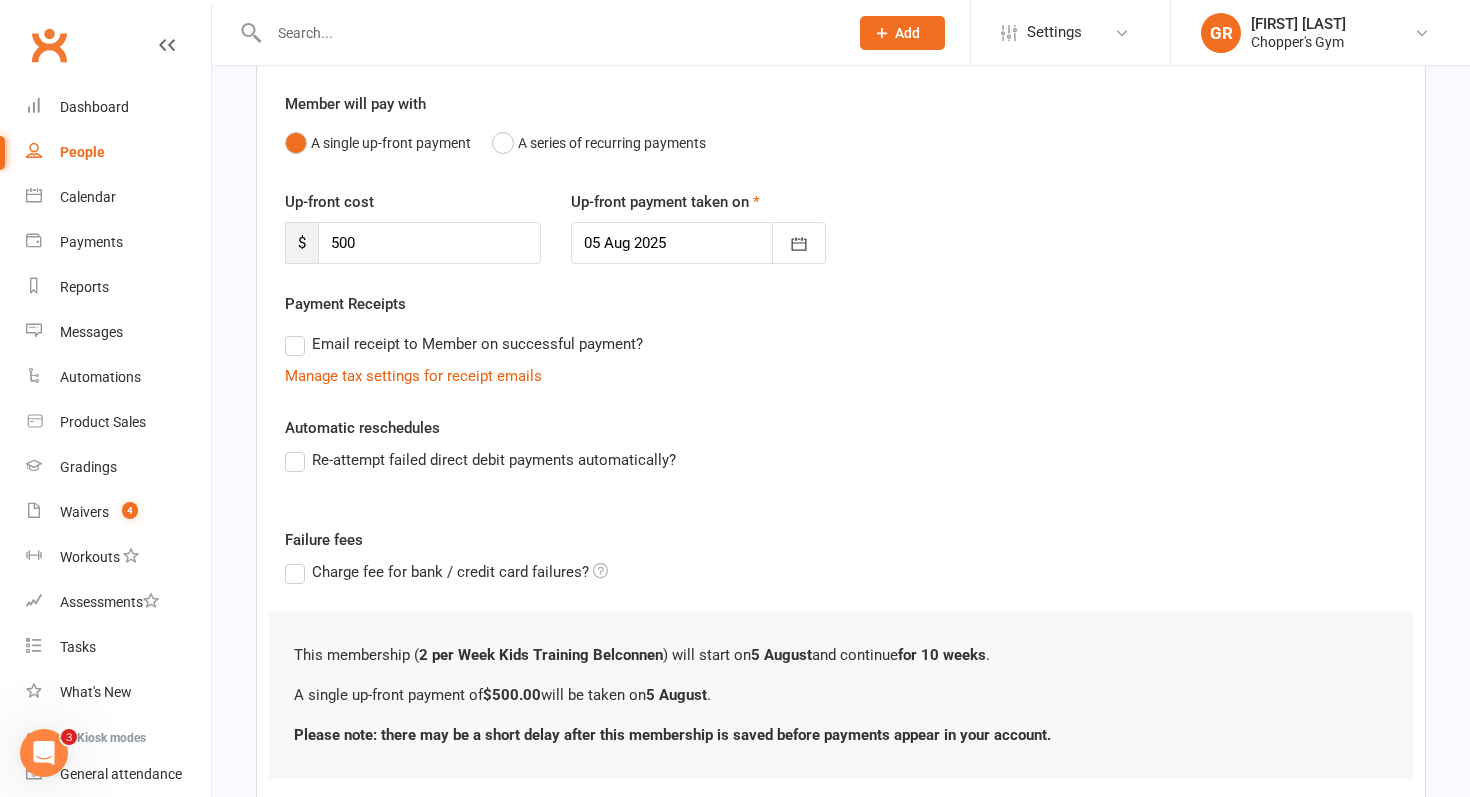 scroll, scrollTop: 292, scrollLeft: 0, axis: vertical 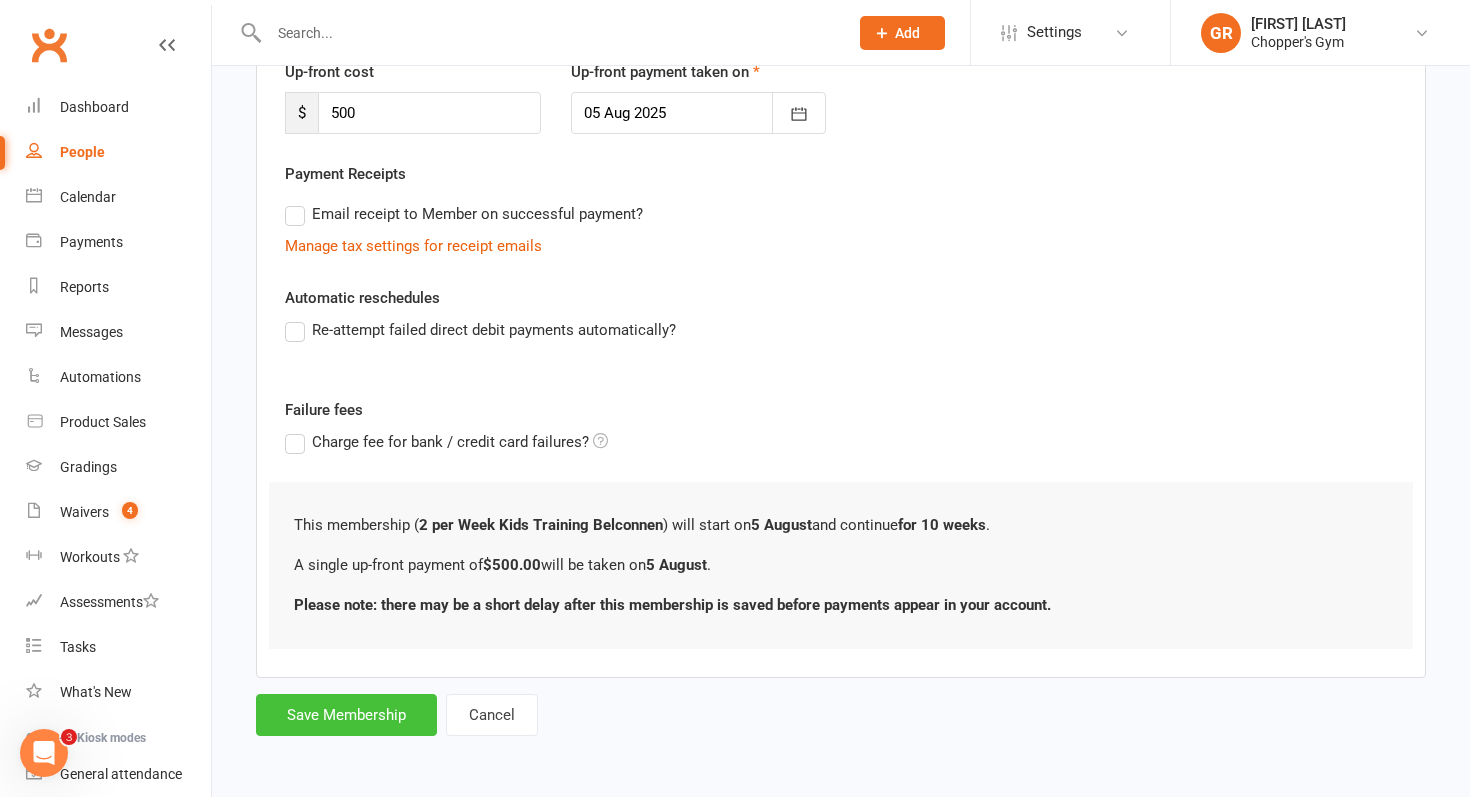 click on "Save Membership" at bounding box center [346, 715] 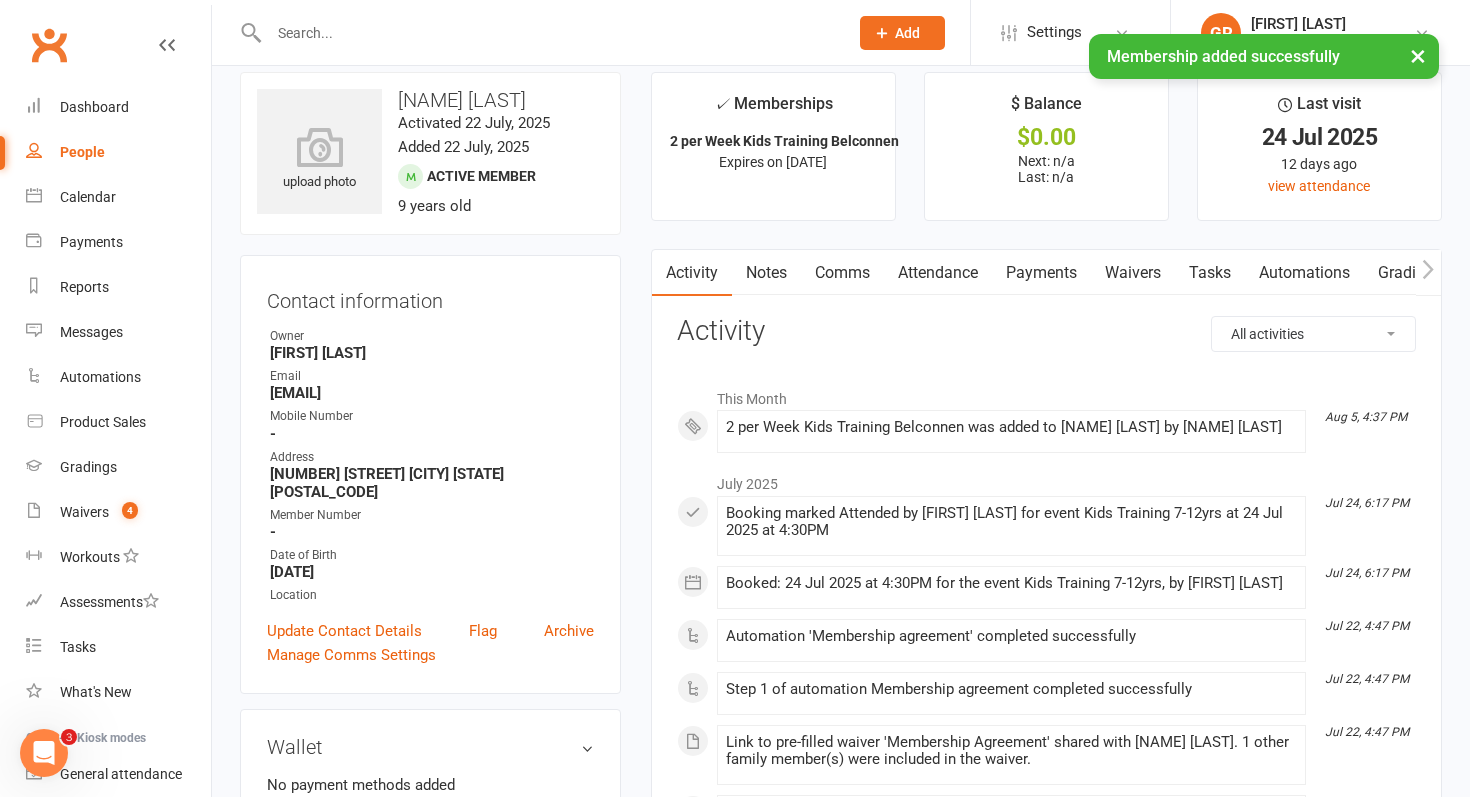 scroll, scrollTop: 23, scrollLeft: 0, axis: vertical 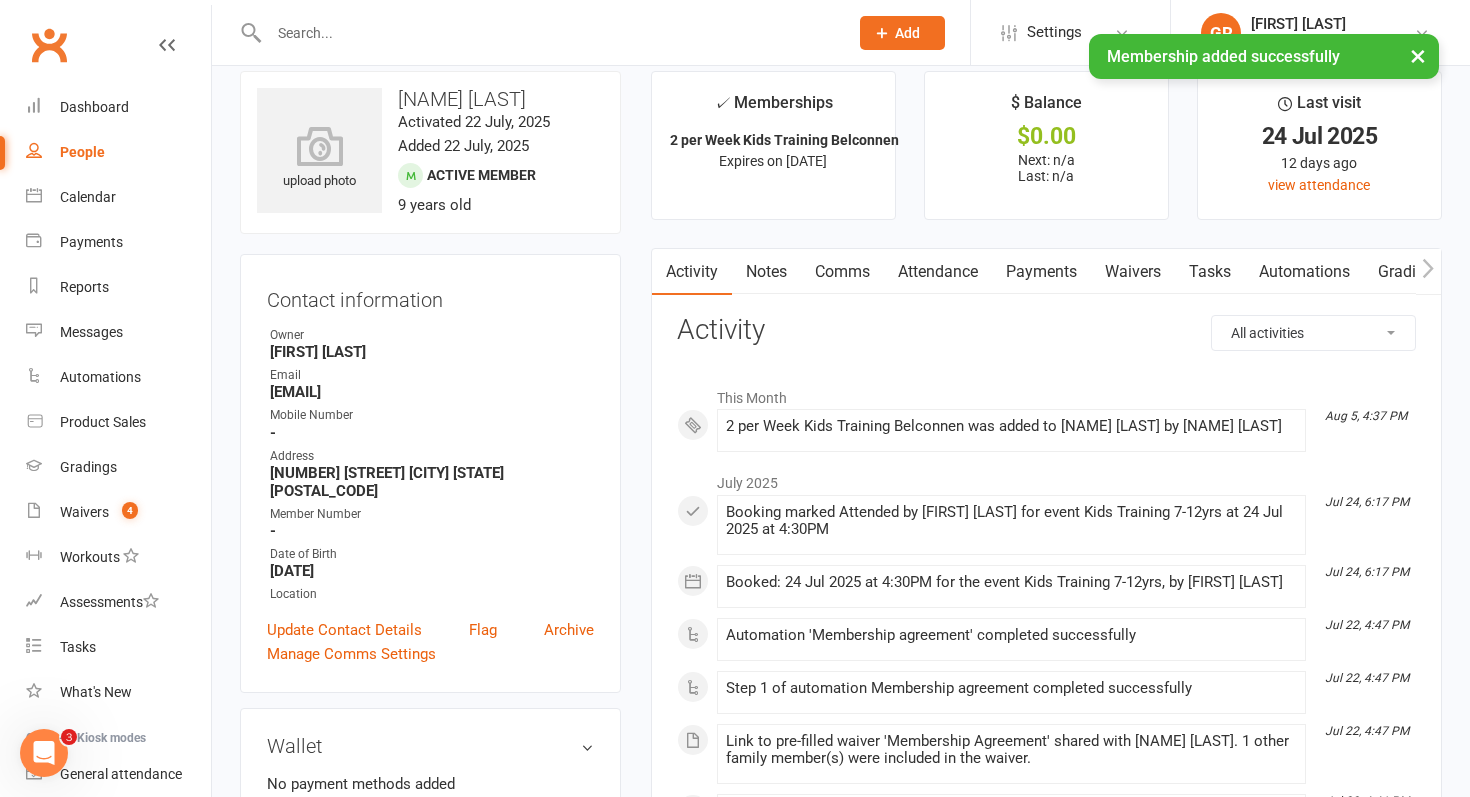 click 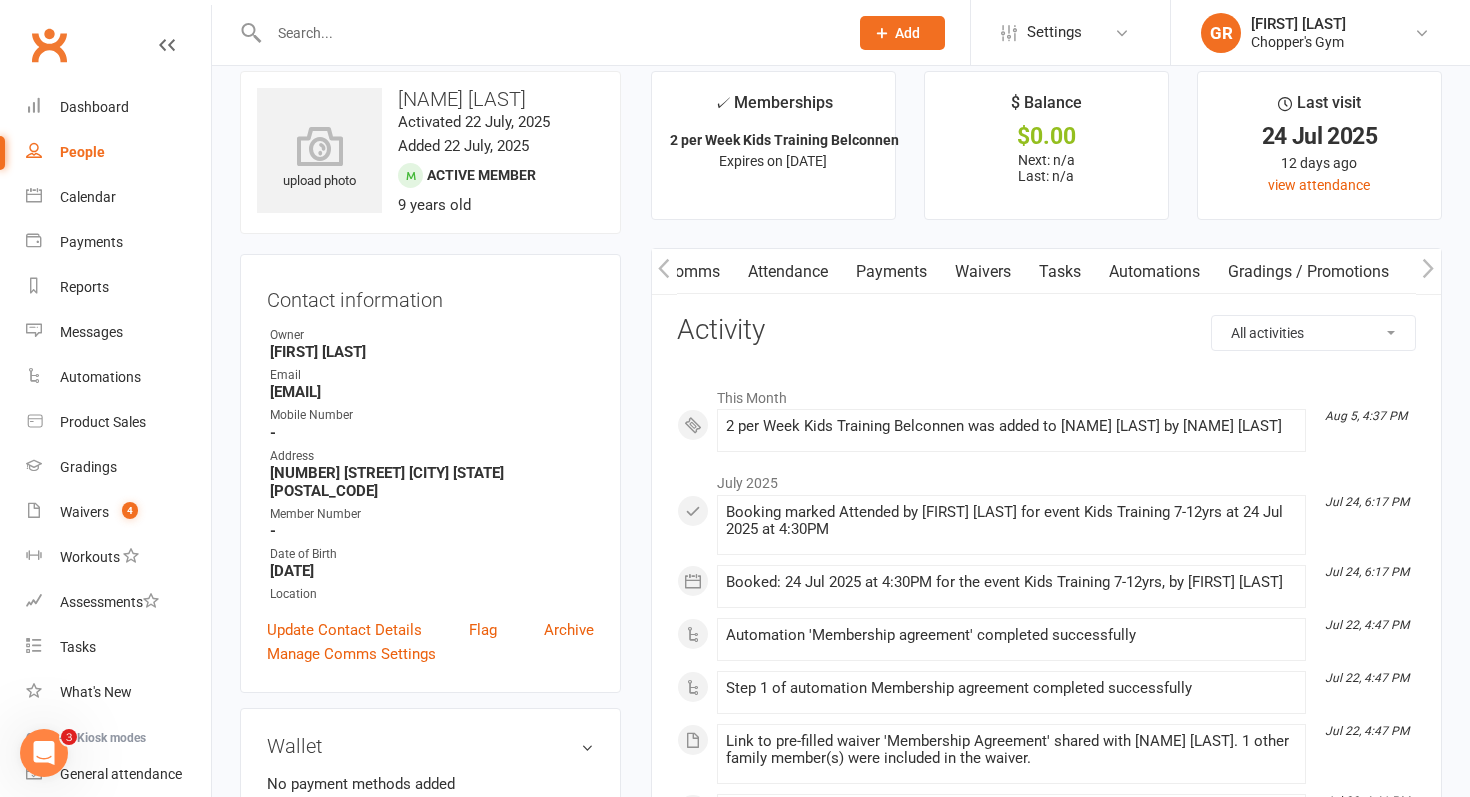 click 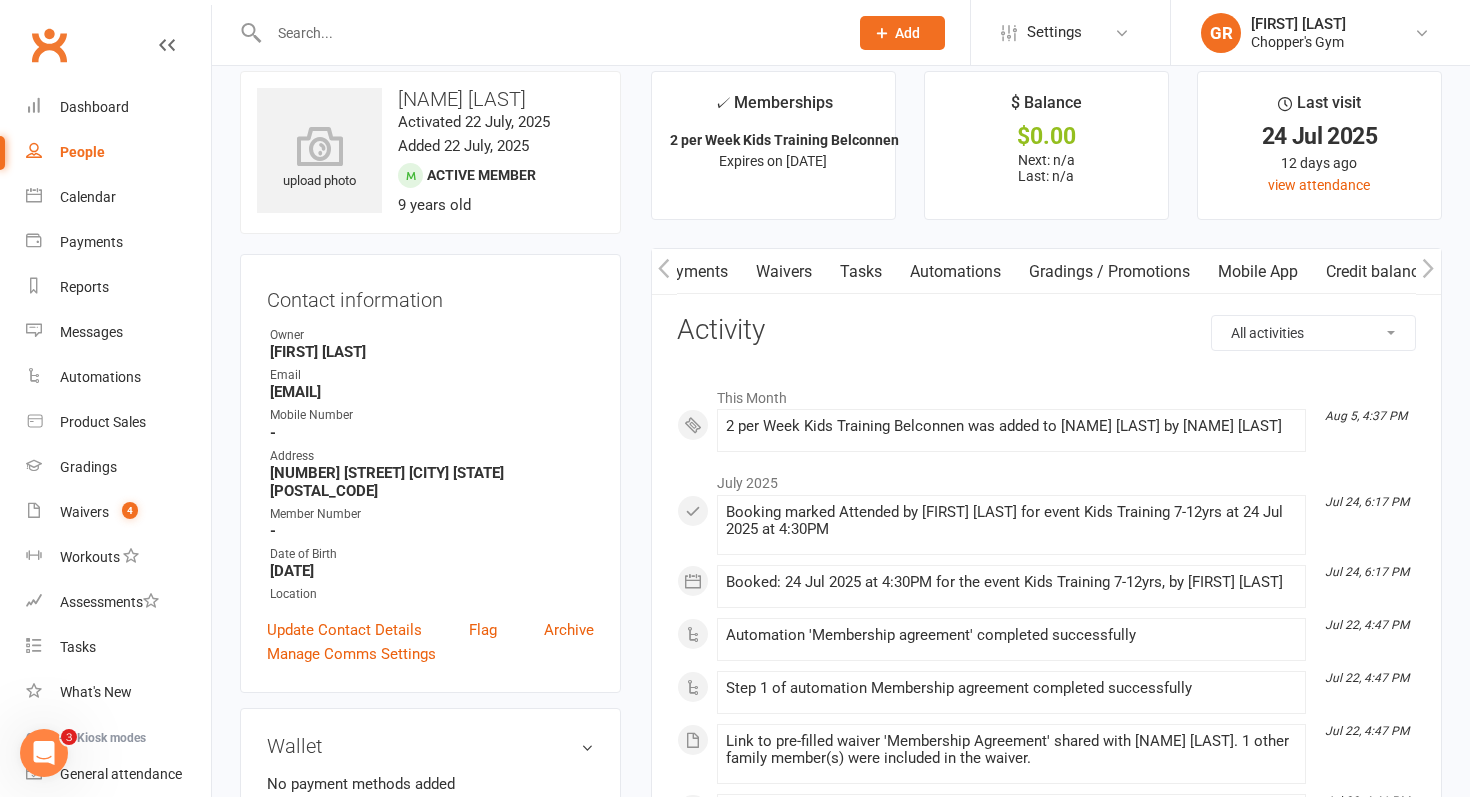 click 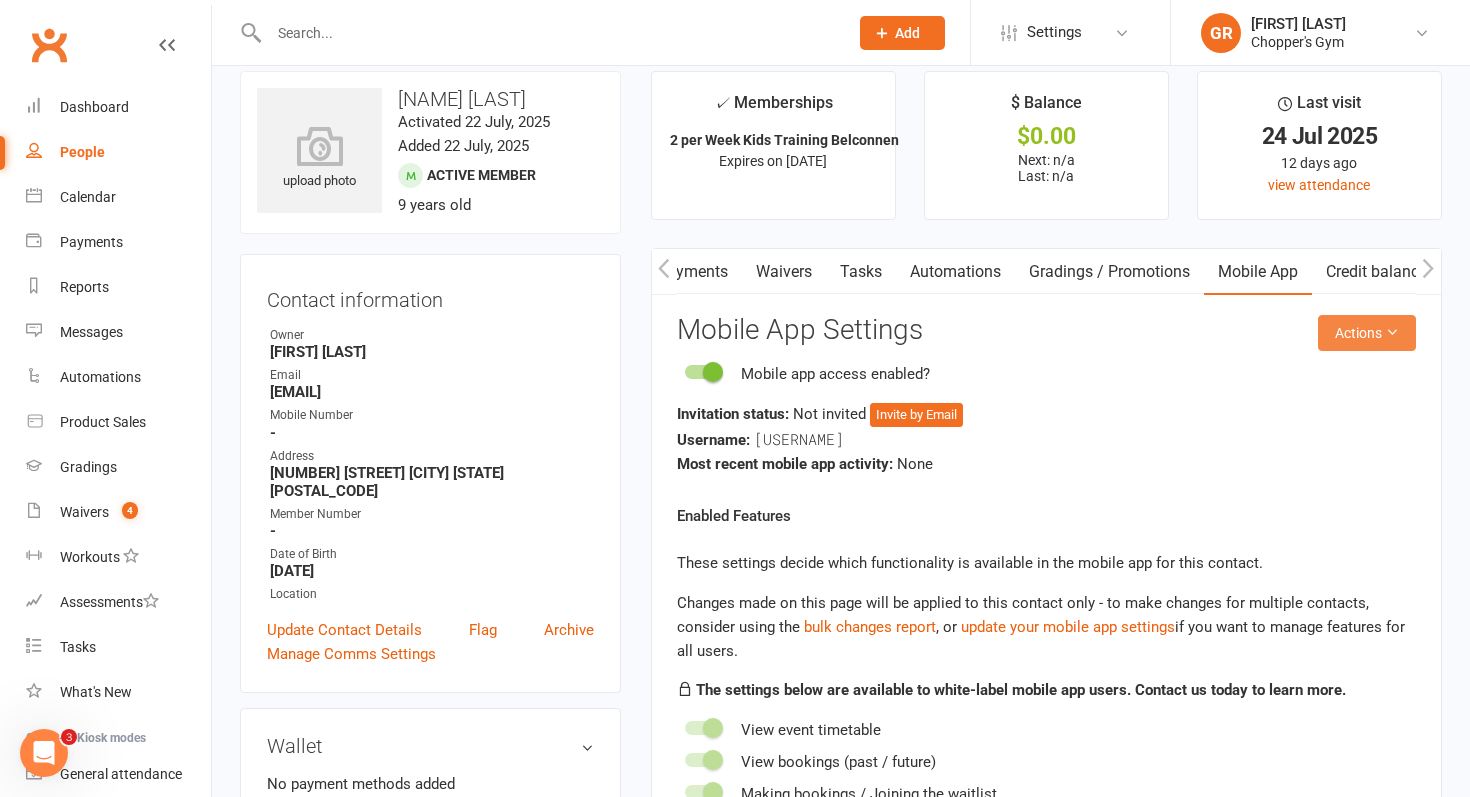 click on "Actions" at bounding box center [1367, 333] 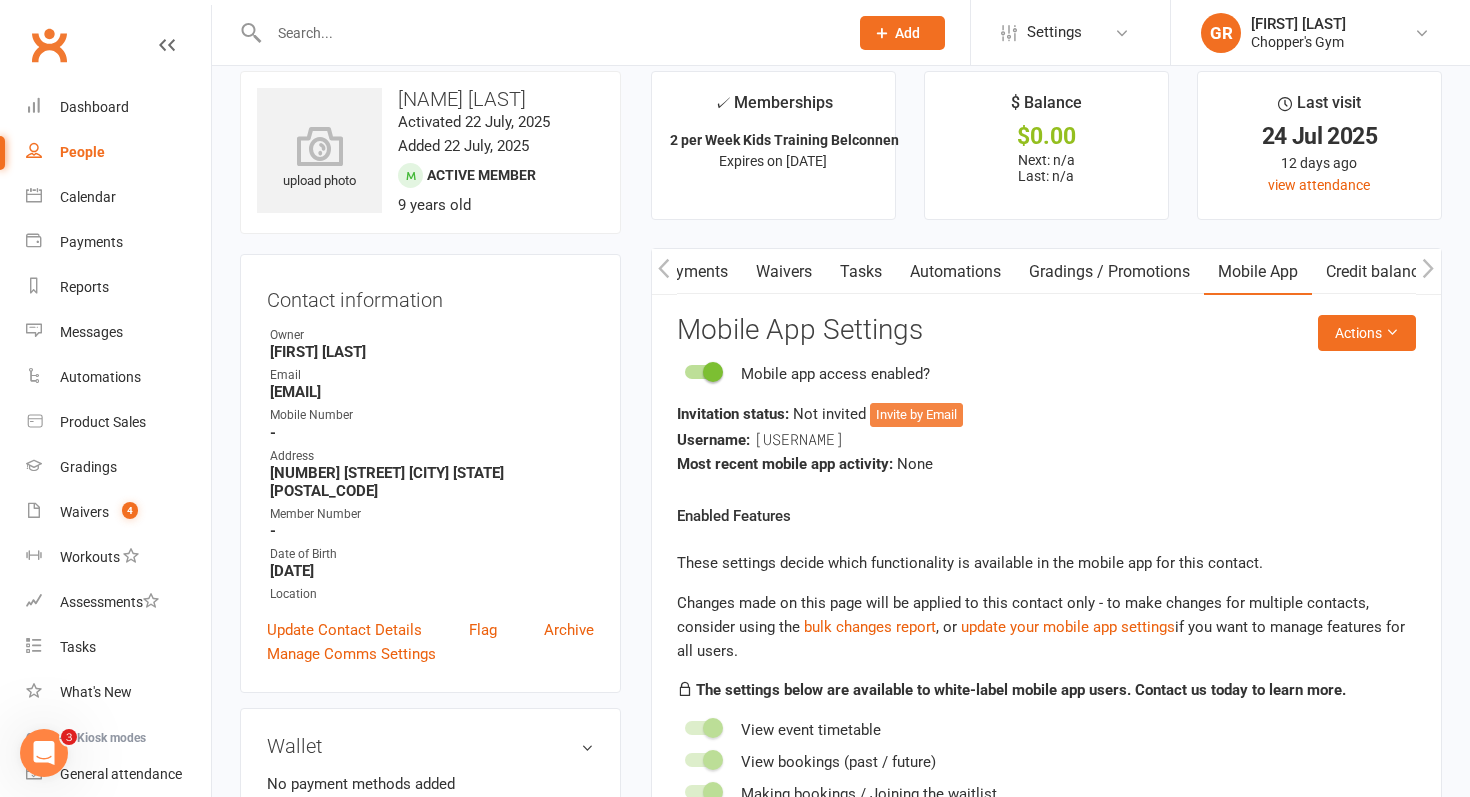 click on "Invite by Email" at bounding box center (916, 415) 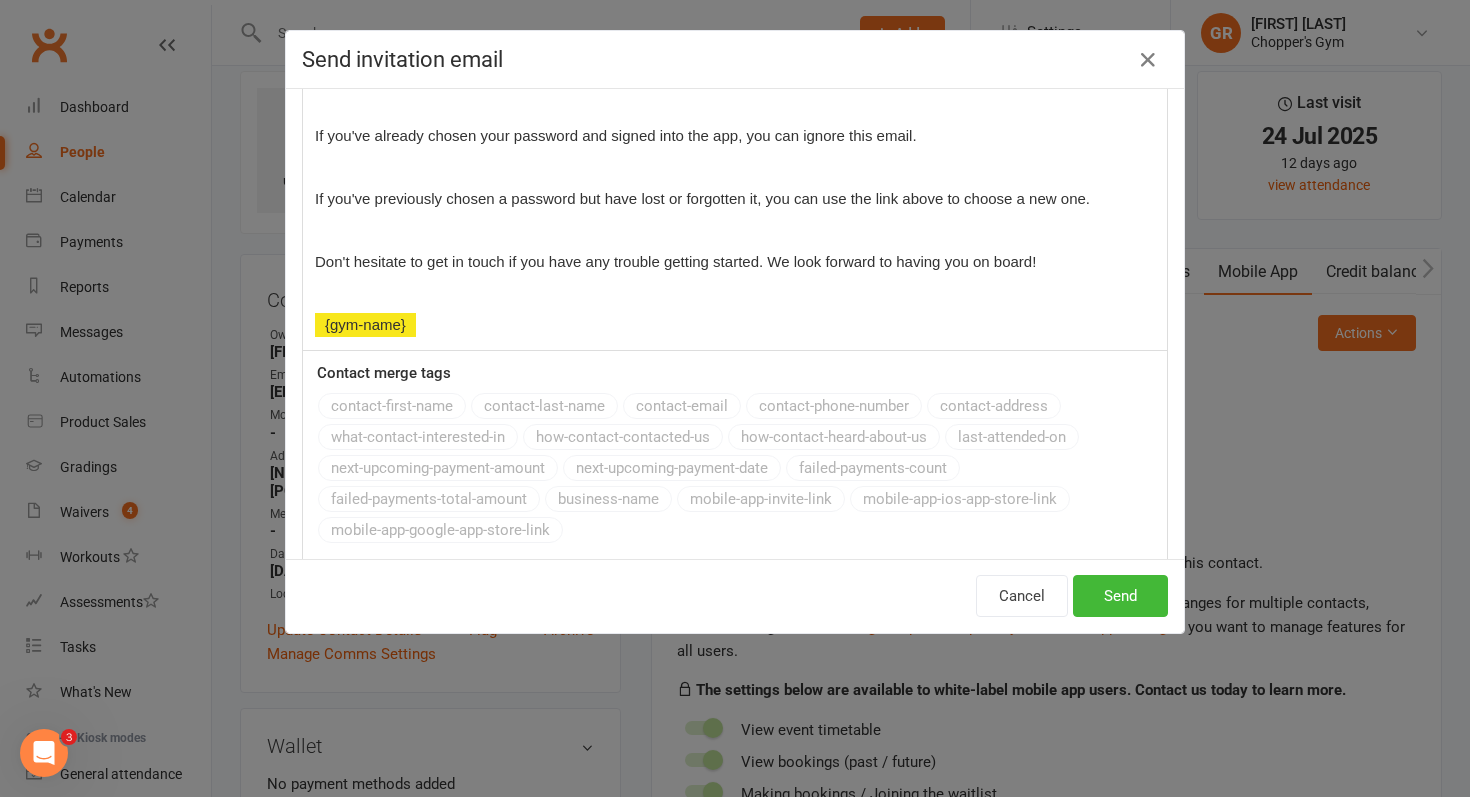 scroll, scrollTop: 508, scrollLeft: 0, axis: vertical 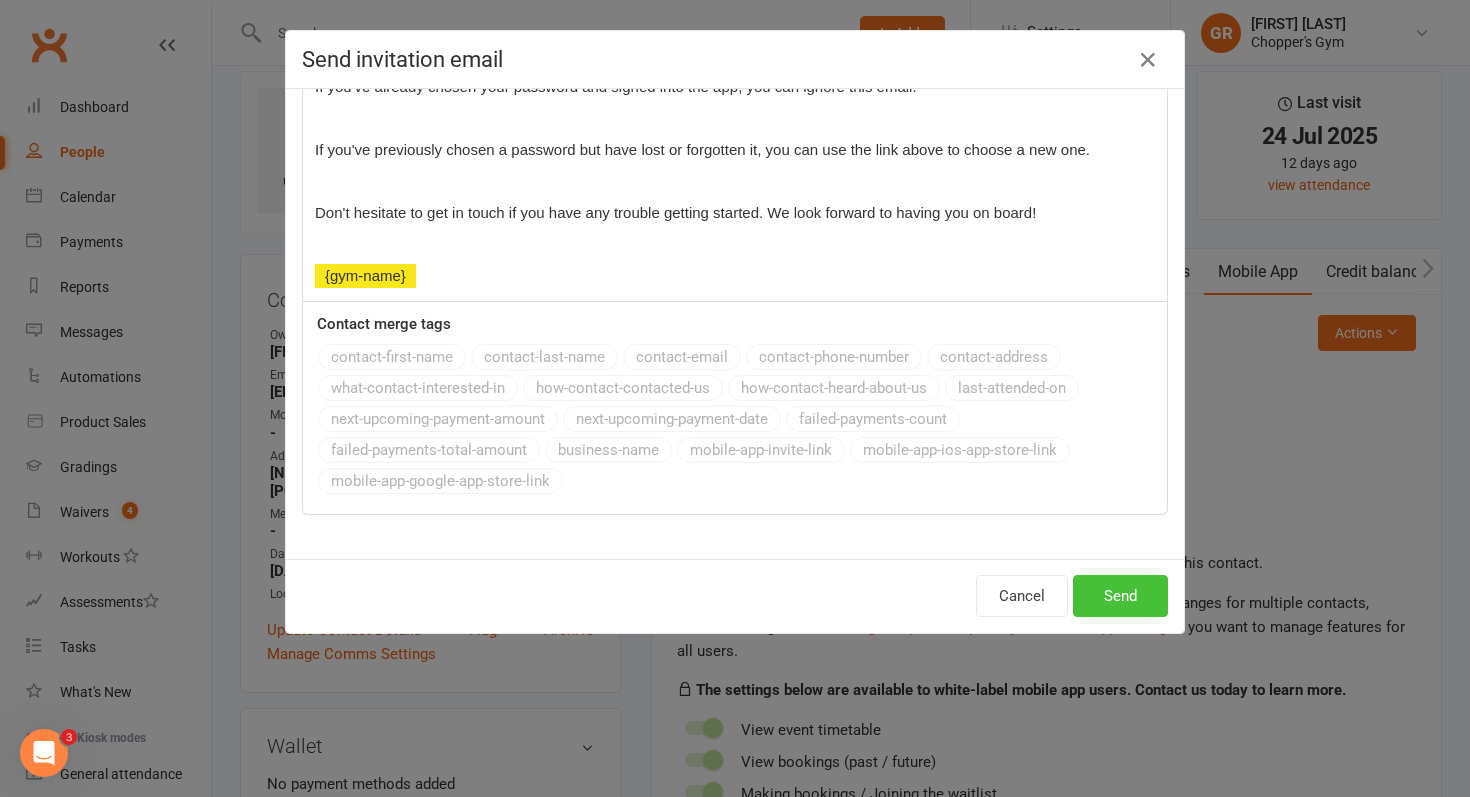 click on "Send" at bounding box center (1120, 596) 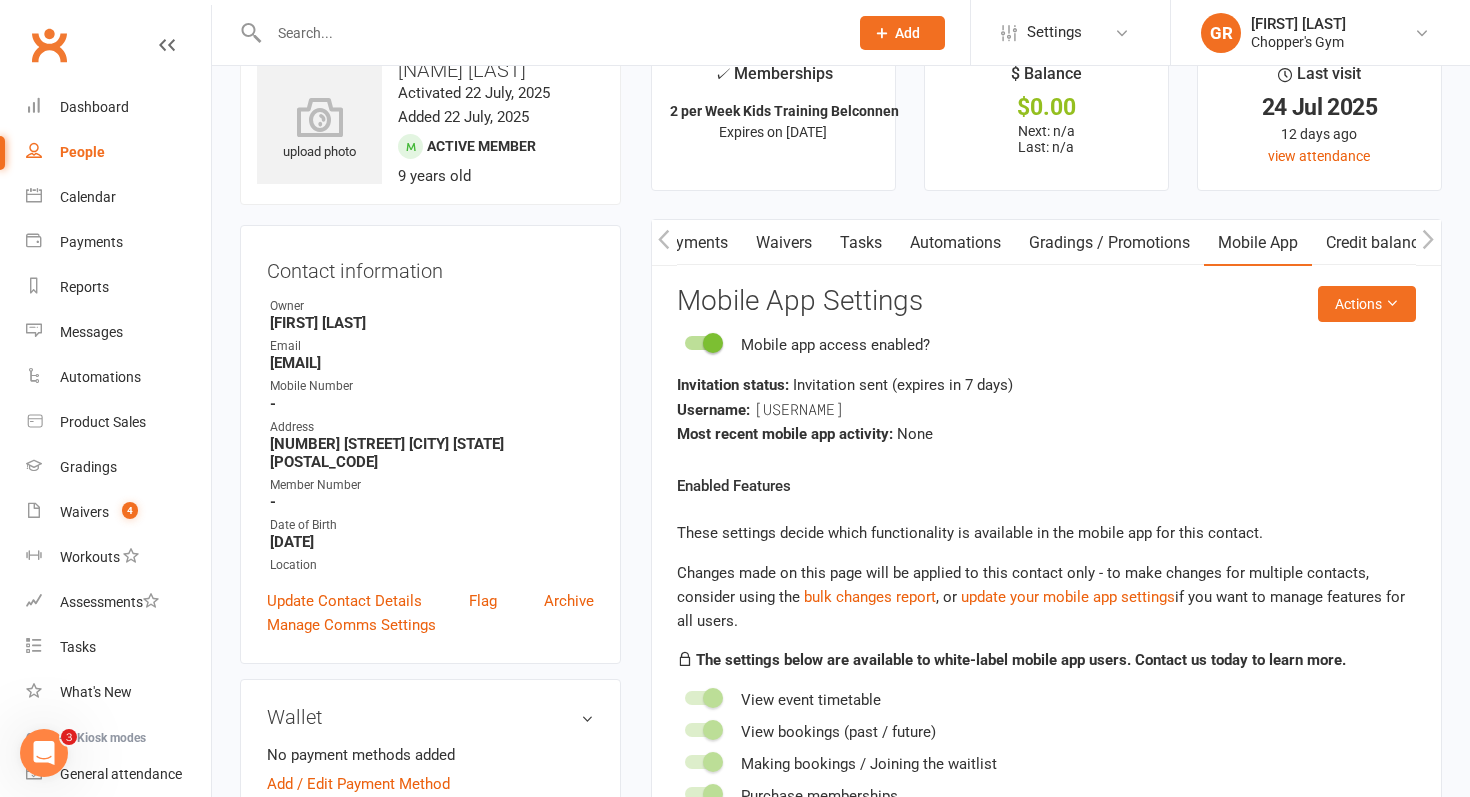 scroll, scrollTop: 0, scrollLeft: 0, axis: both 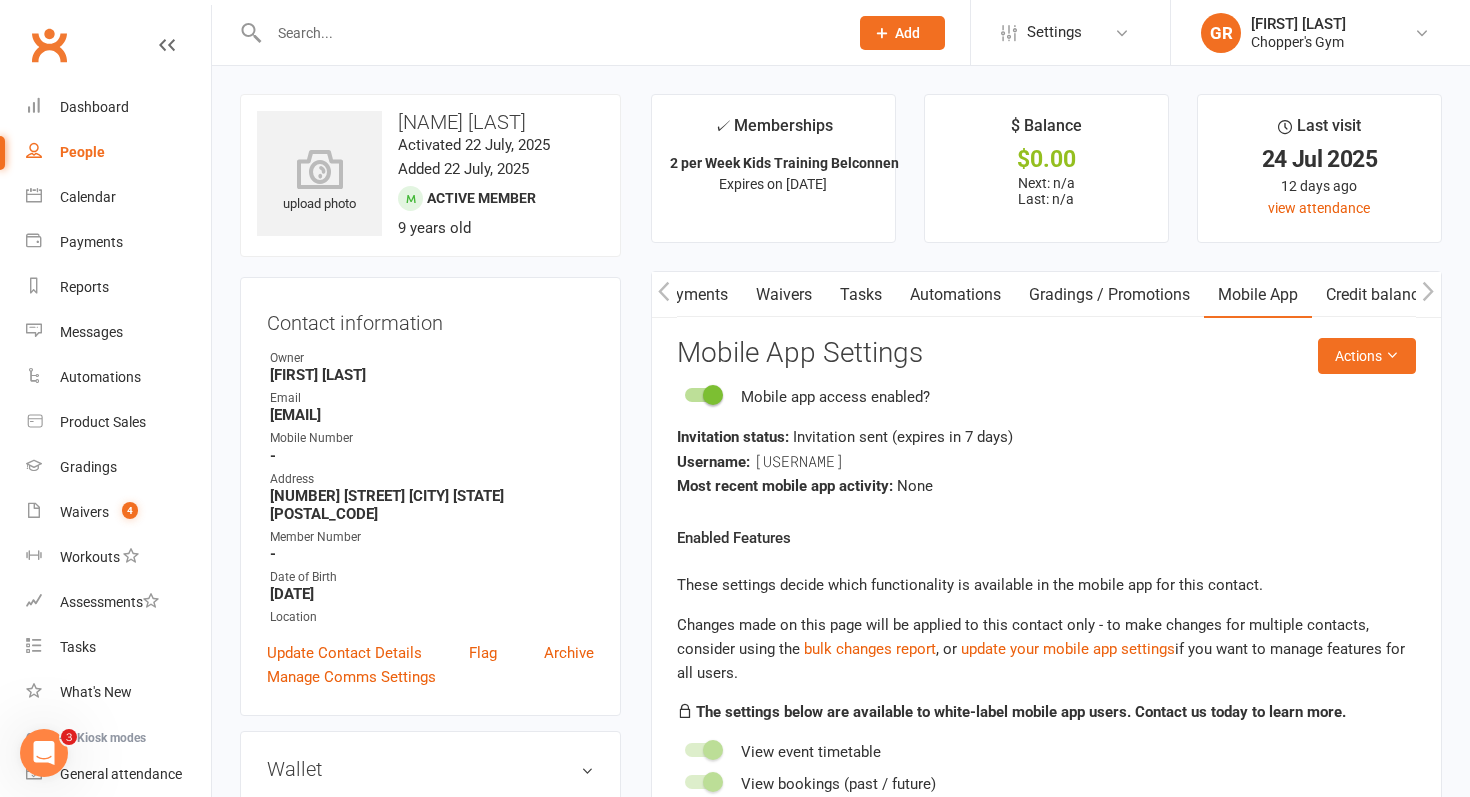 click 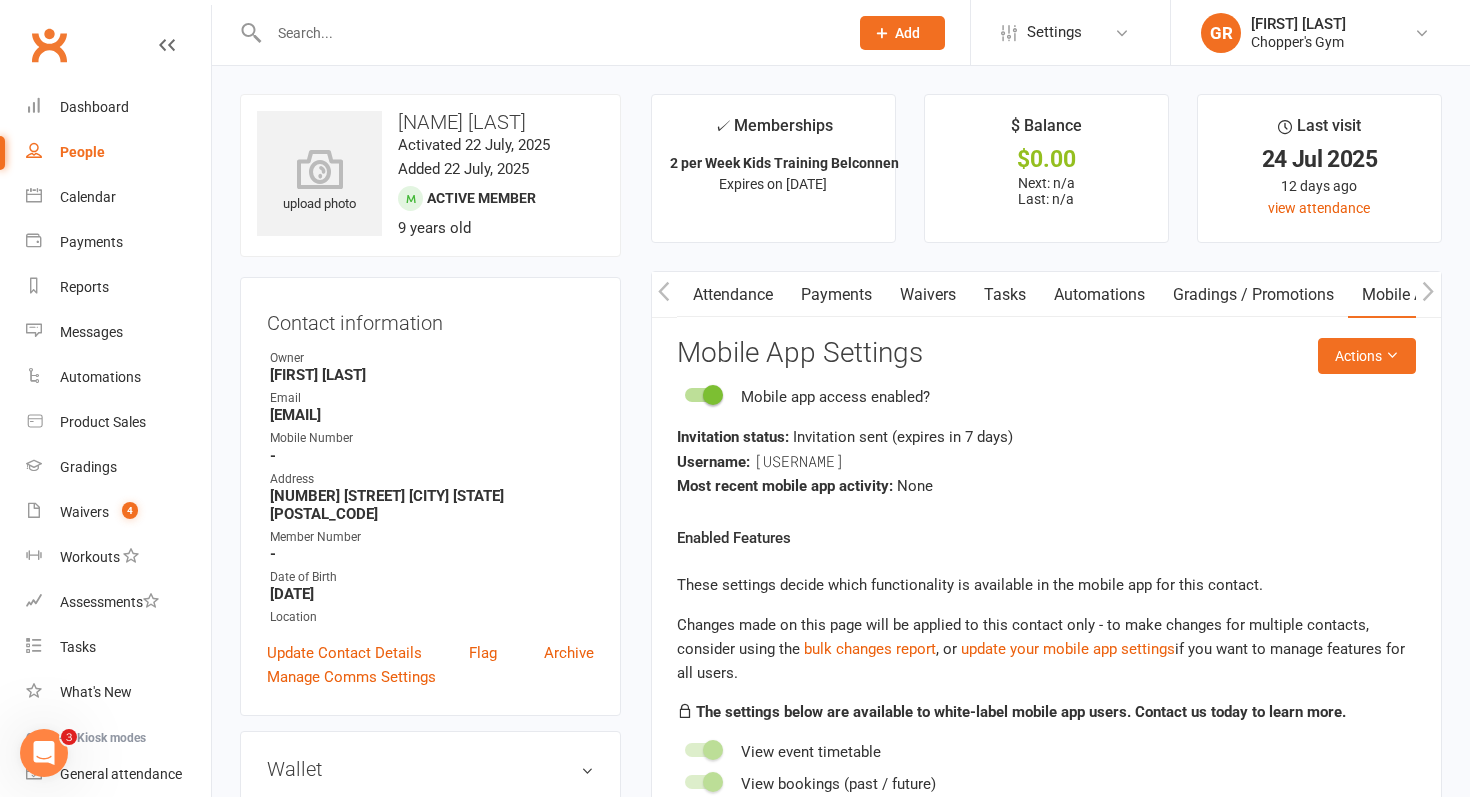 click on "Payments" at bounding box center [836, 295] 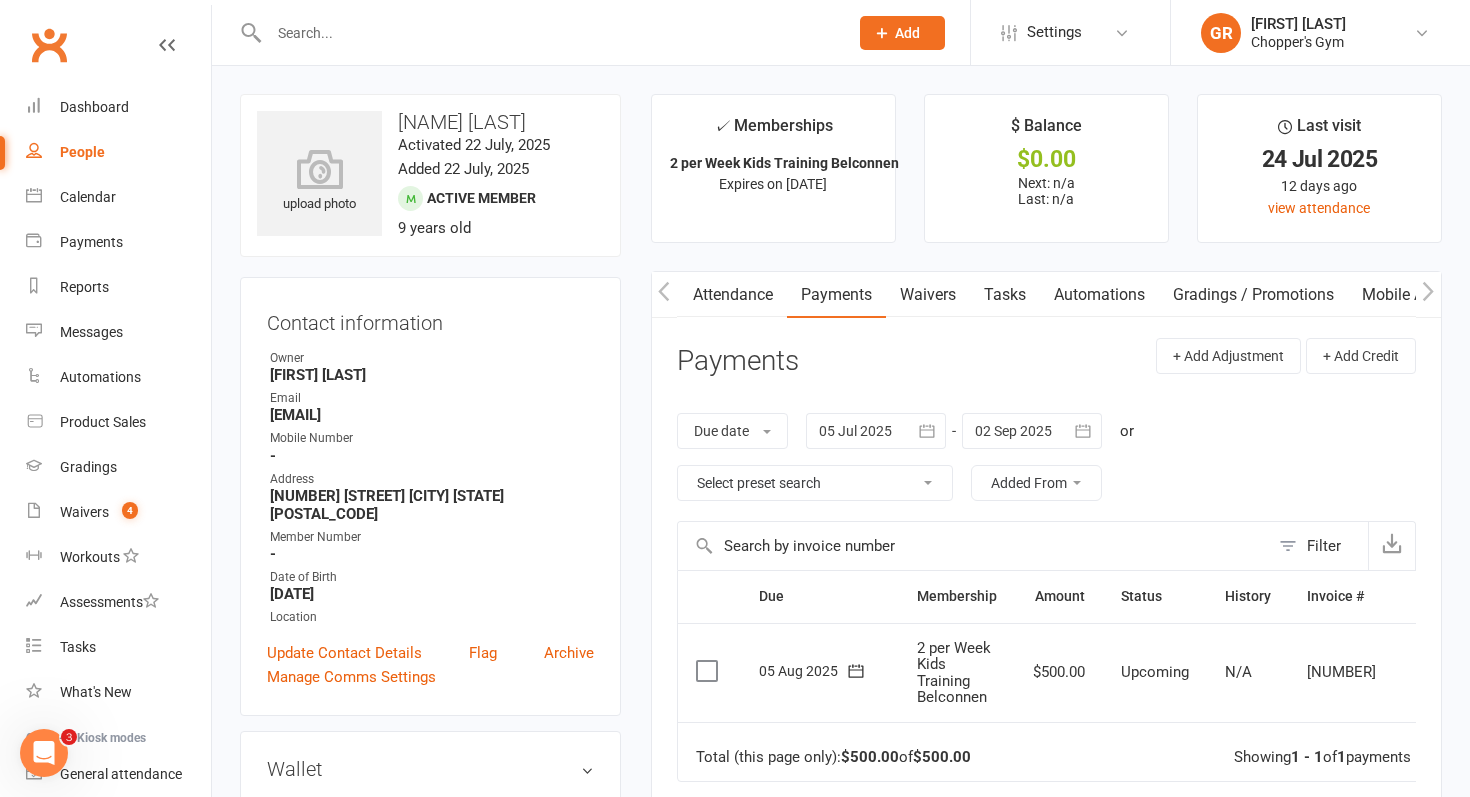 click at bounding box center [709, 671] 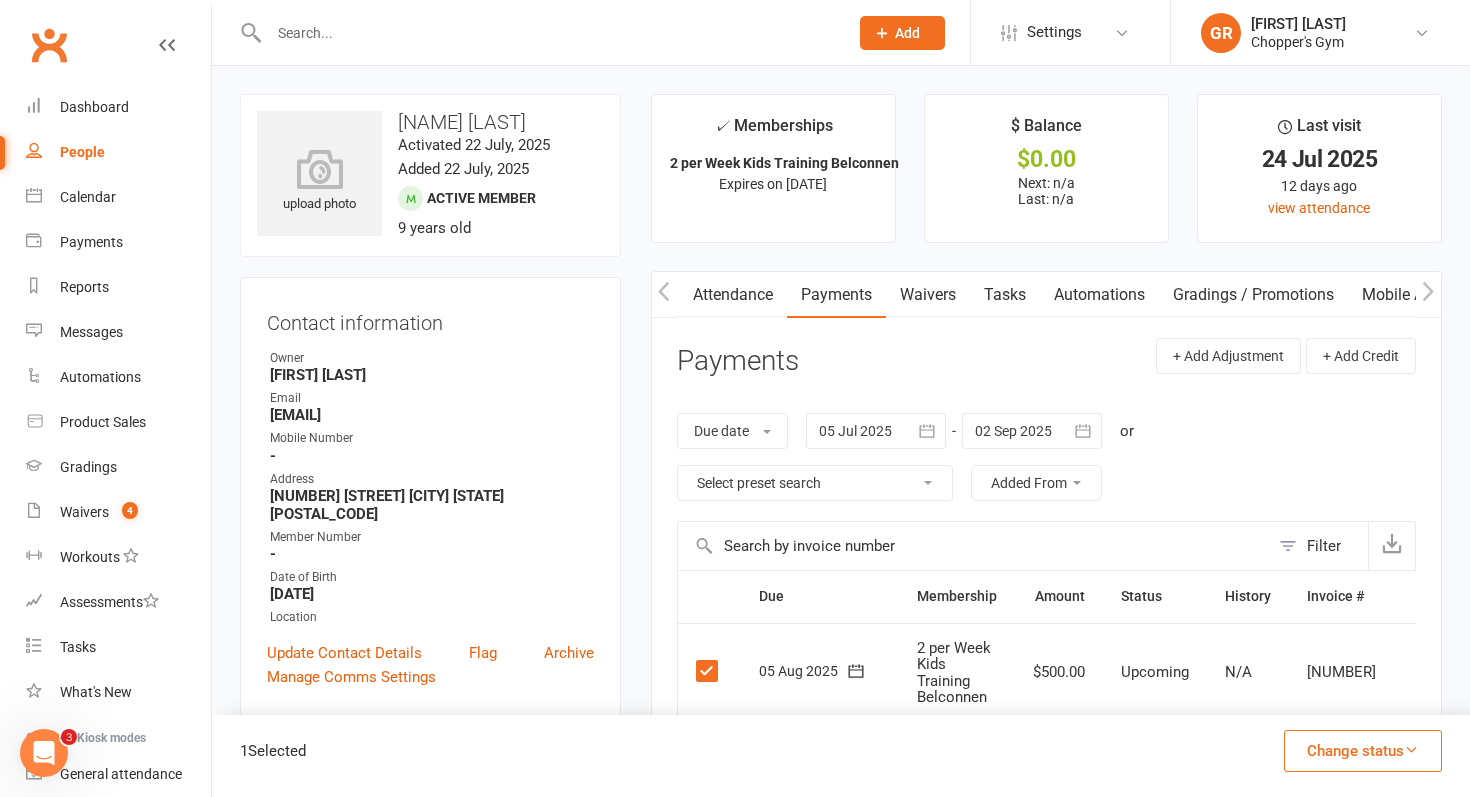 click on "Change status" at bounding box center (1363, 751) 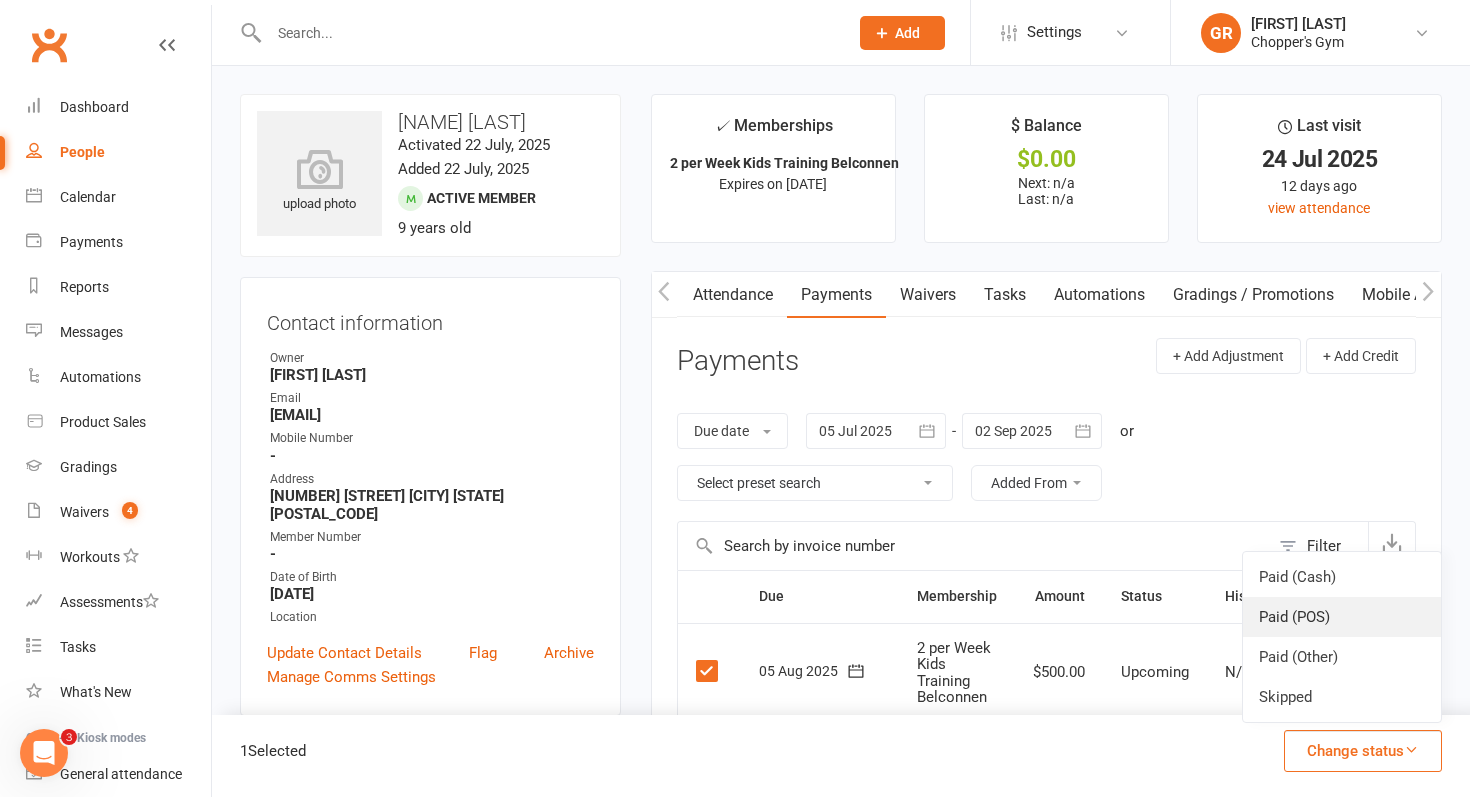 click on "Paid (POS)" at bounding box center (1342, 617) 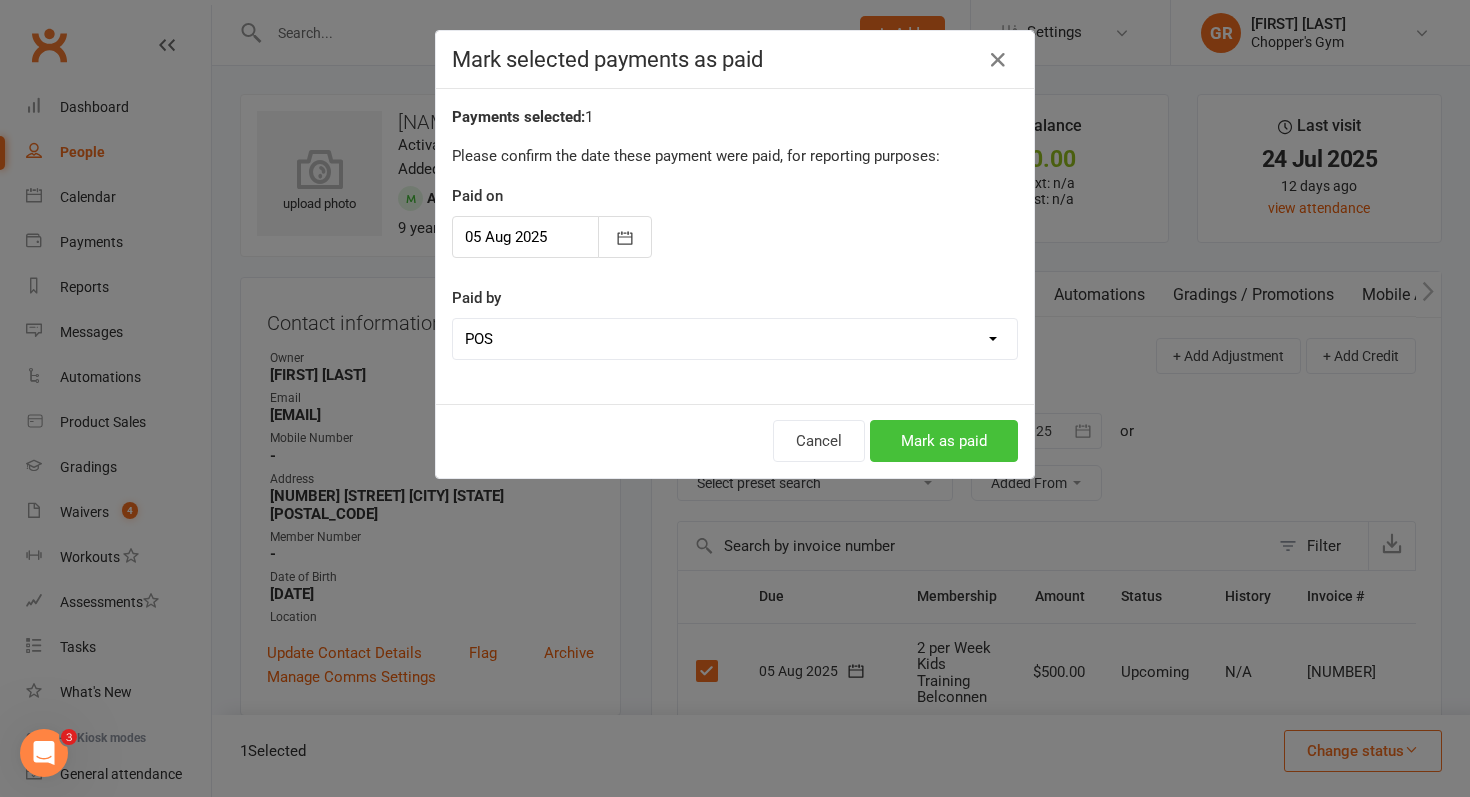 click on "Mark as paid" at bounding box center [944, 441] 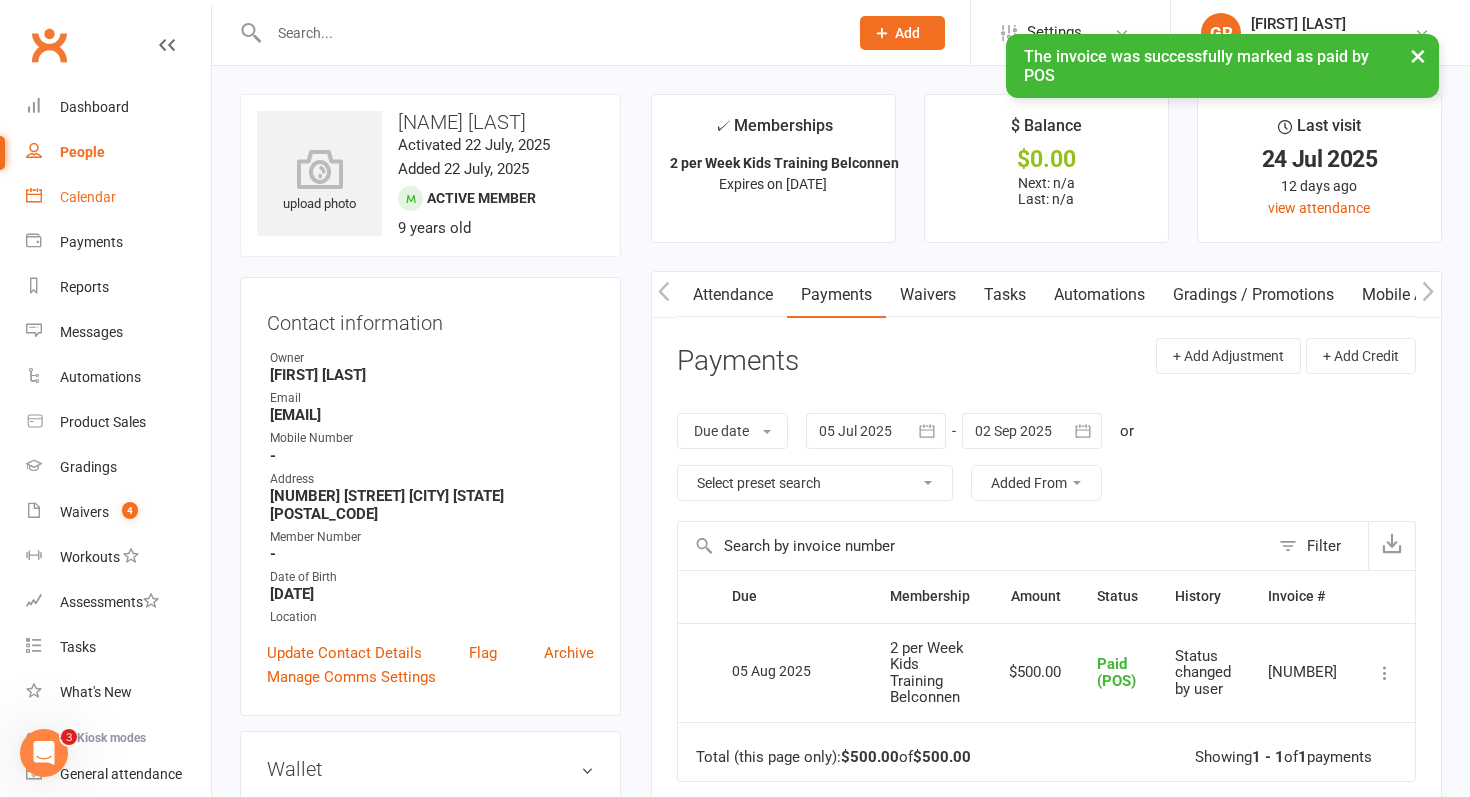 click on "Calendar" at bounding box center (118, 197) 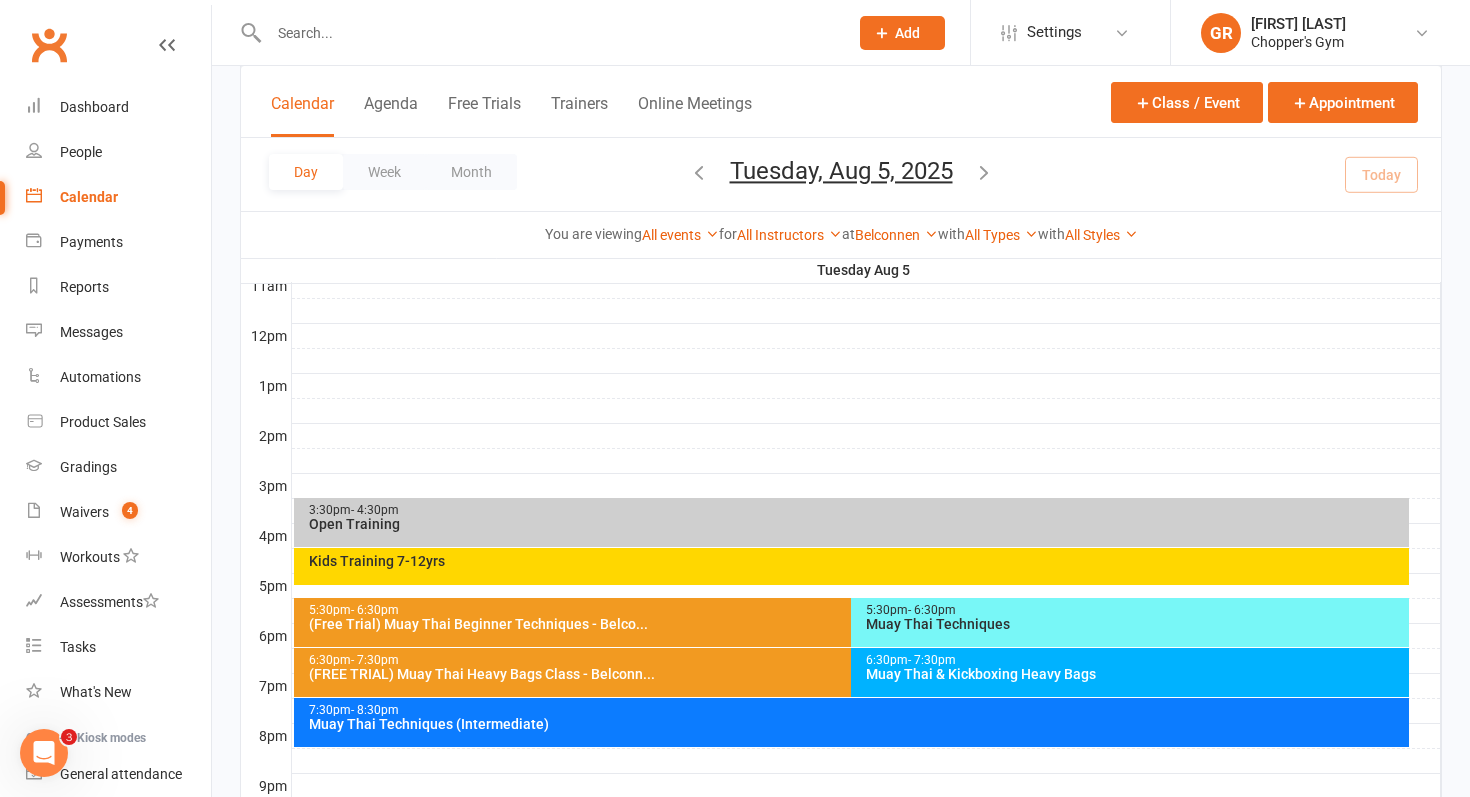 scroll, scrollTop: 684, scrollLeft: 0, axis: vertical 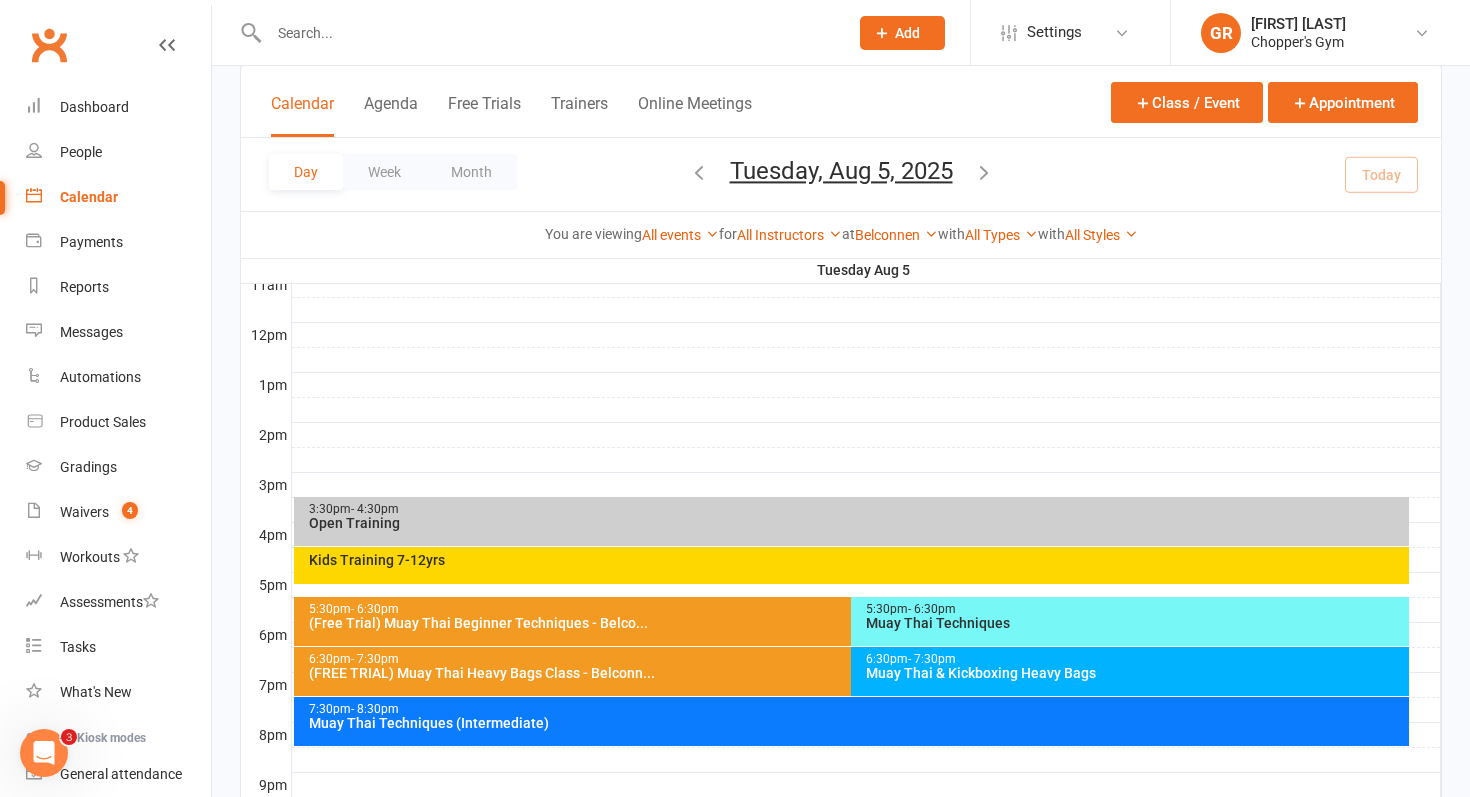 click on "Kids Training 7-12yrs" at bounding box center [857, 560] 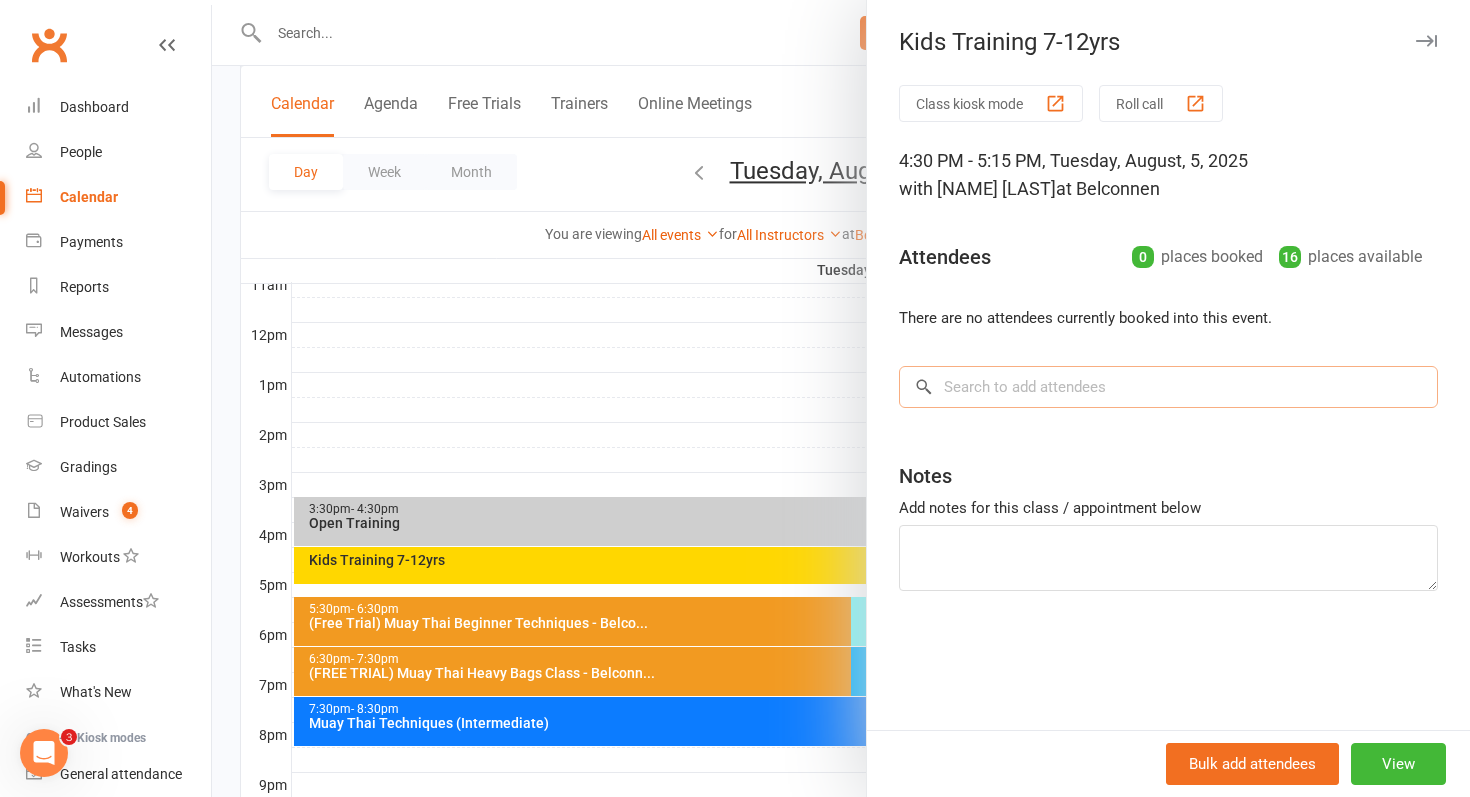 click at bounding box center [1168, 387] 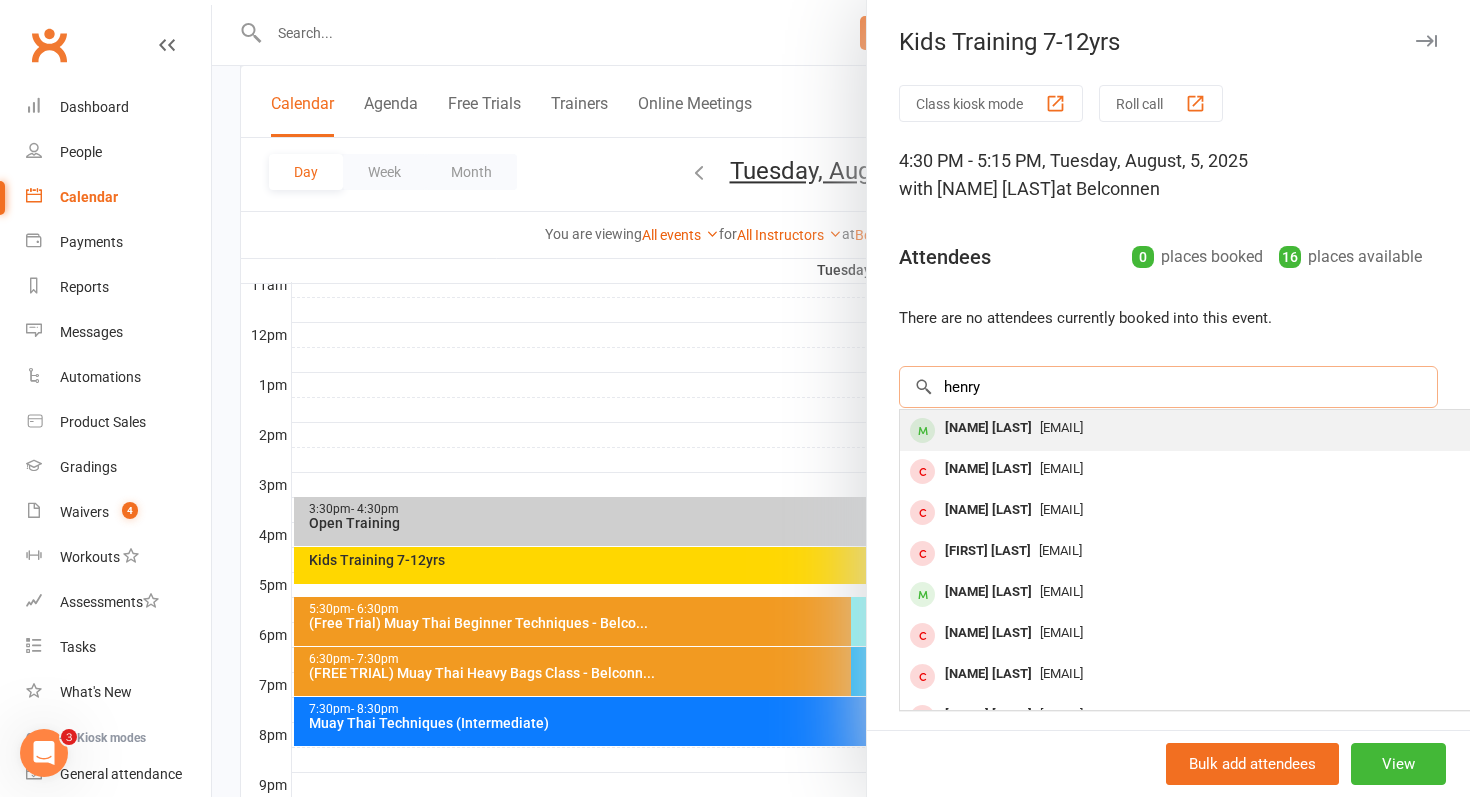type on "henry" 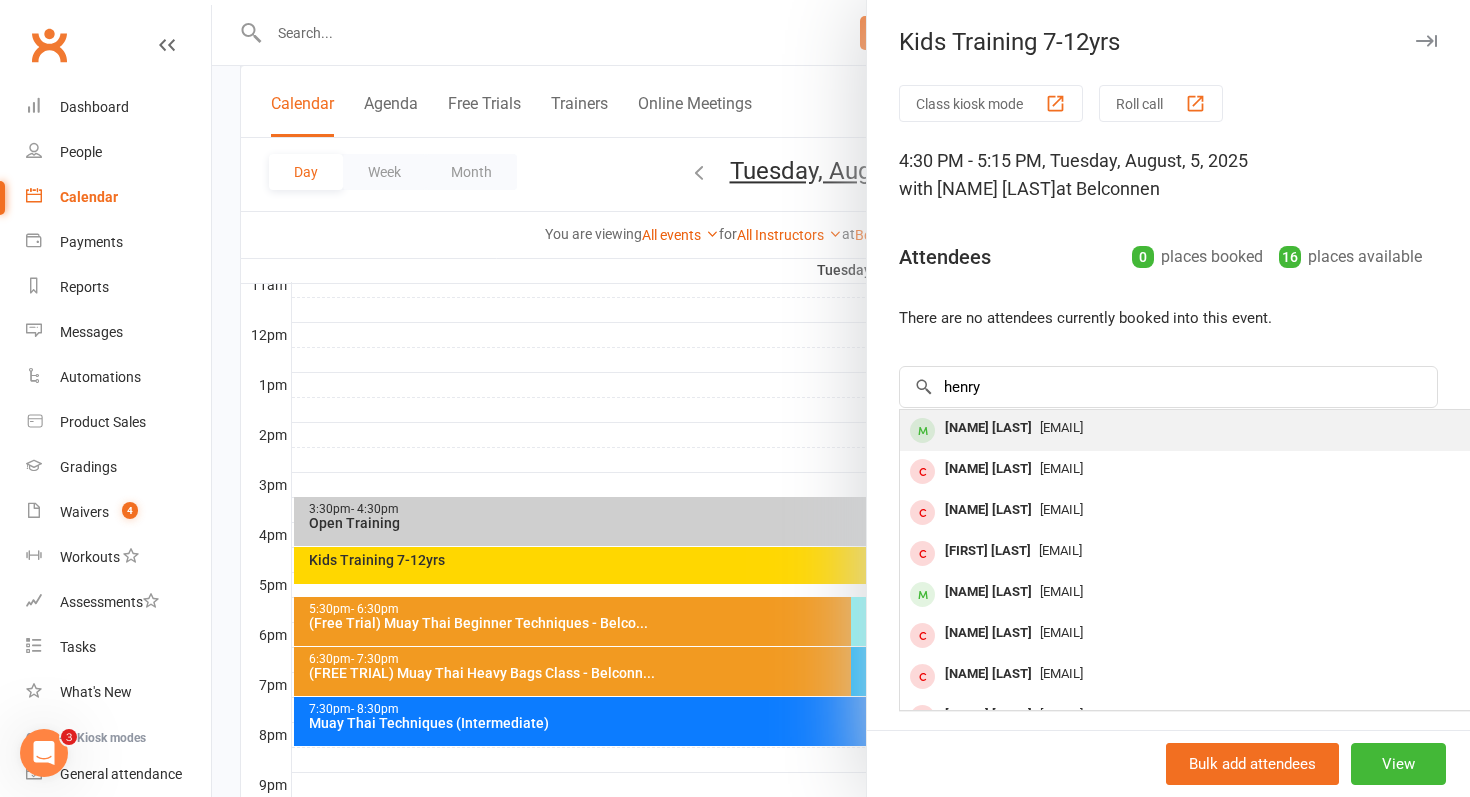 click on "[EMAIL]" at bounding box center [1061, 427] 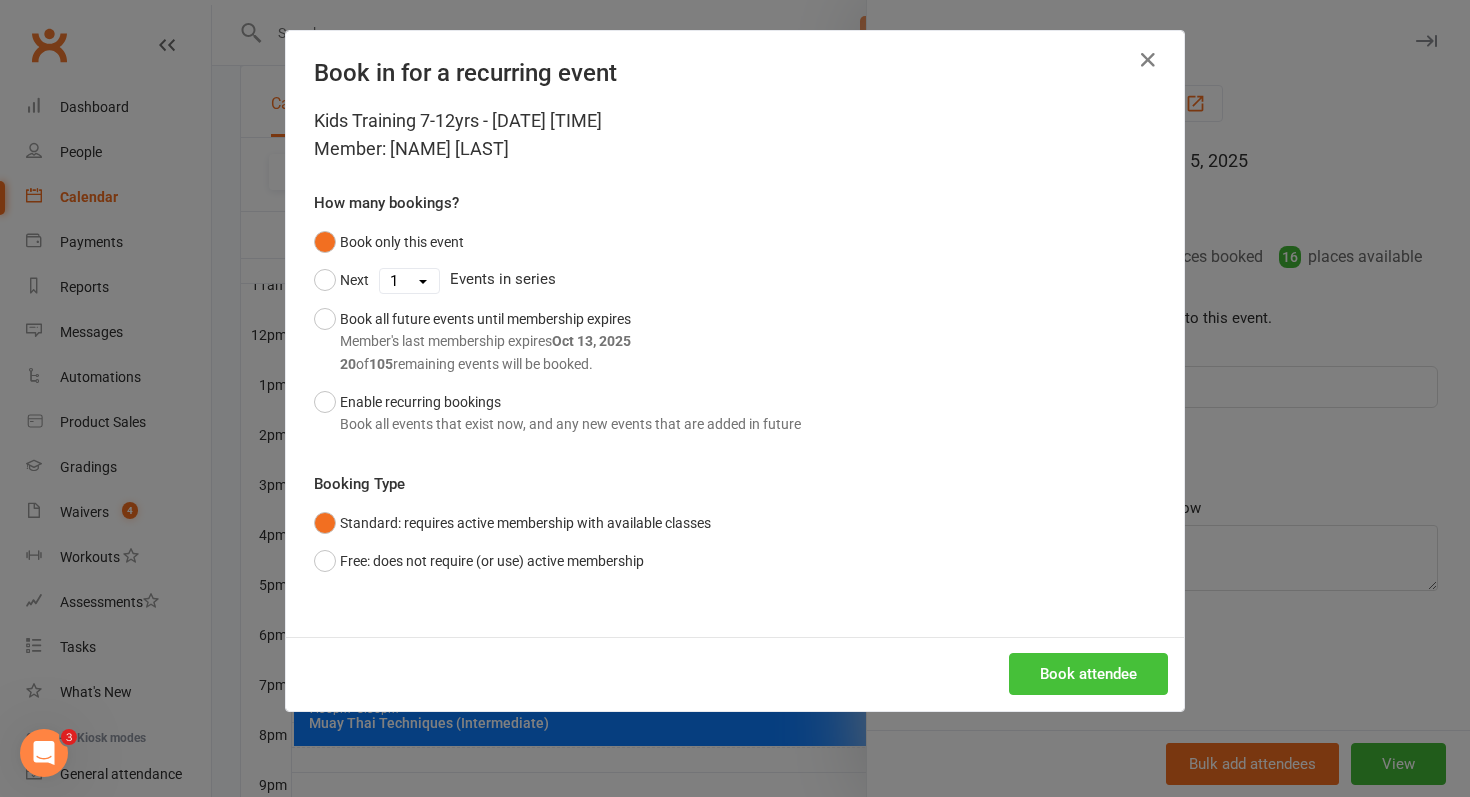 click on "Book attendee" at bounding box center (1088, 674) 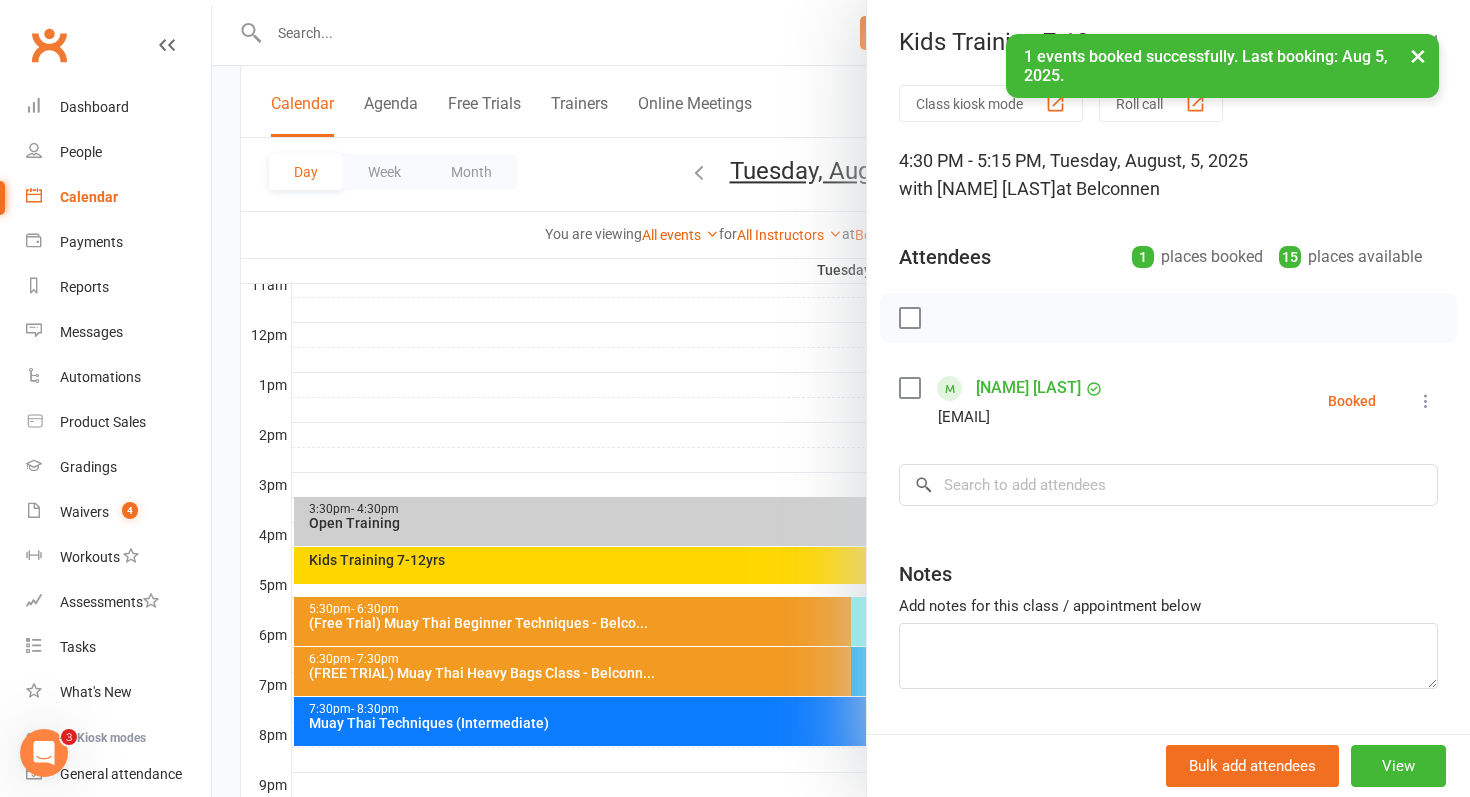 click at bounding box center (1426, 401) 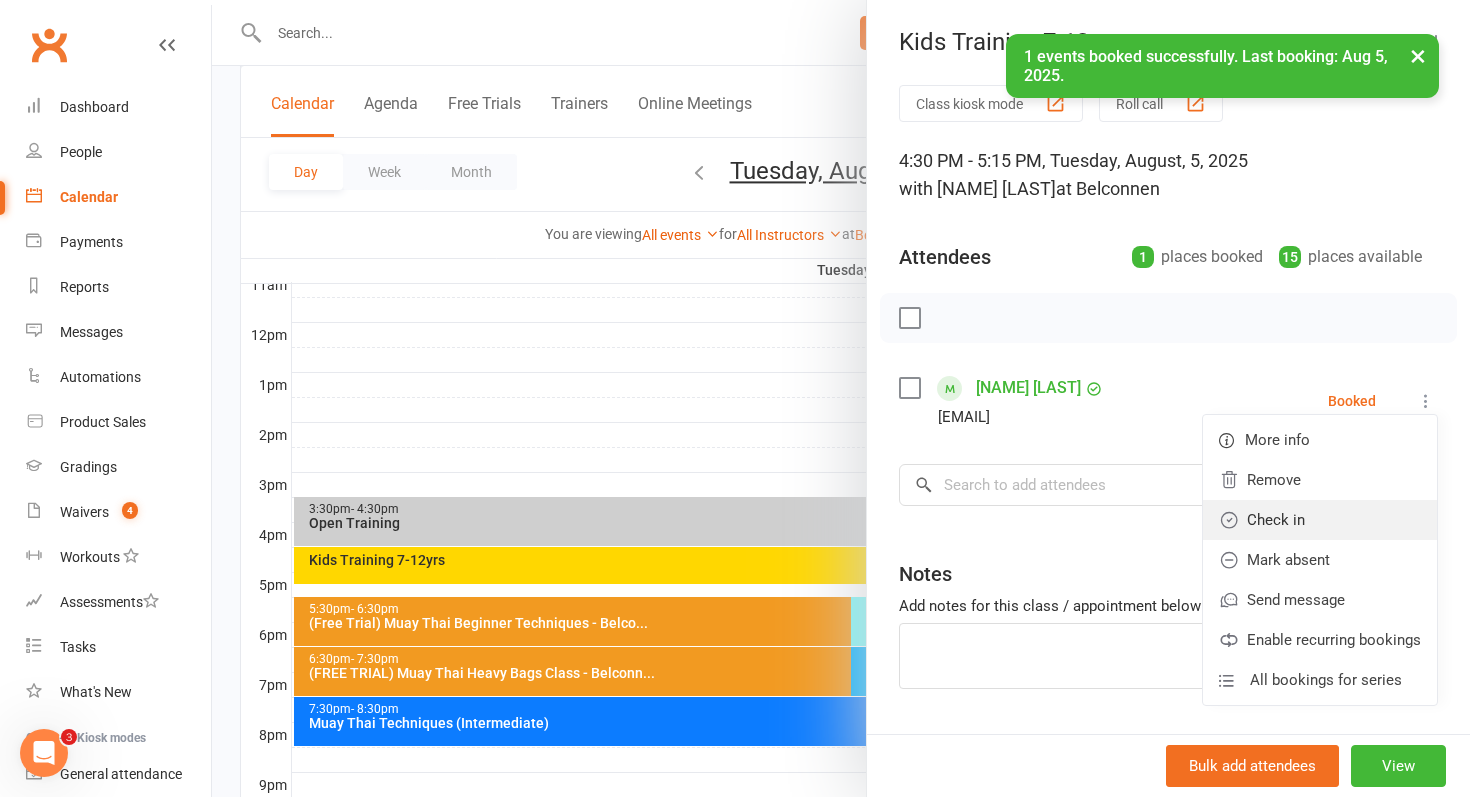 click on "Check in" at bounding box center (1320, 520) 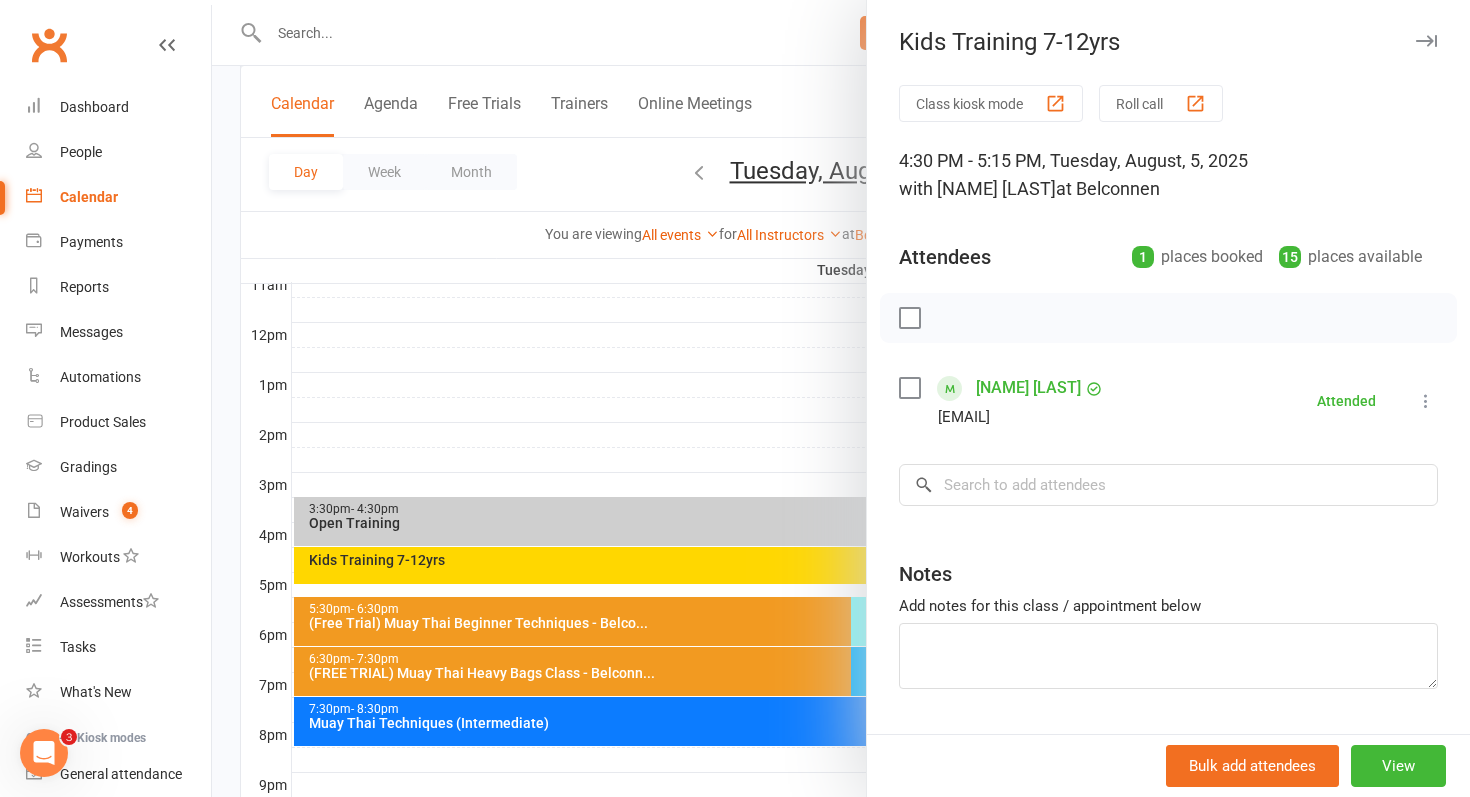 click at bounding box center (841, 398) 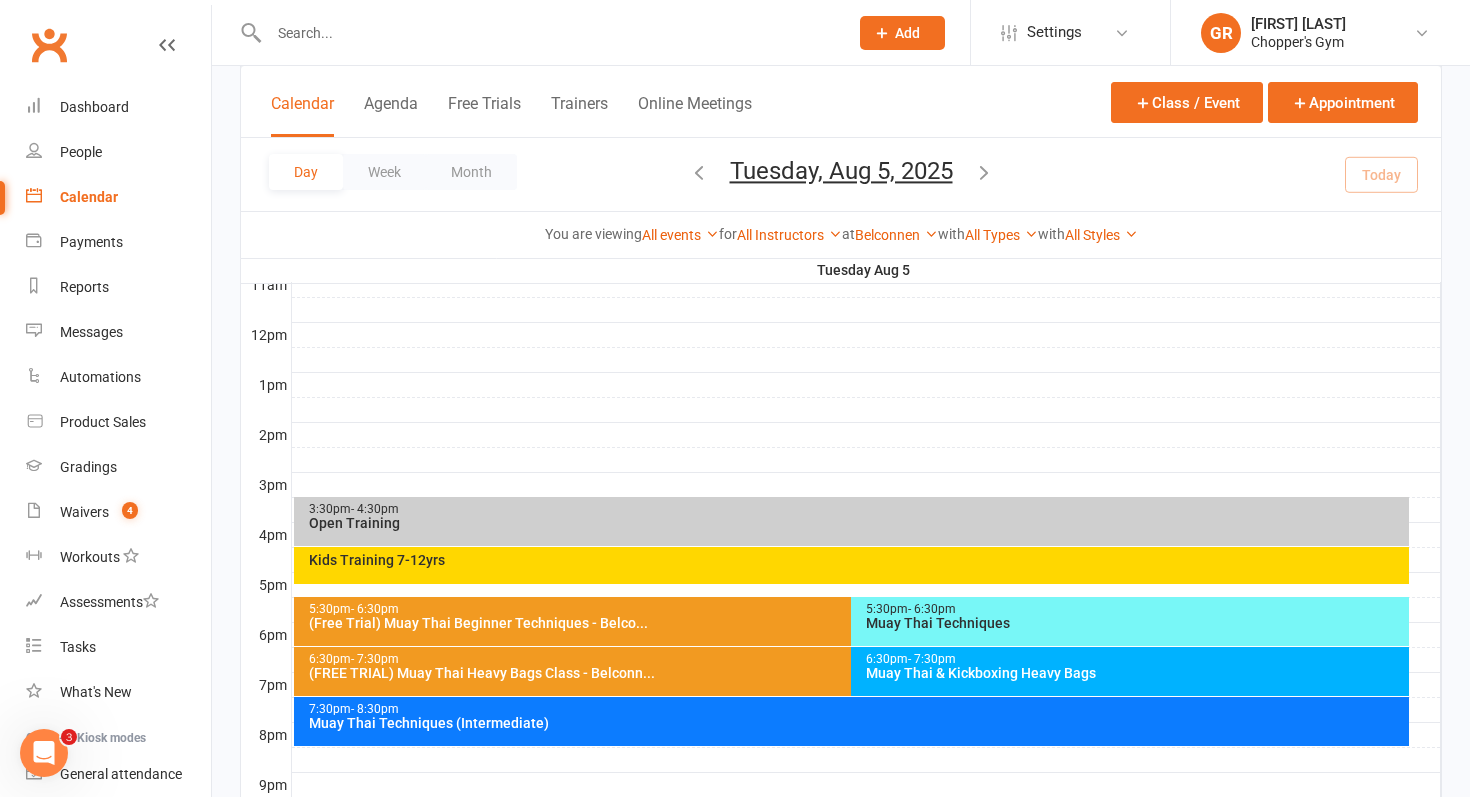 click on "Muay Thai Techniques" at bounding box center (1135, 623) 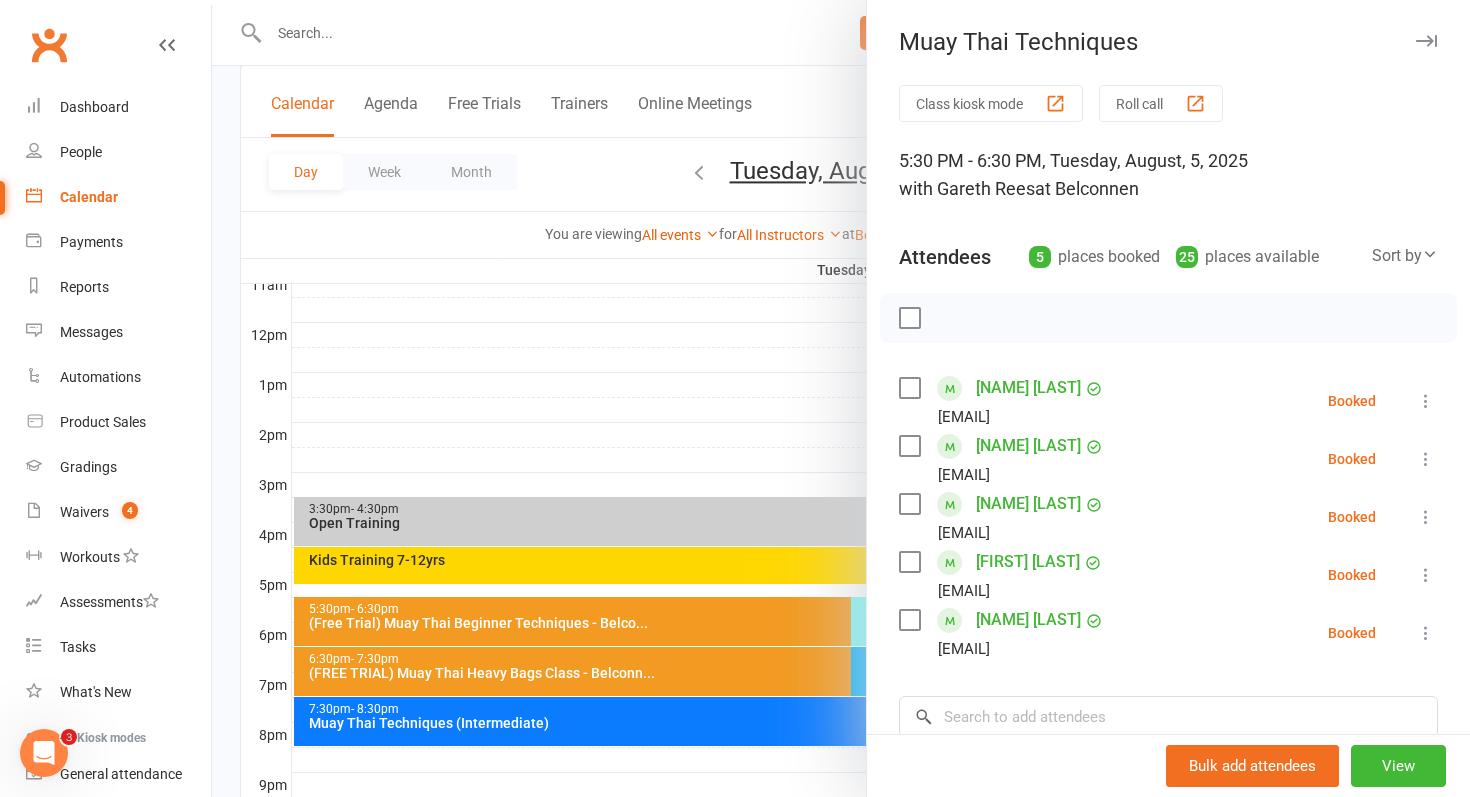click at bounding box center (841, 398) 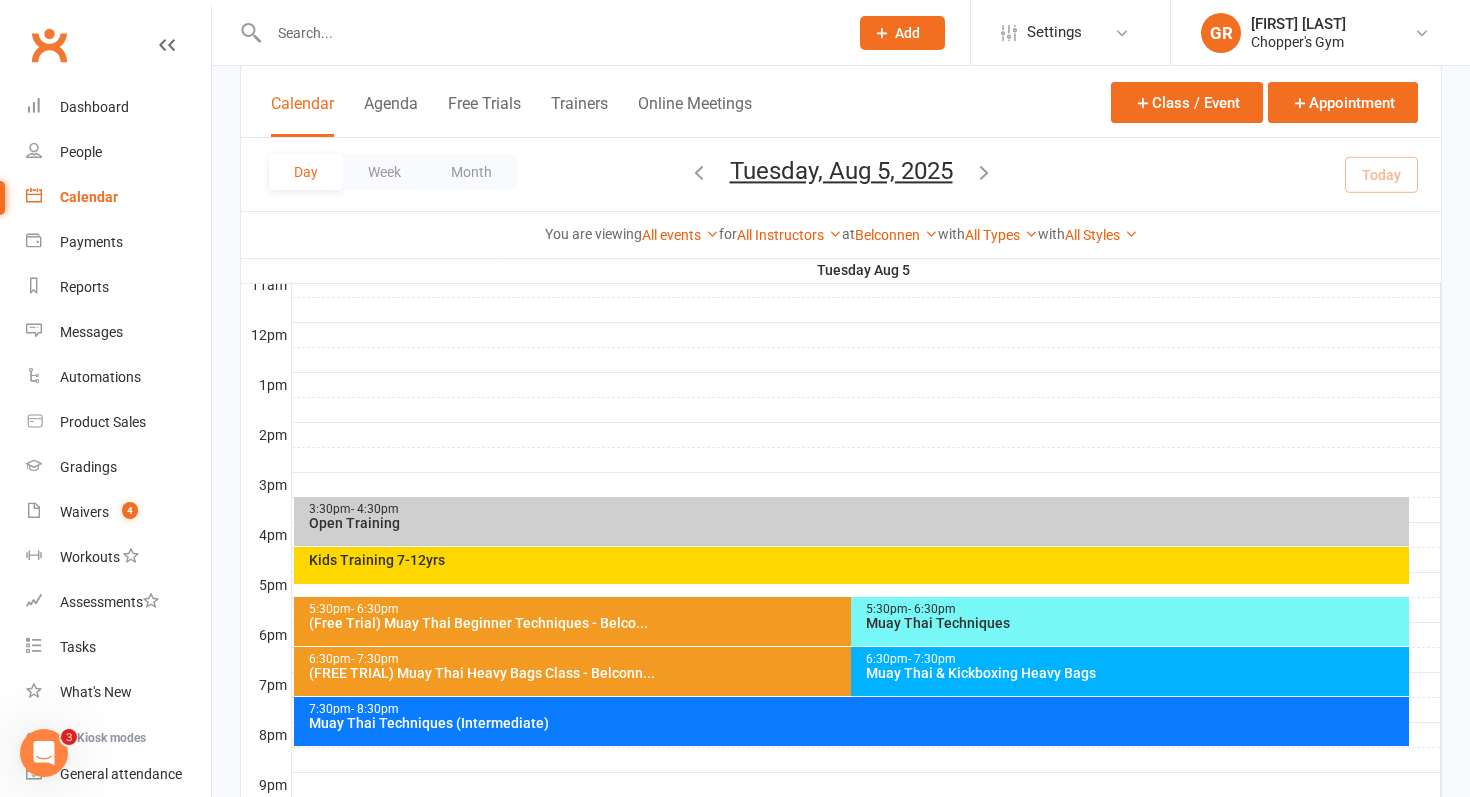 click on "5:30pm  - 6:30pm" at bounding box center [847, 609] 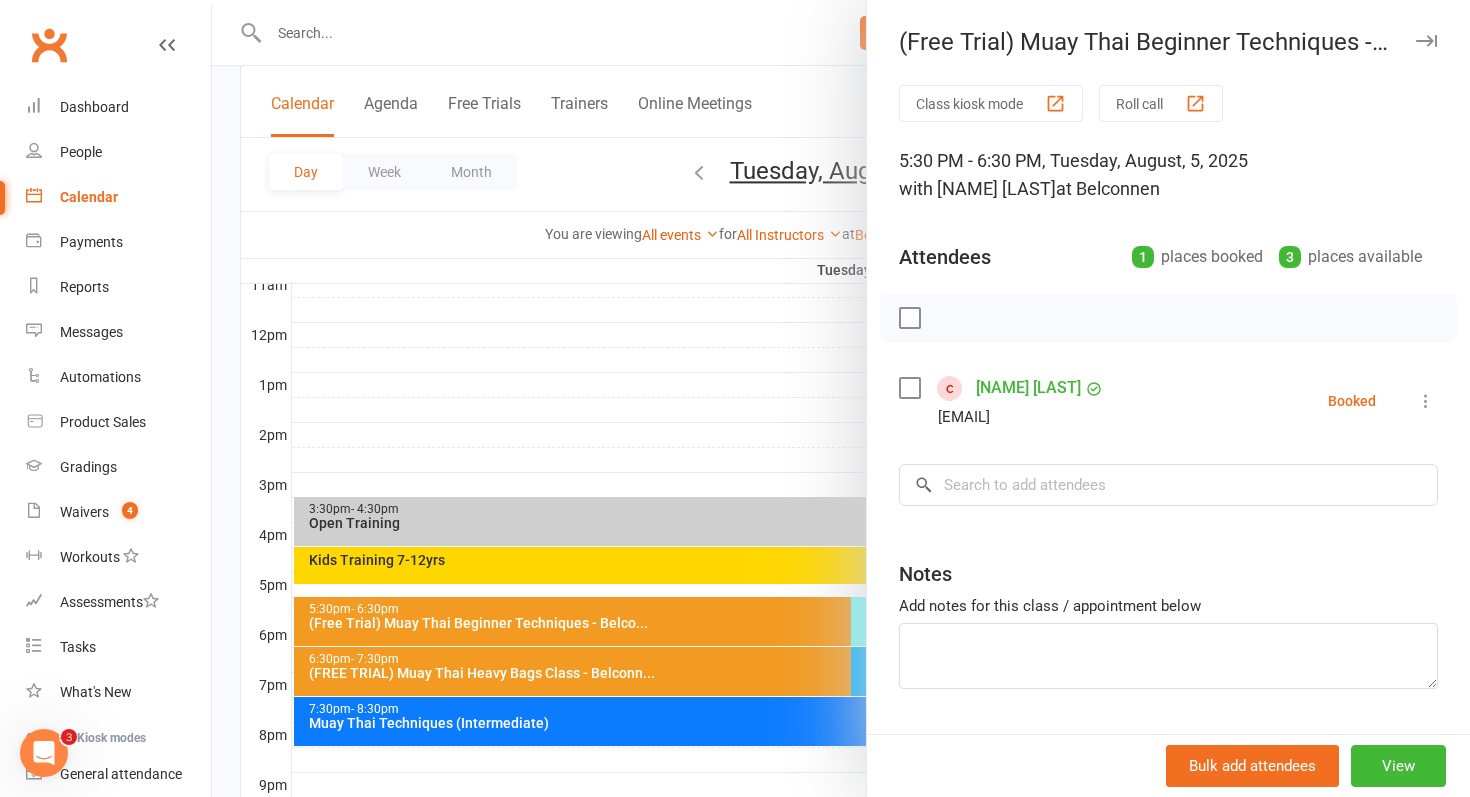 click at bounding box center [841, 398] 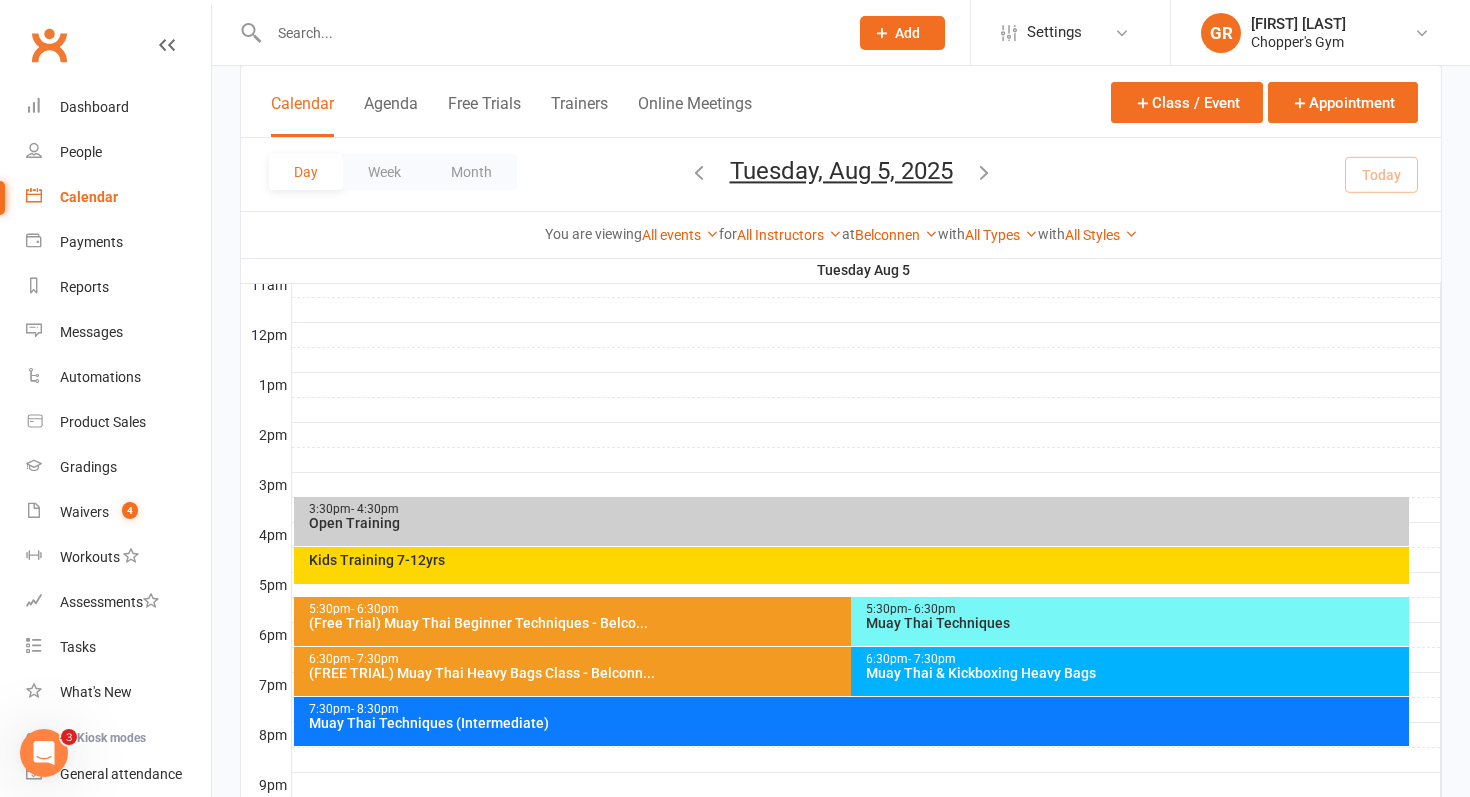 click on "(FREE TRIAL)  Muay Thai Heavy Bags Class - Belconn..." at bounding box center (847, 673) 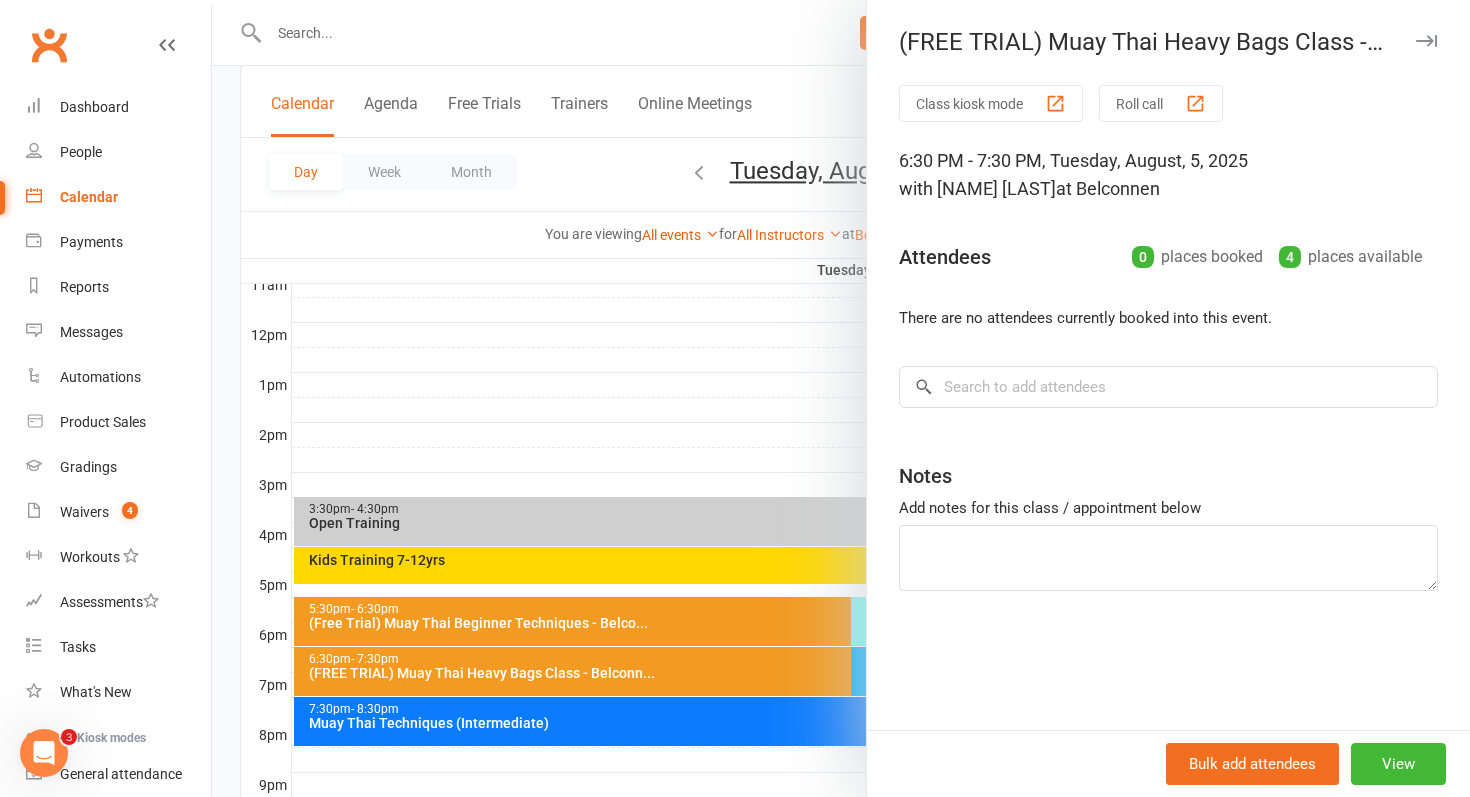 click at bounding box center [841, 398] 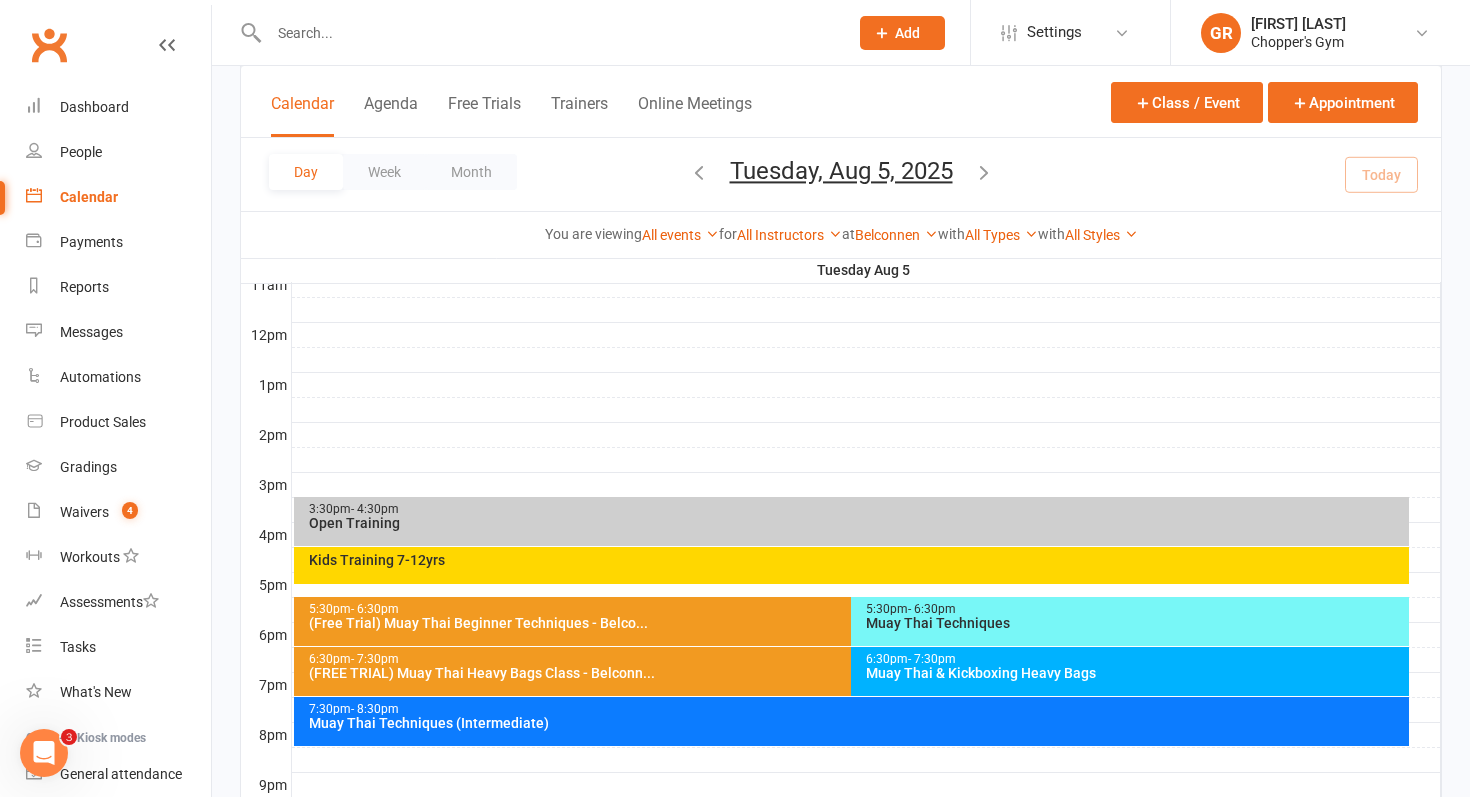 click on "Muay Thai & Kickboxing Heavy Bags" at bounding box center (1135, 673) 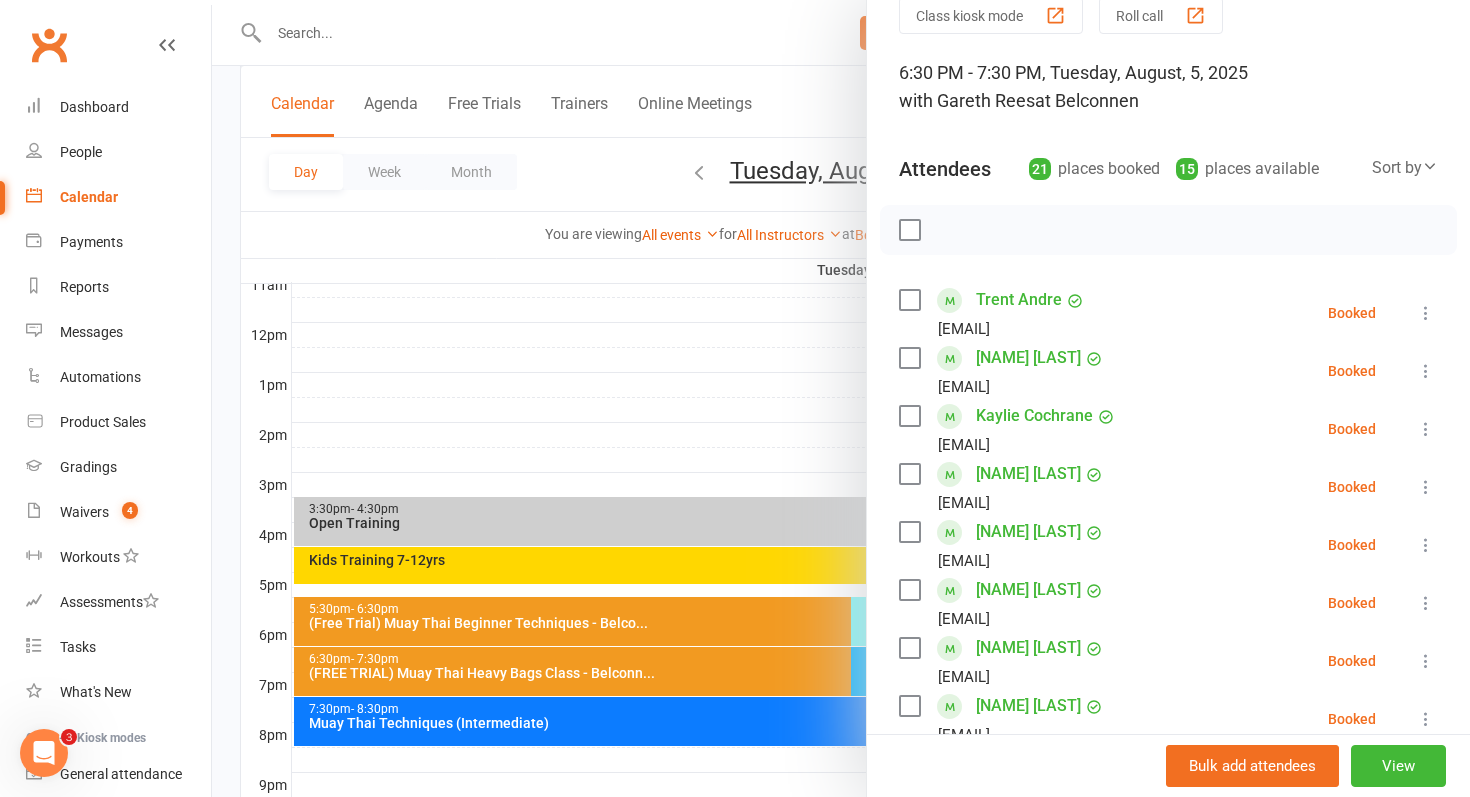 scroll, scrollTop: 89, scrollLeft: 0, axis: vertical 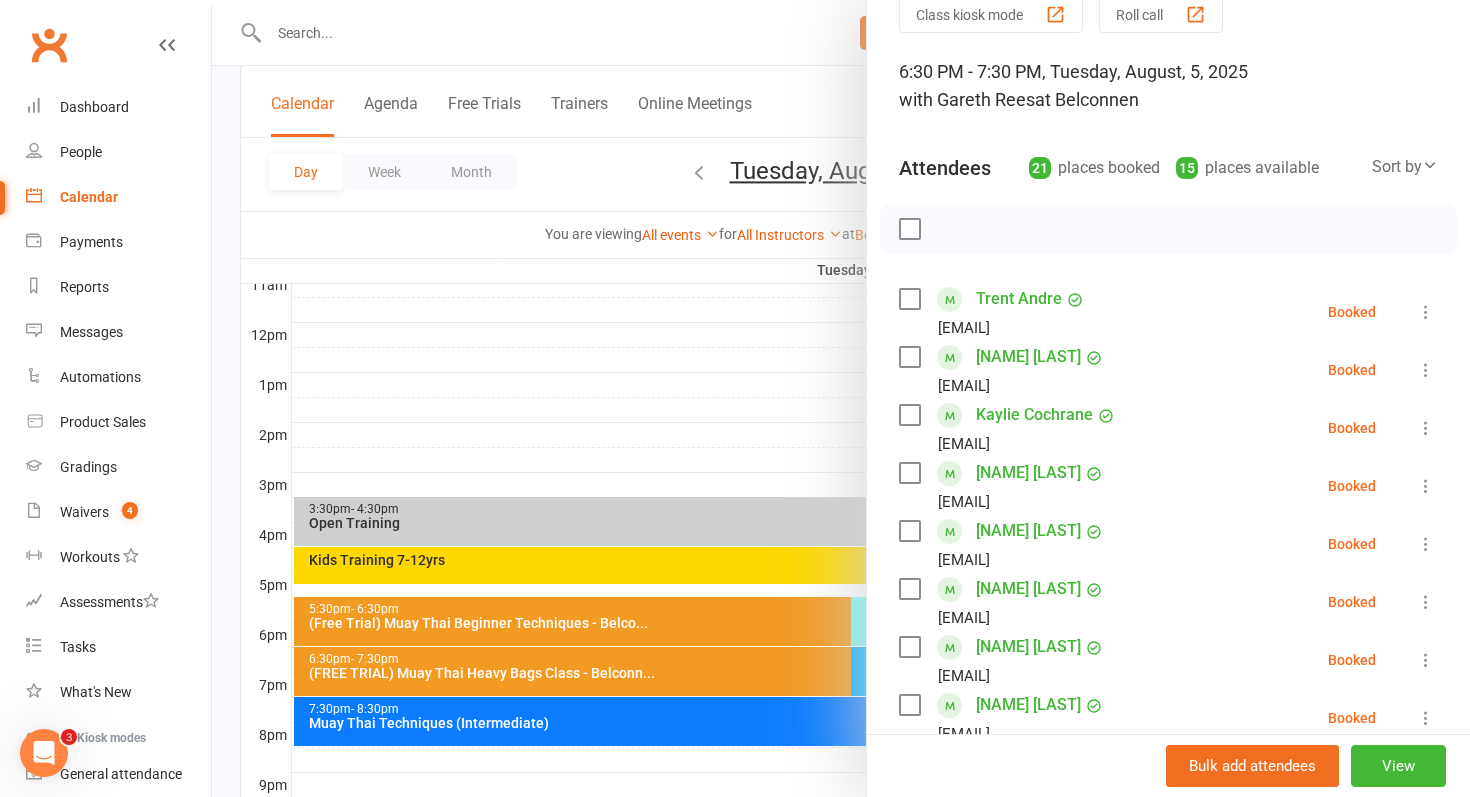 click on "Sort by" at bounding box center [1405, 167] 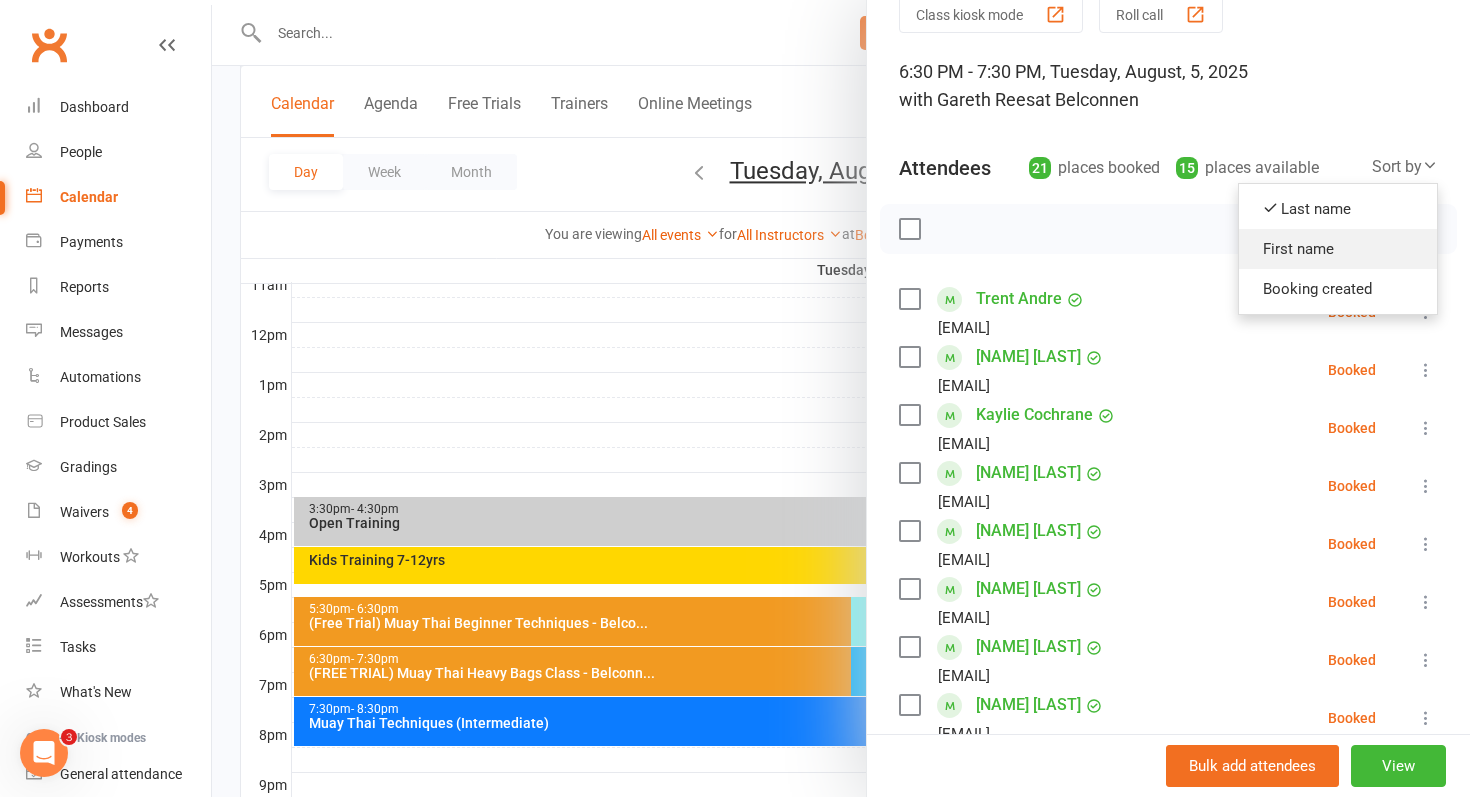 click on "First name" at bounding box center (1338, 249) 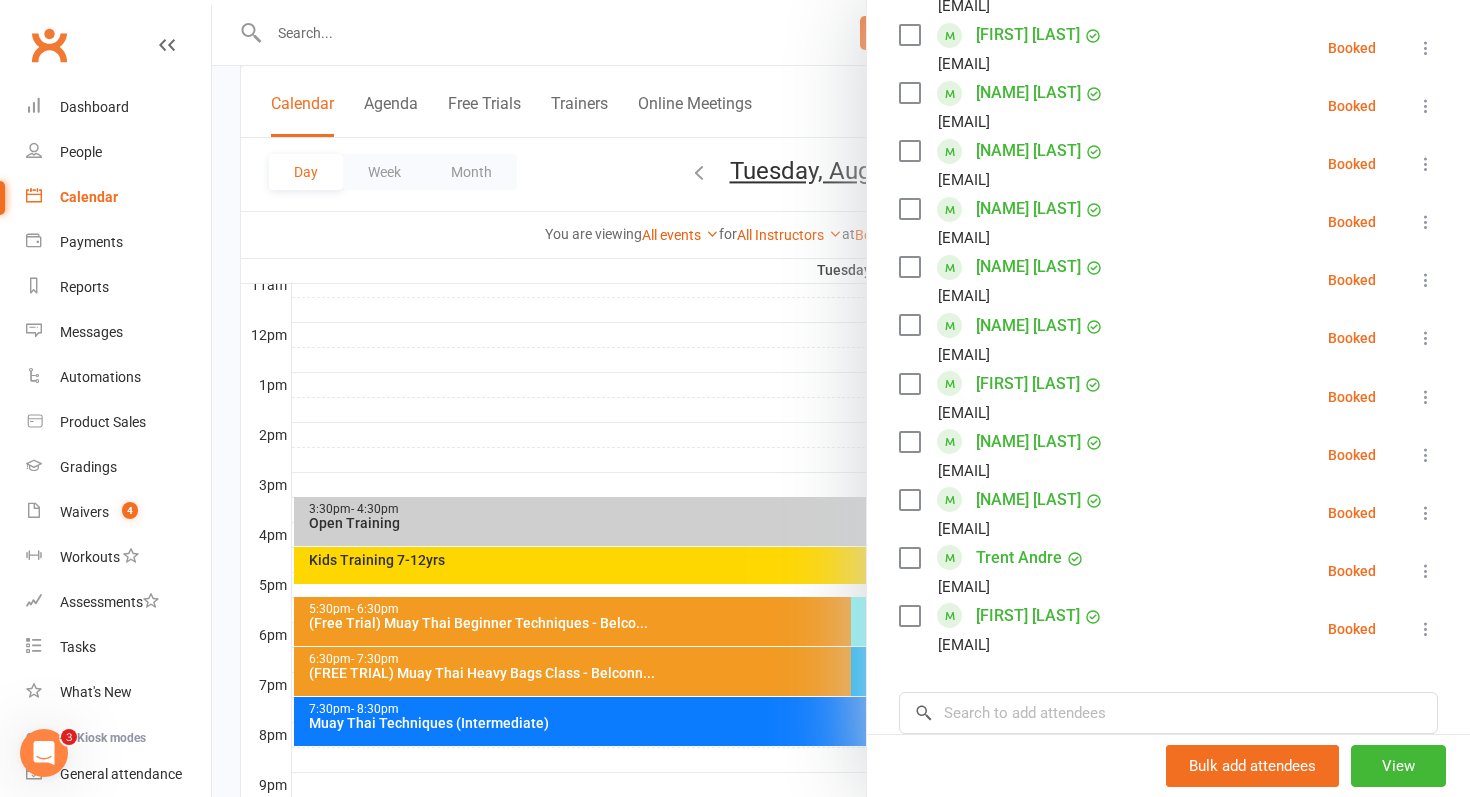 scroll, scrollTop: 941, scrollLeft: 0, axis: vertical 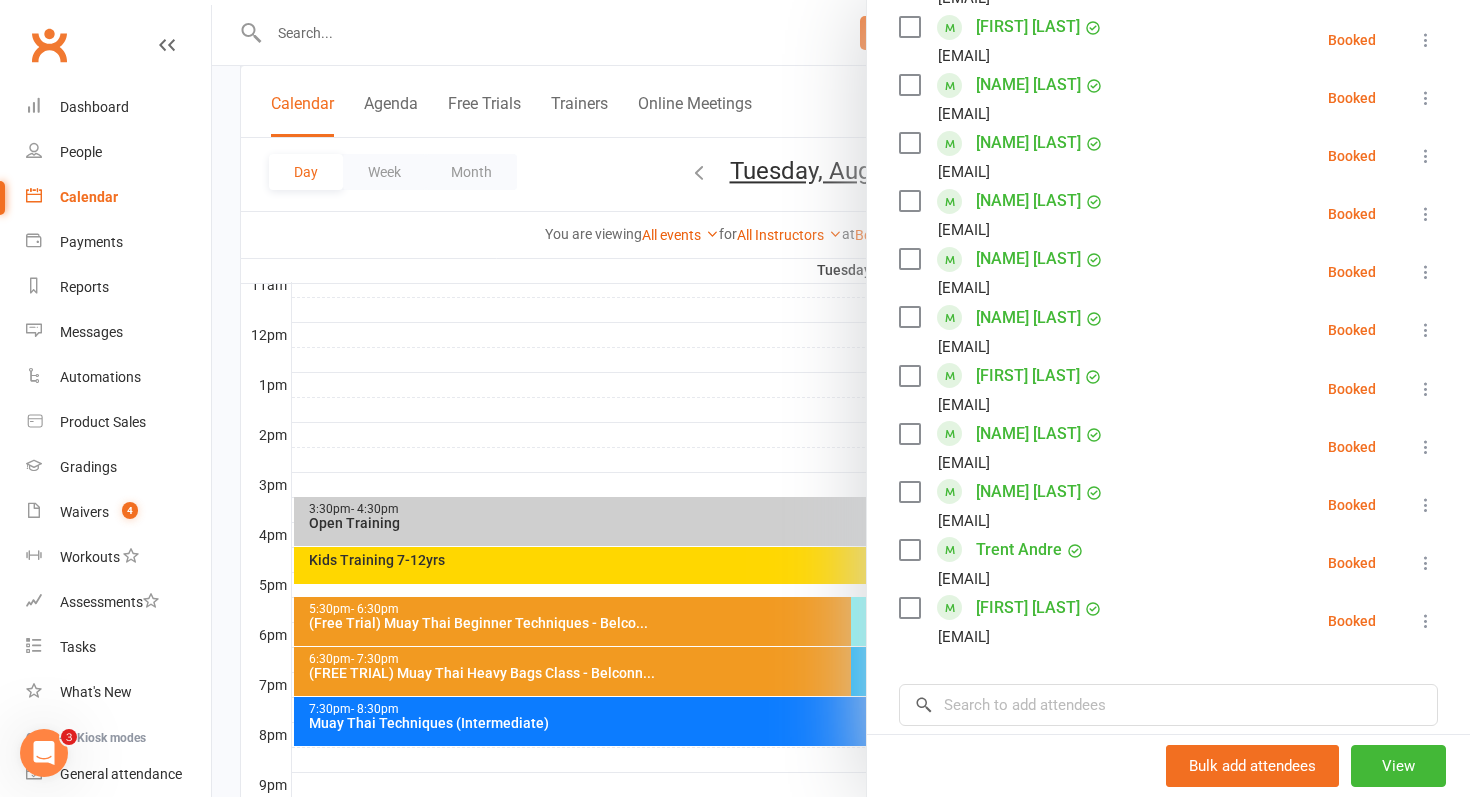 click at bounding box center [841, 398] 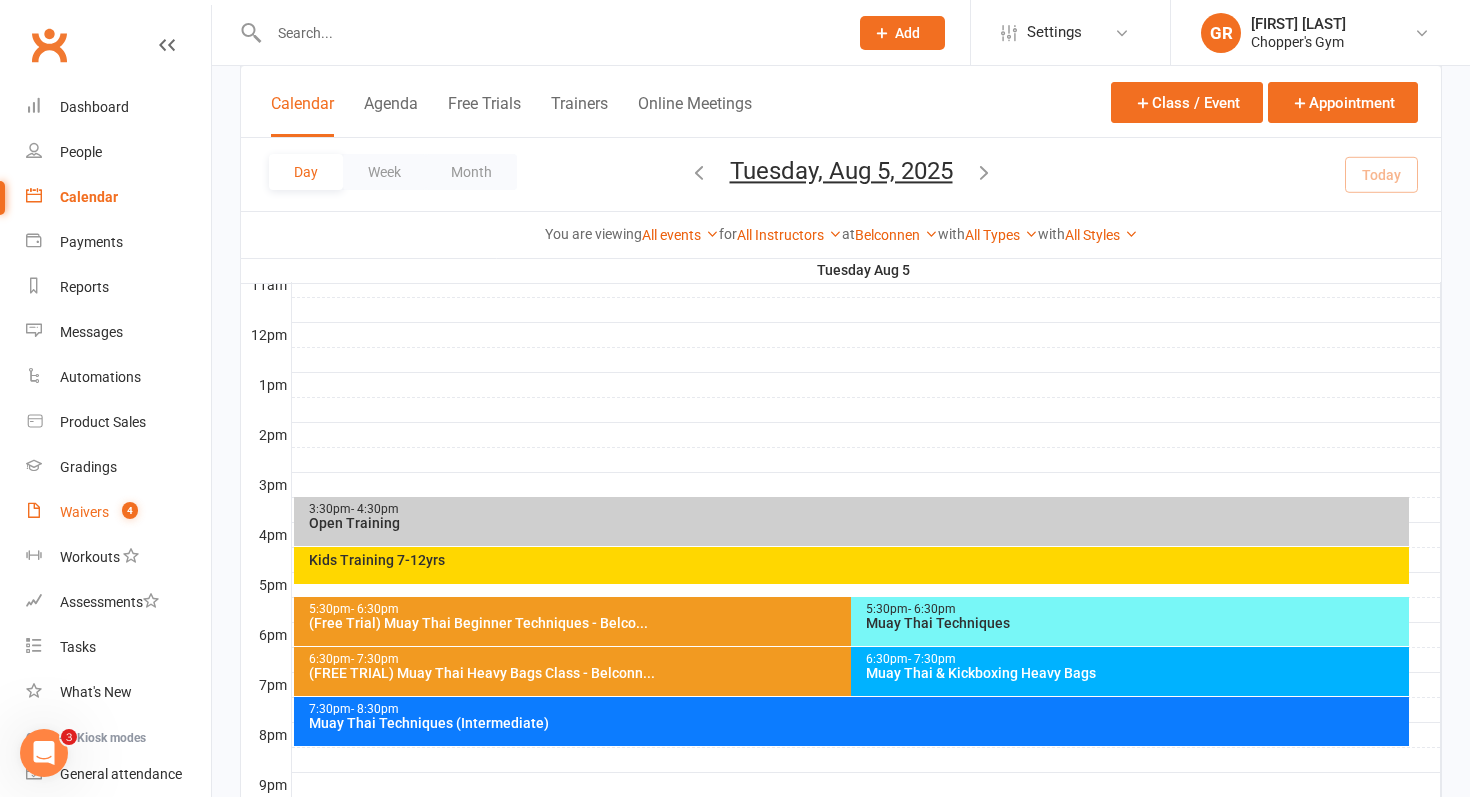 click on "Waivers   4" at bounding box center [118, 512] 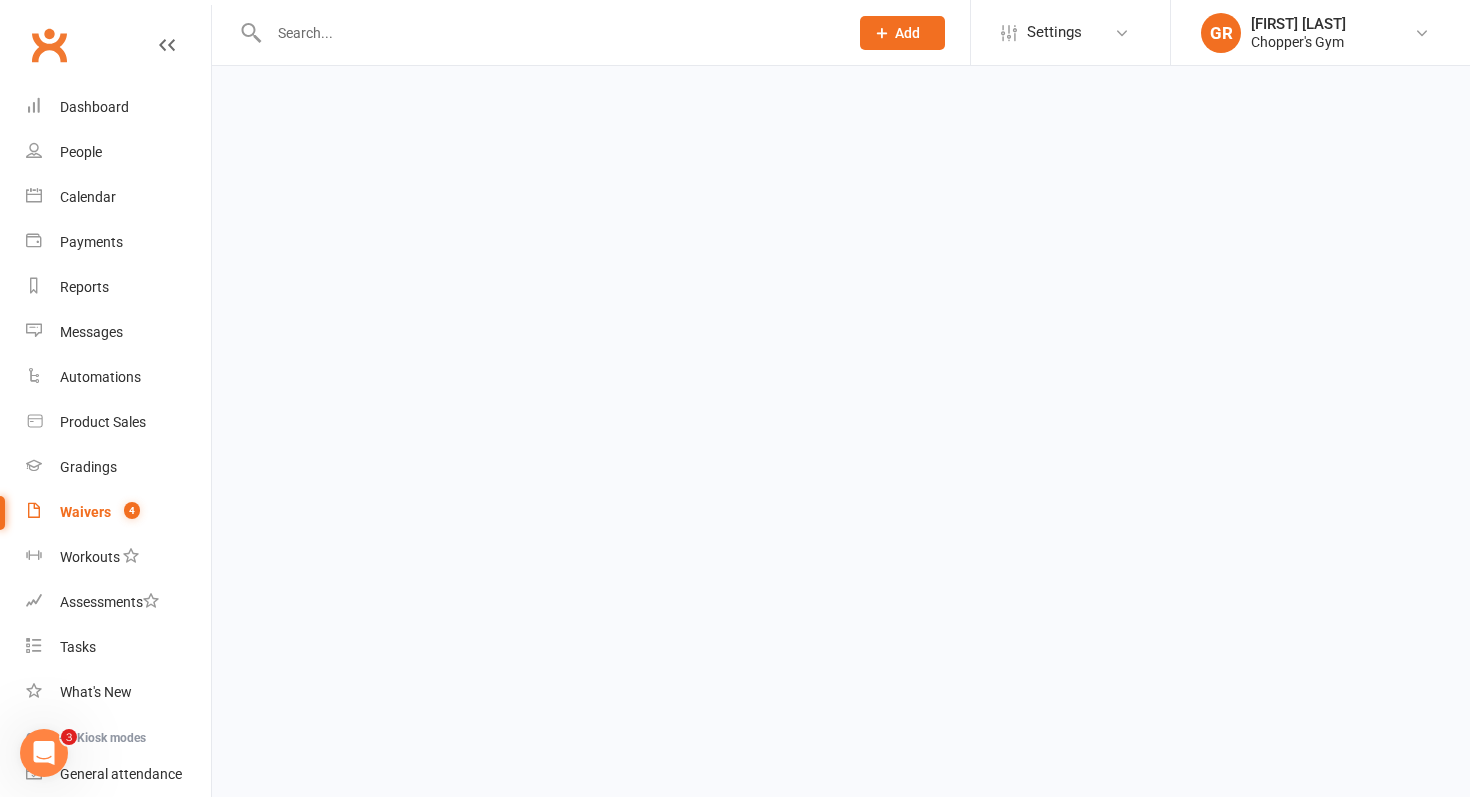 scroll, scrollTop: 0, scrollLeft: 0, axis: both 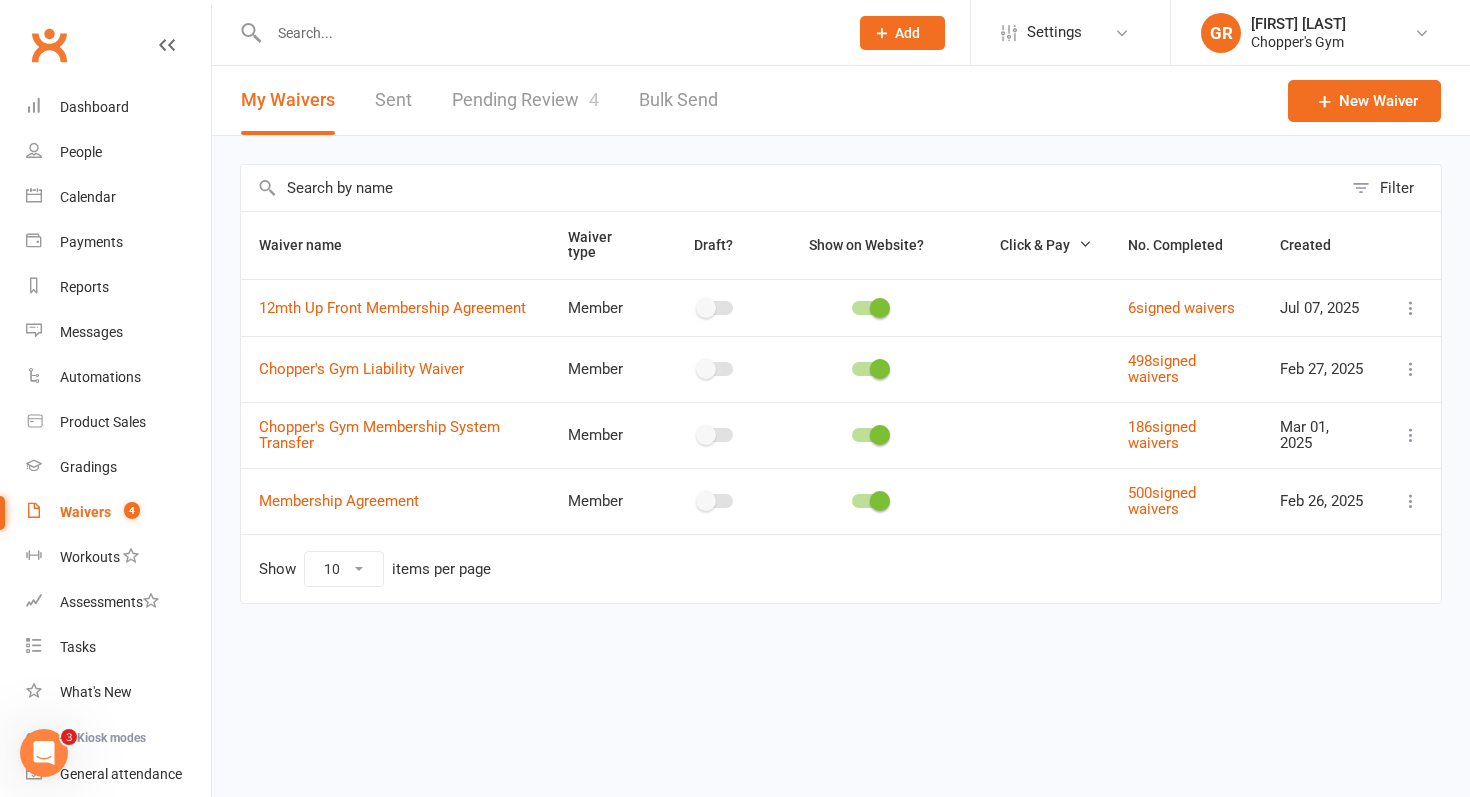 click on "Pending Review 4" at bounding box center [525, 100] 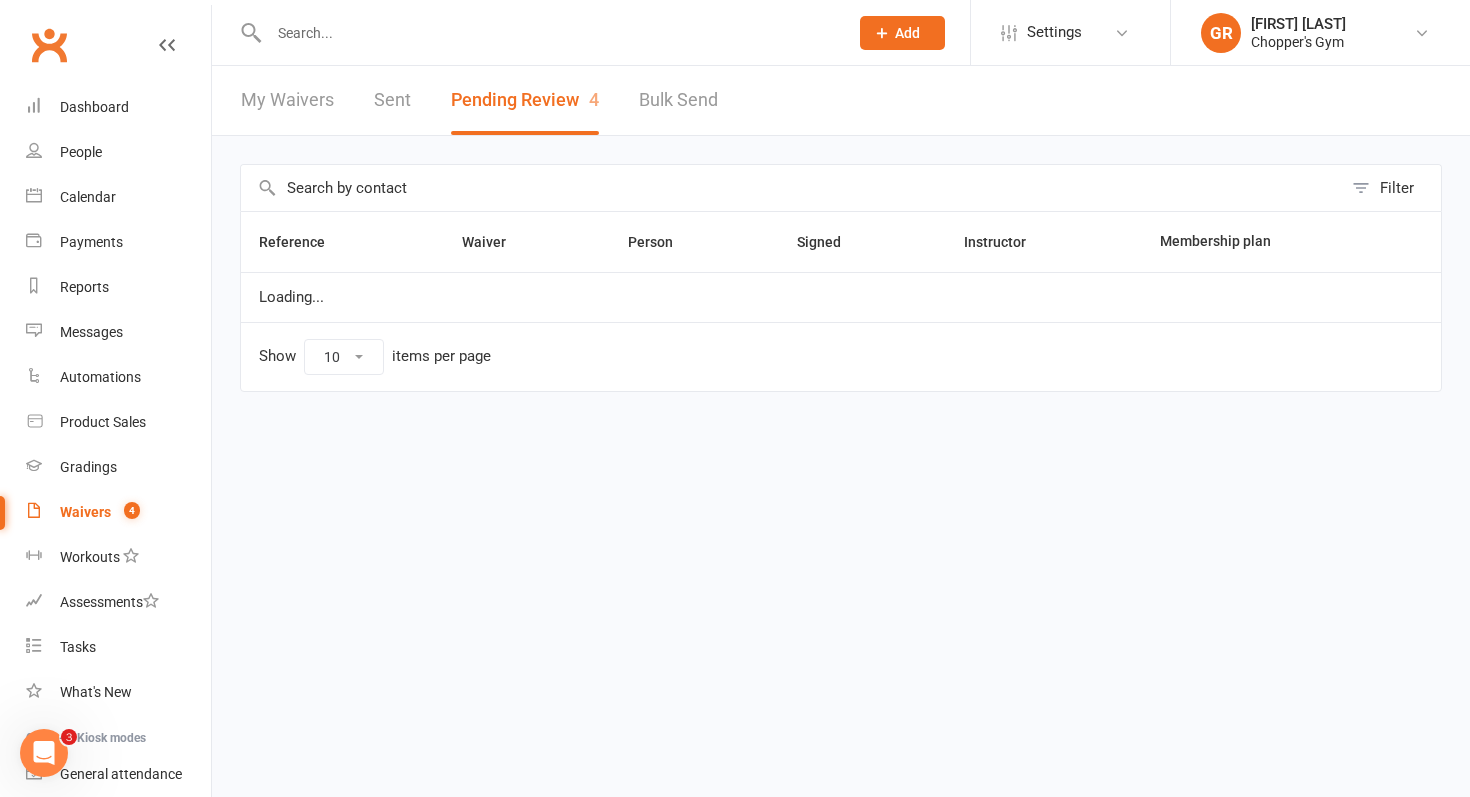 select on "50" 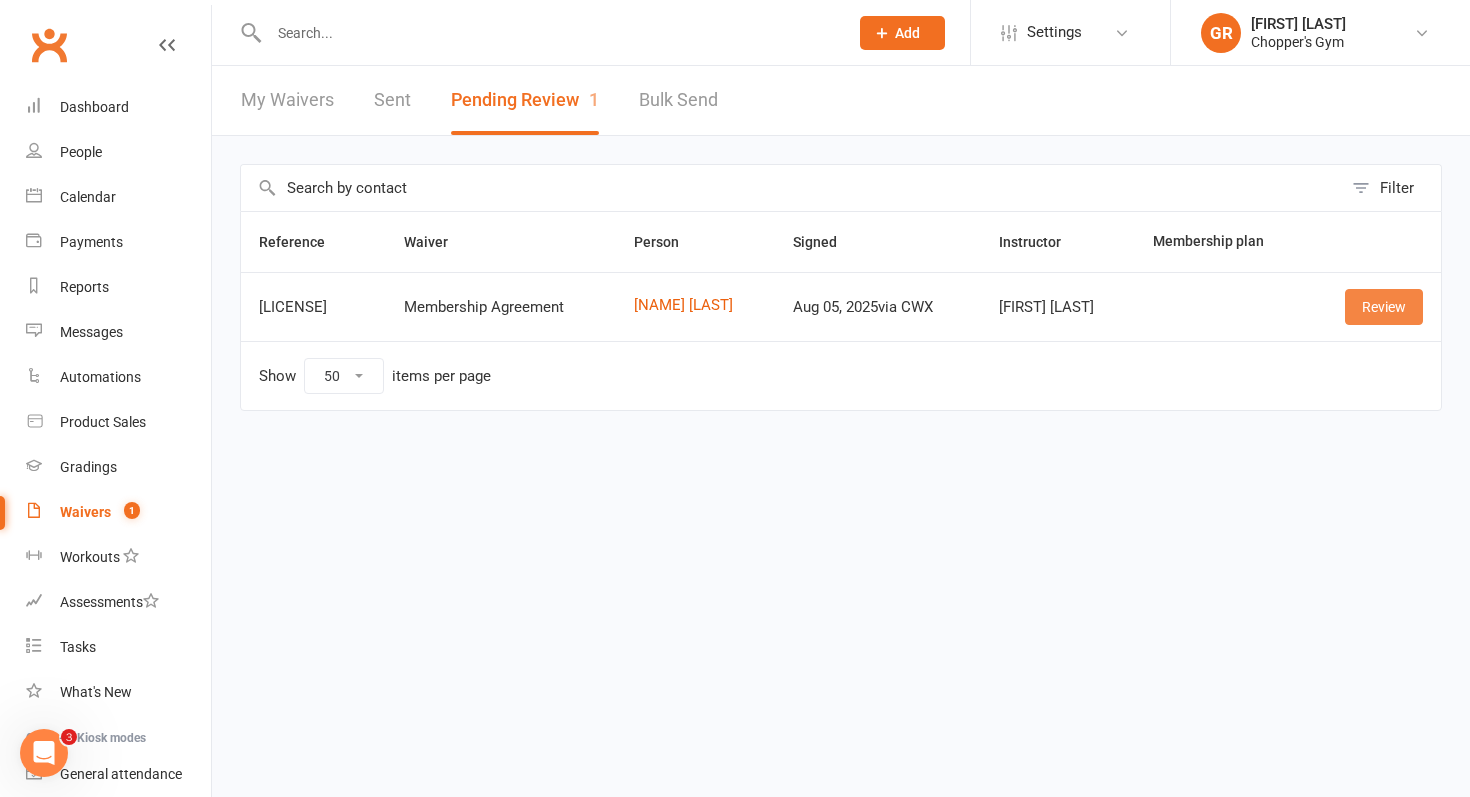 click on "Review" at bounding box center [1384, 307] 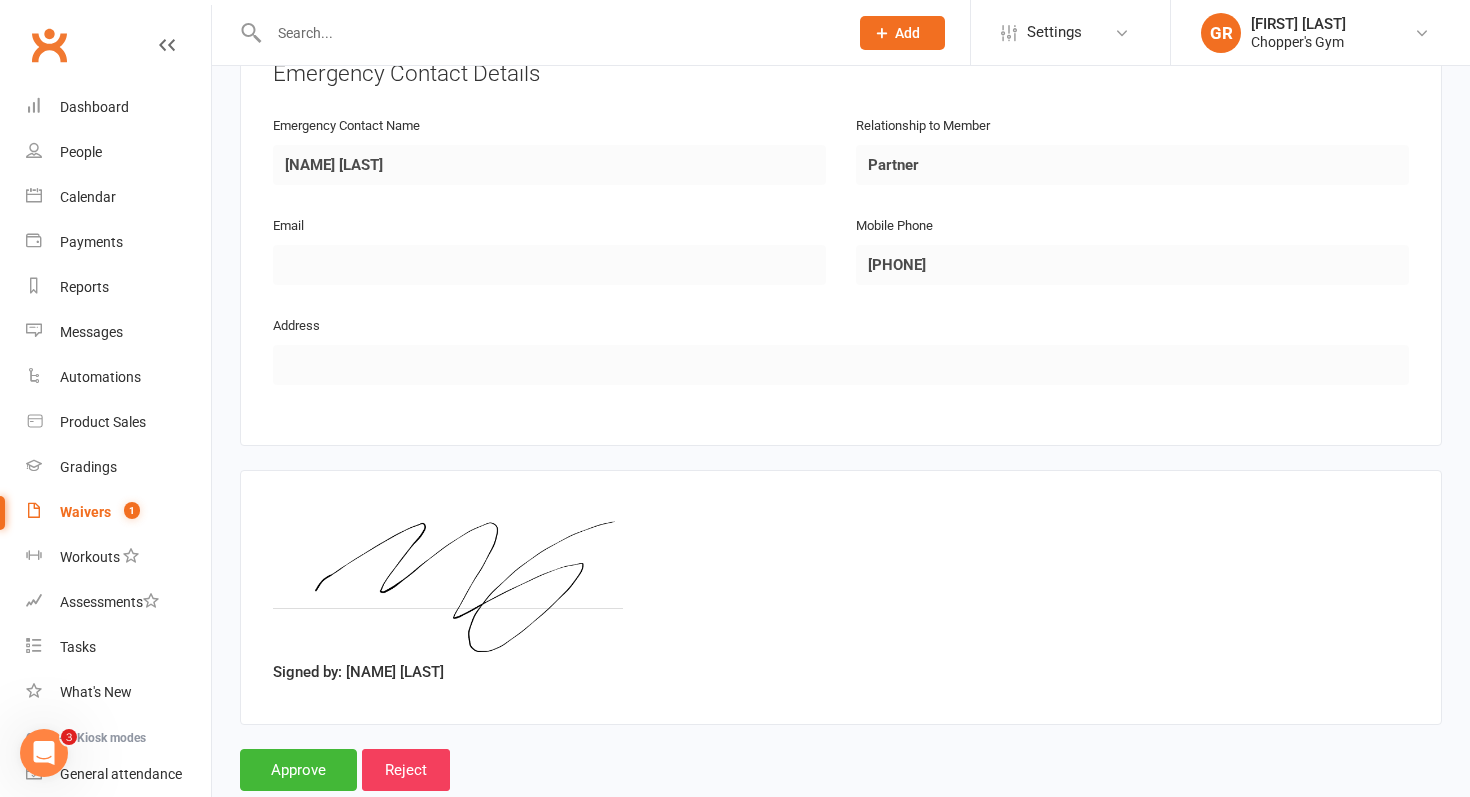 scroll, scrollTop: 983, scrollLeft: 0, axis: vertical 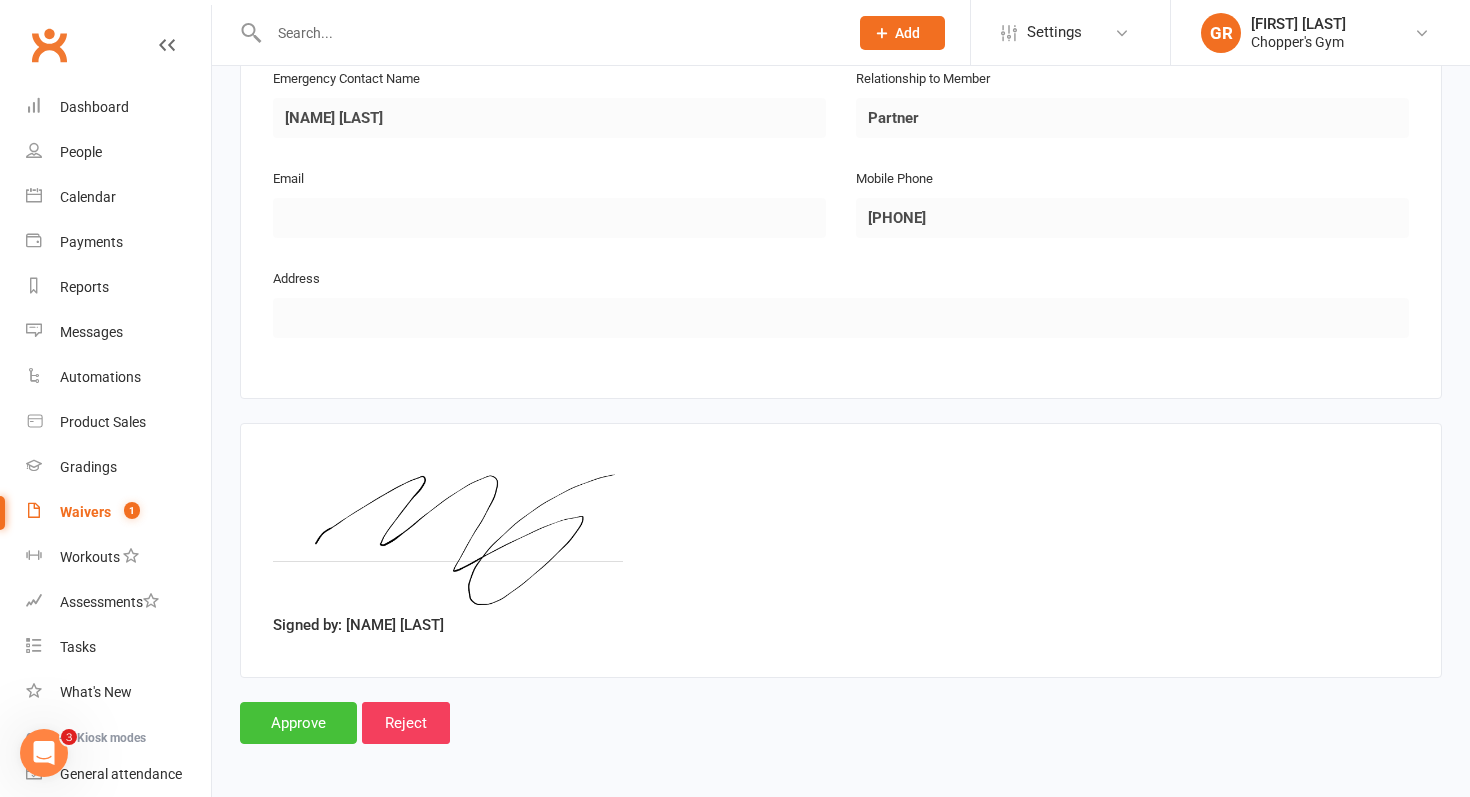 click on "Approve" at bounding box center (298, 723) 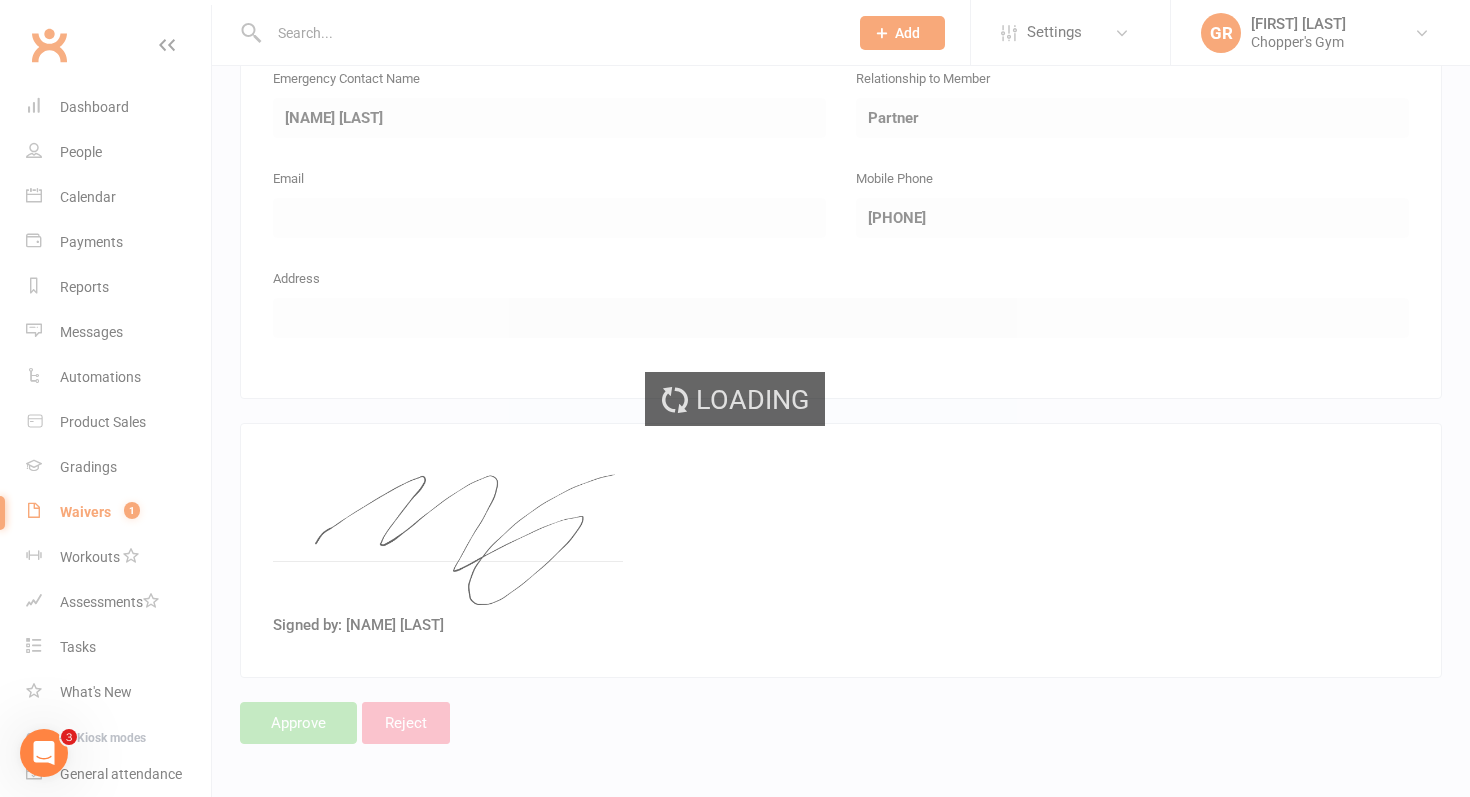 select on "50" 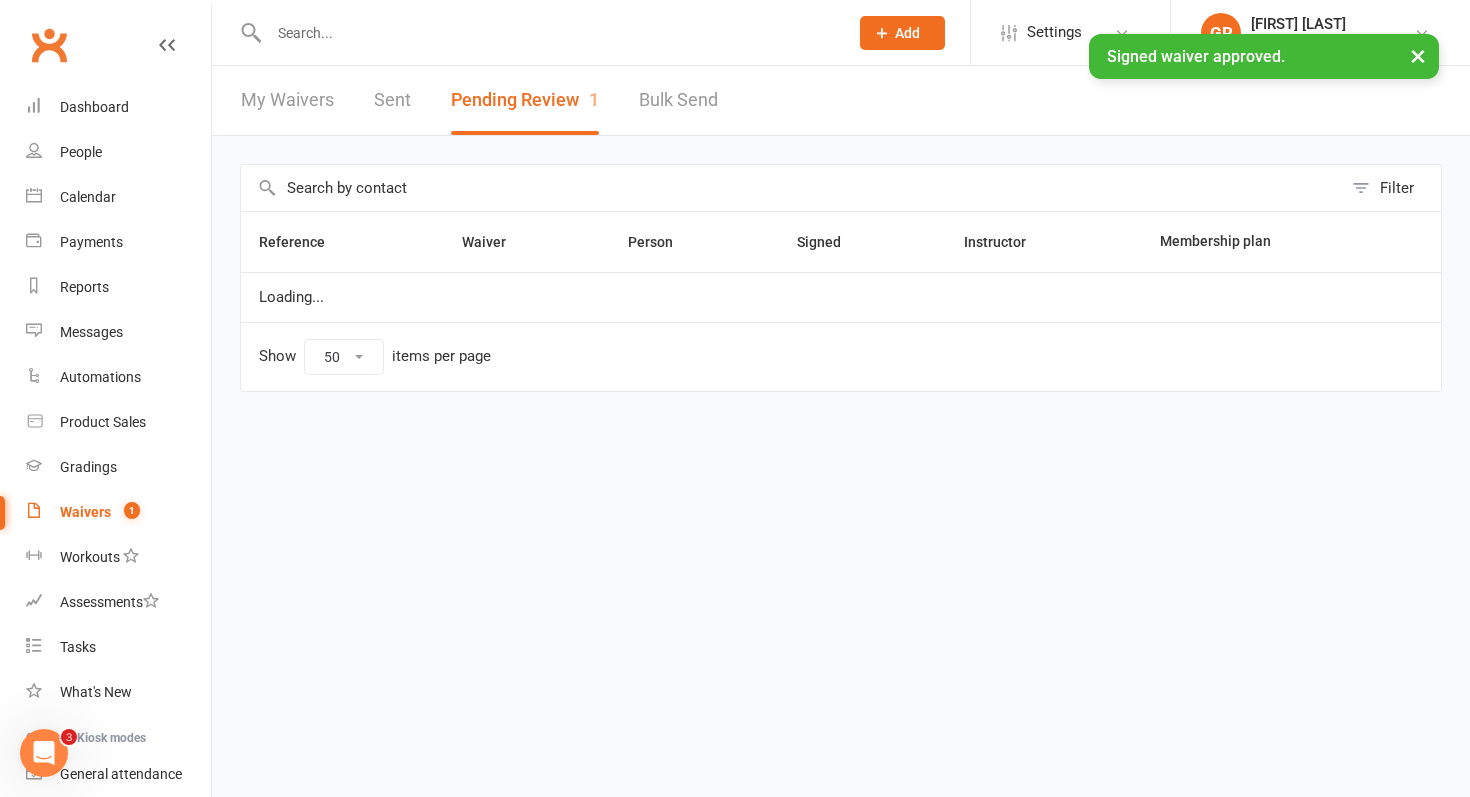 scroll, scrollTop: 0, scrollLeft: 0, axis: both 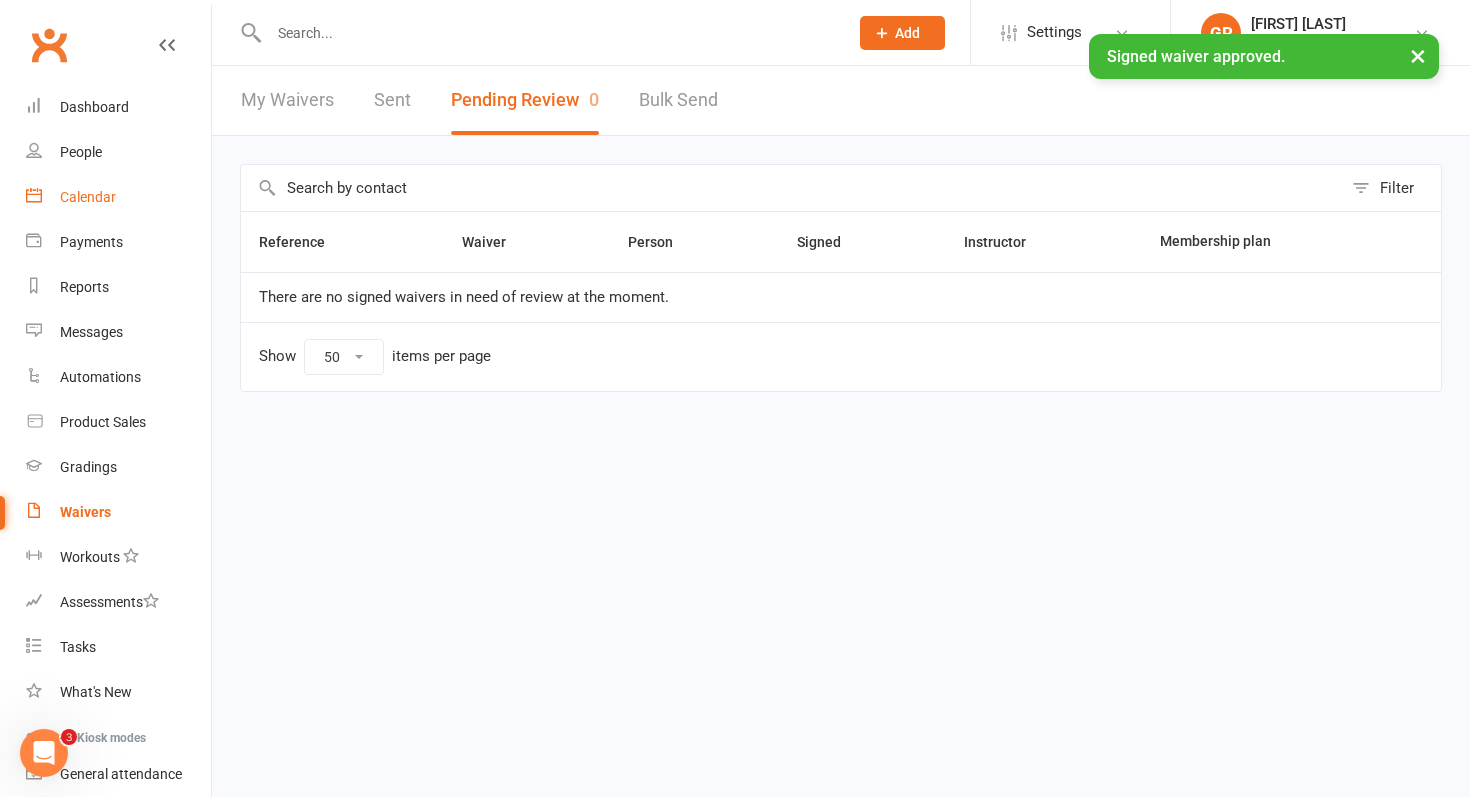 click on "Calendar" at bounding box center [118, 197] 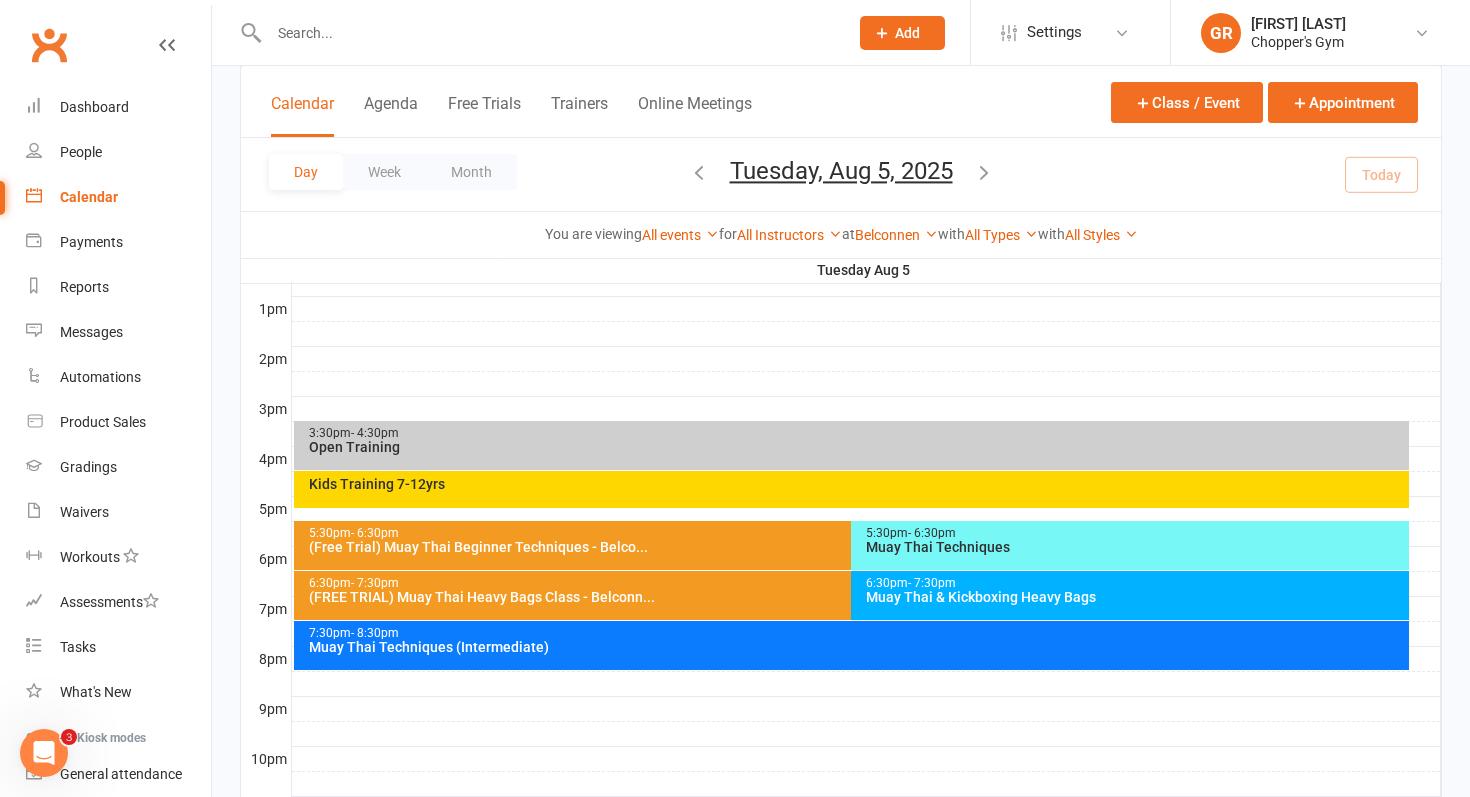 scroll, scrollTop: 769, scrollLeft: 0, axis: vertical 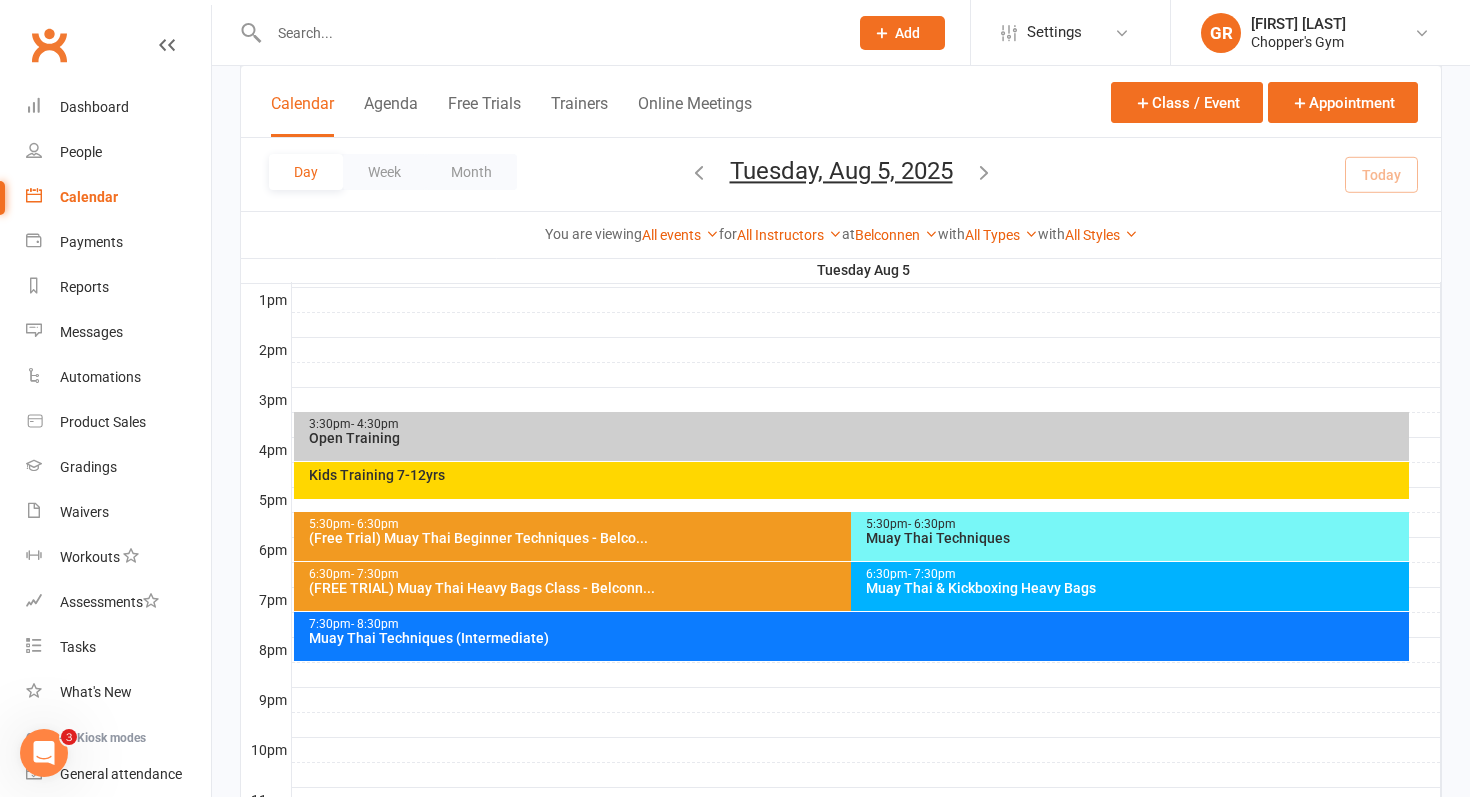 click on "Muay Thai Techniques" at bounding box center [1135, 538] 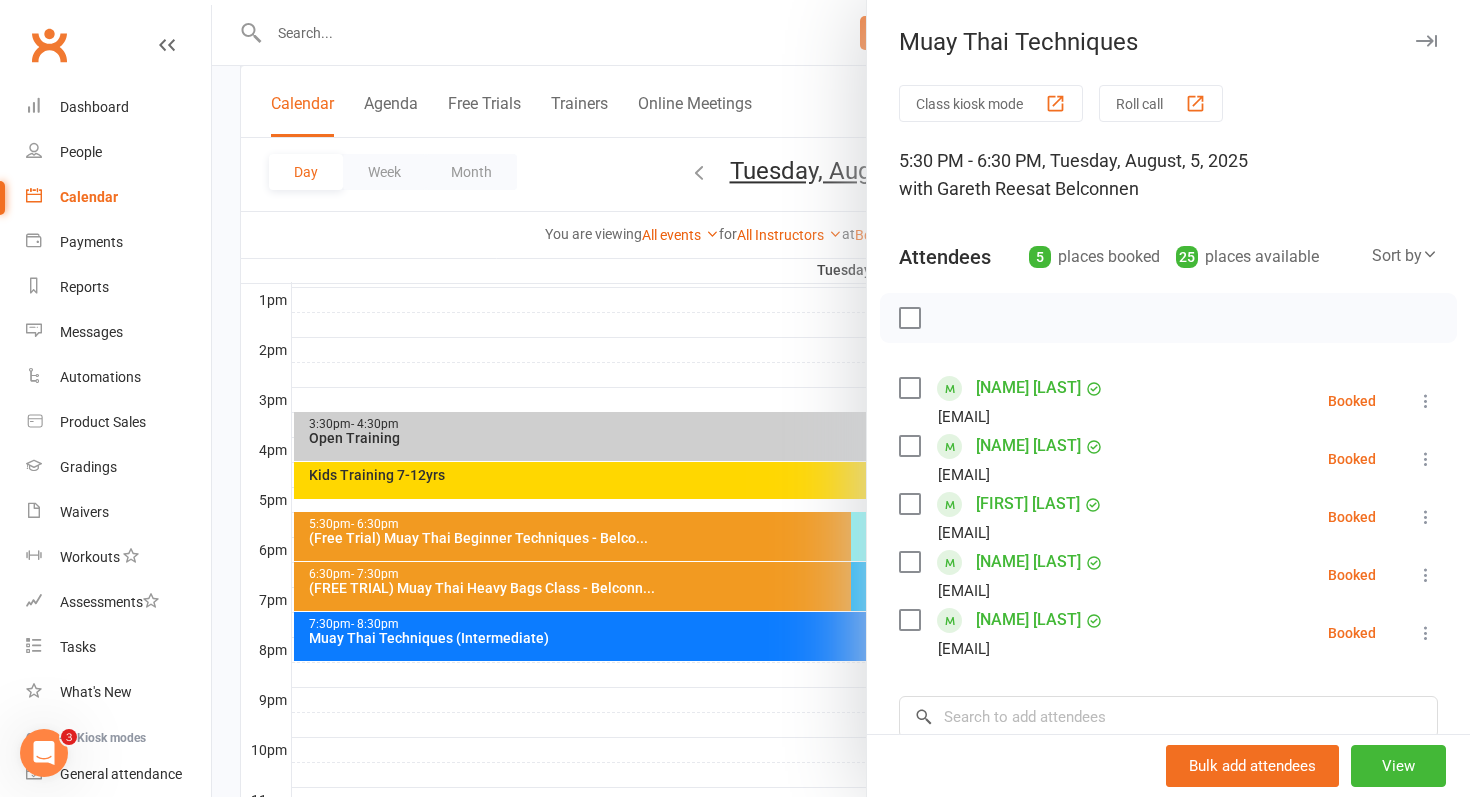 scroll, scrollTop: 15, scrollLeft: 0, axis: vertical 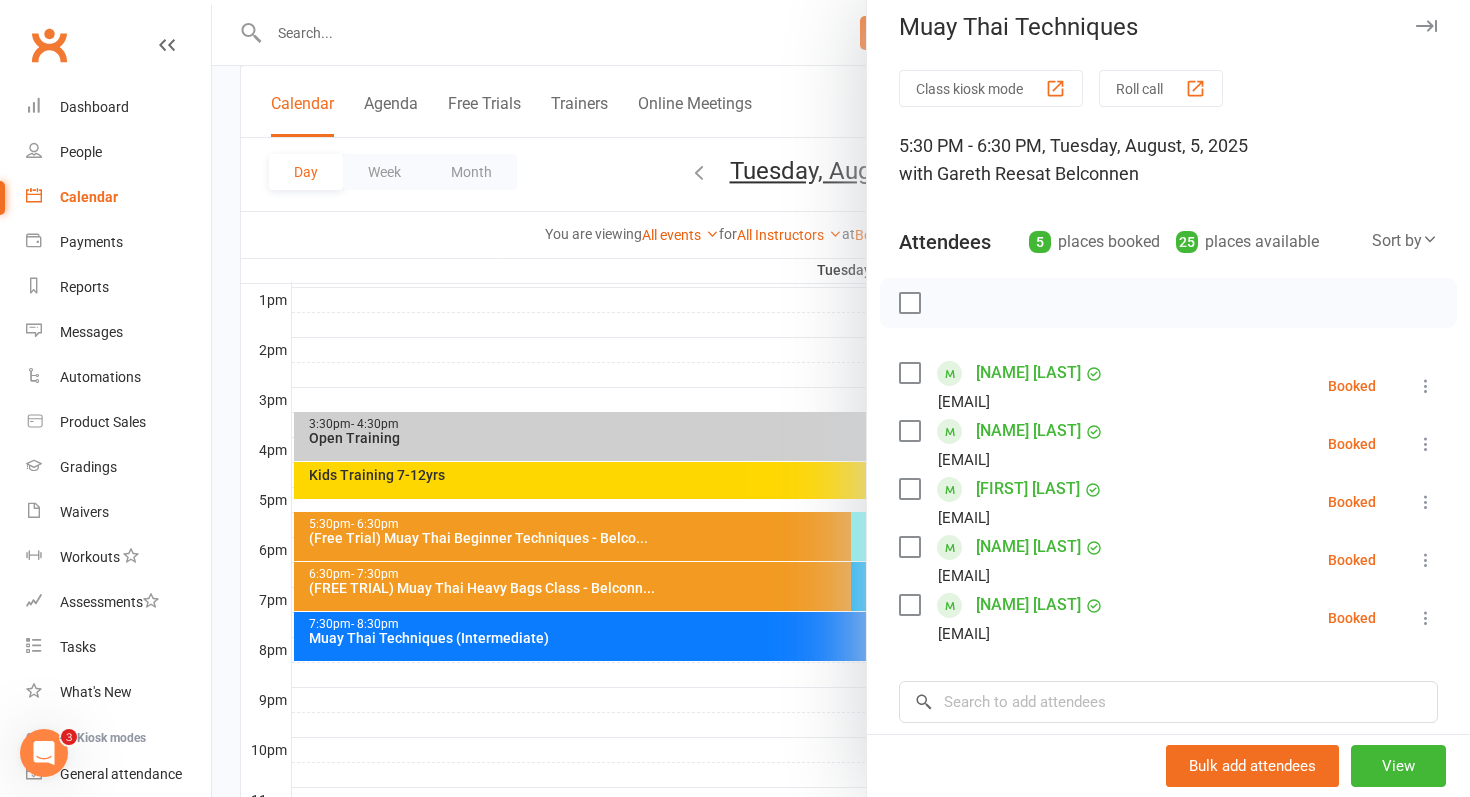 click on "[NAME] [LAST]" at bounding box center (1028, 547) 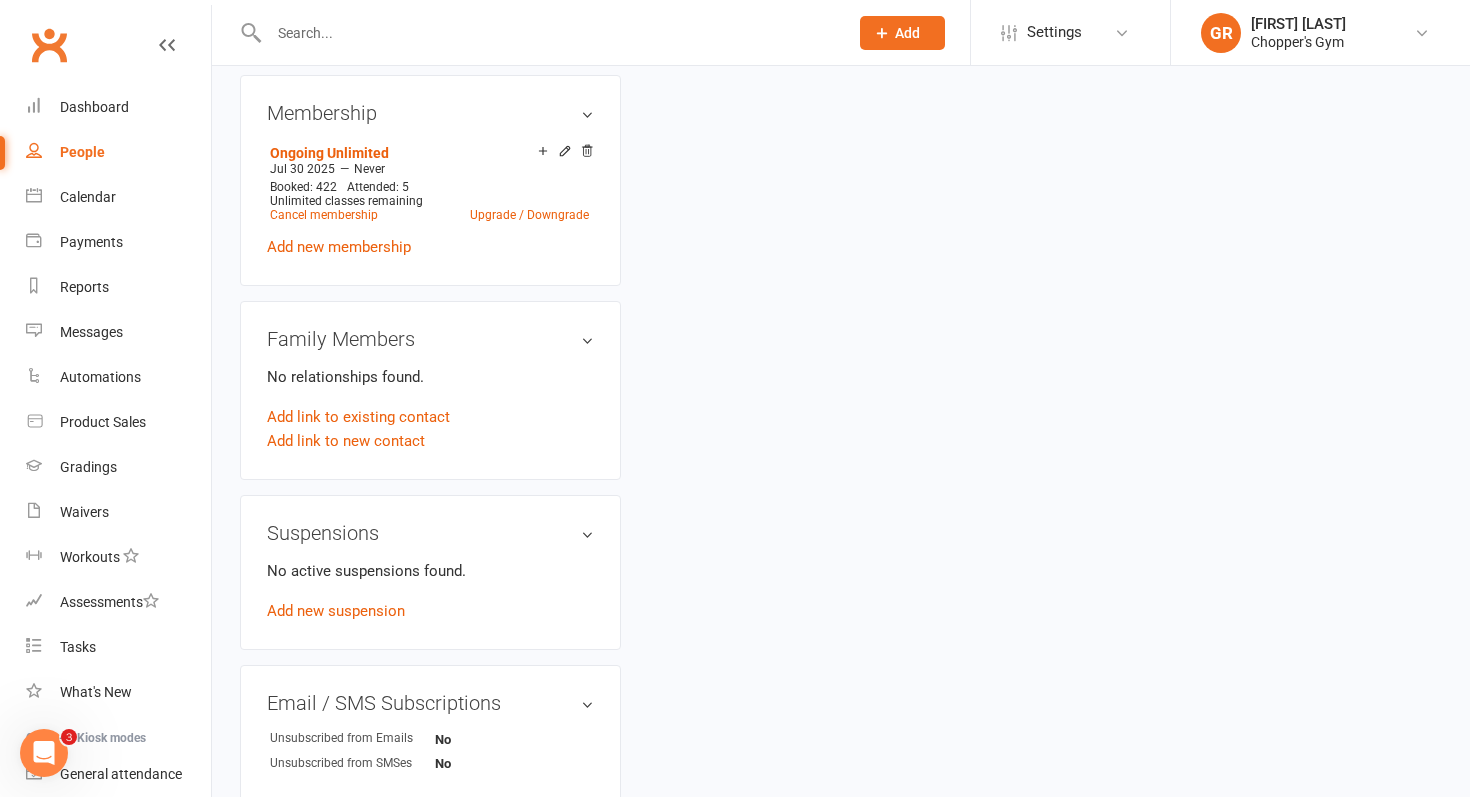 scroll, scrollTop: 0, scrollLeft: 0, axis: both 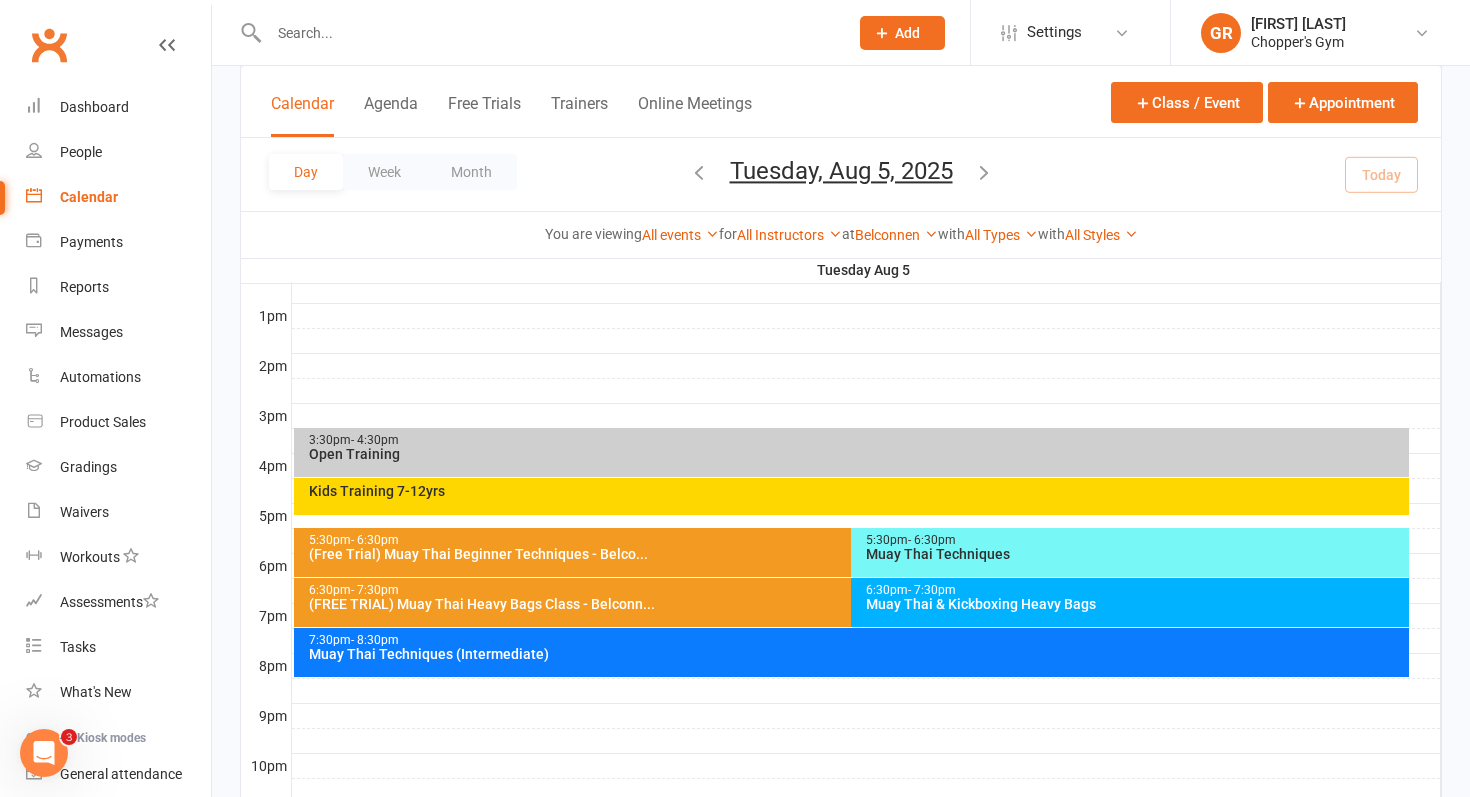 click on "Muay Thai Techniques" at bounding box center [1135, 554] 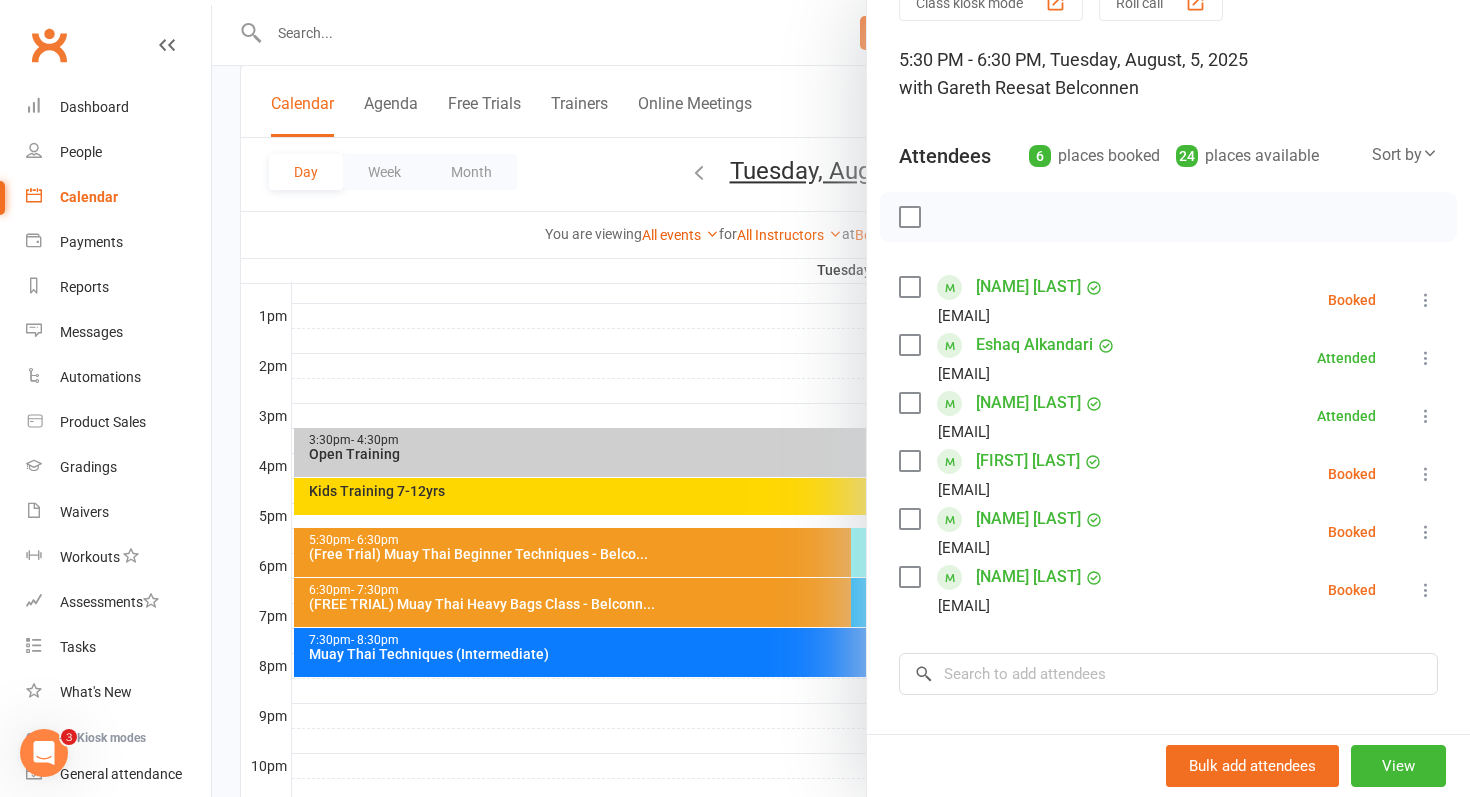 scroll, scrollTop: 102, scrollLeft: 0, axis: vertical 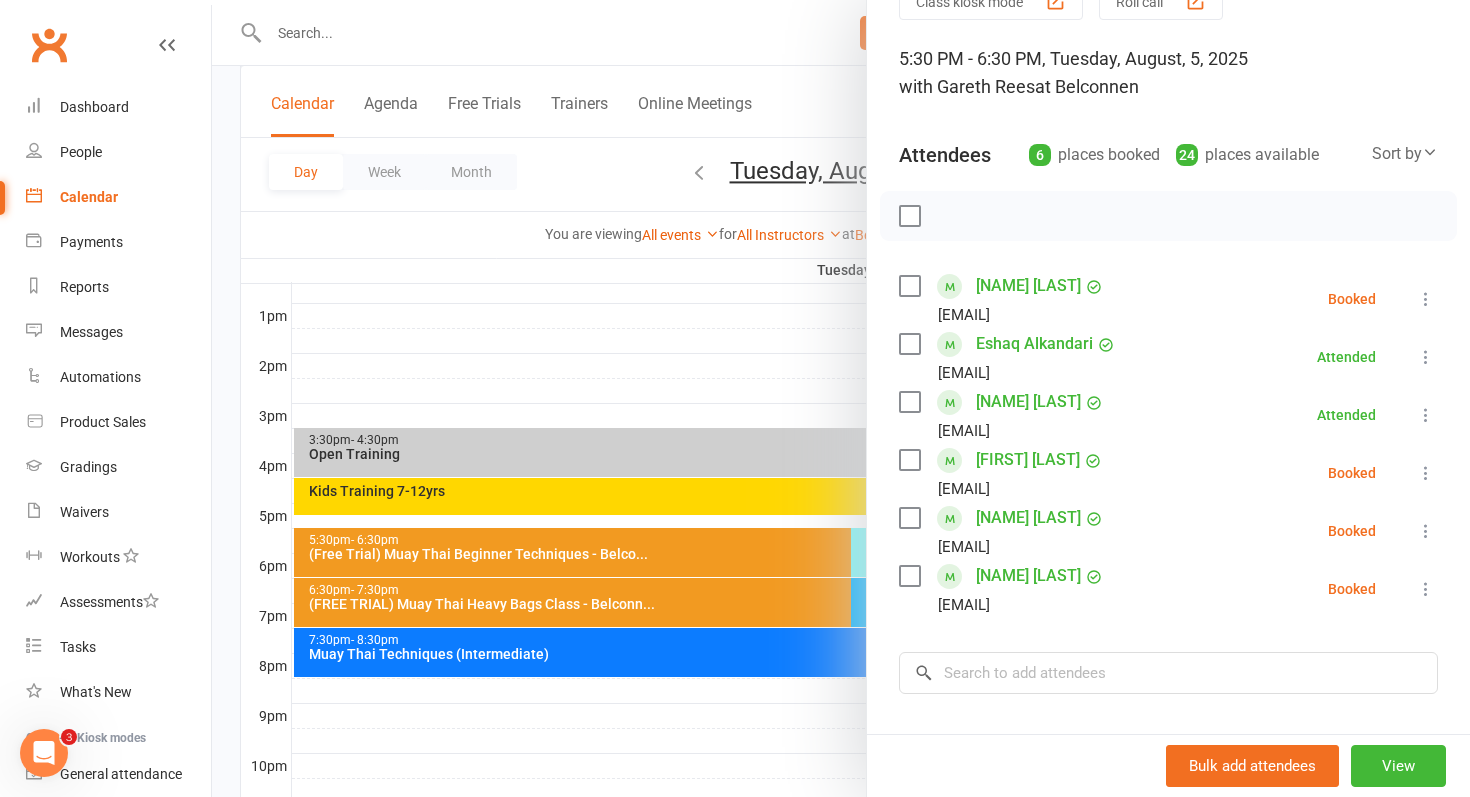 click at bounding box center (841, 398) 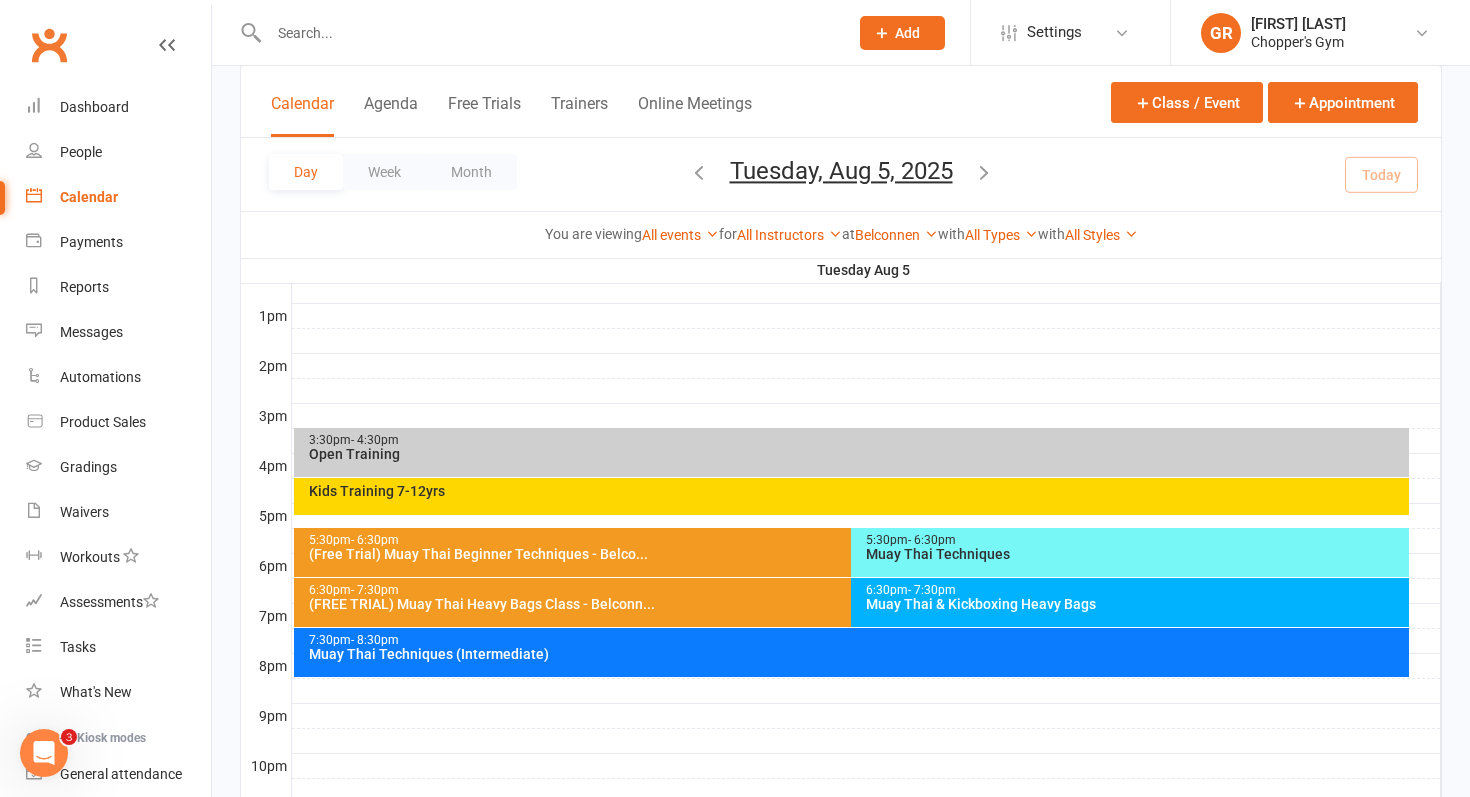 click on "(Free Trial) Muay Thai Beginner Techniques - Belco..." at bounding box center [847, 554] 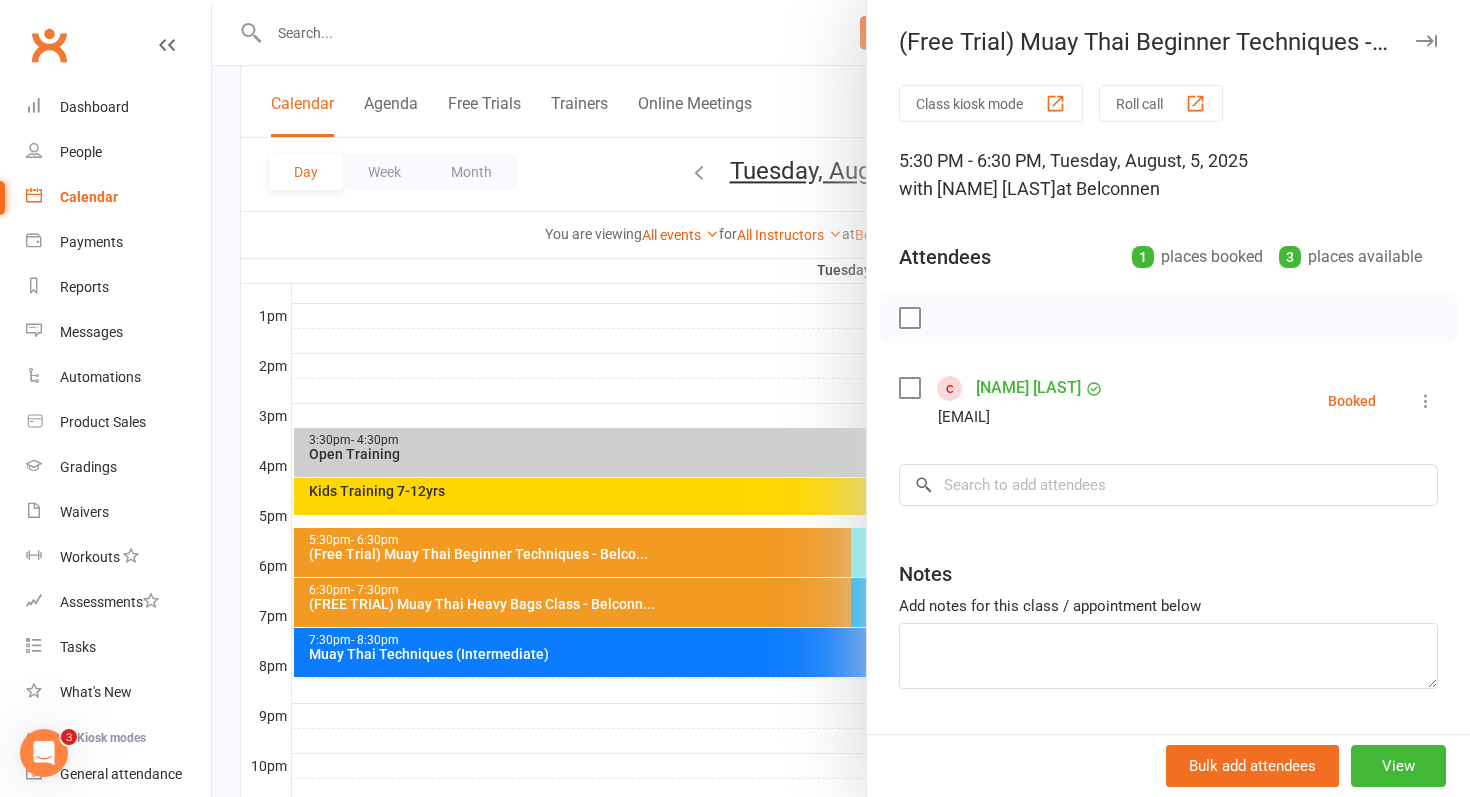 click at bounding box center [1426, 401] 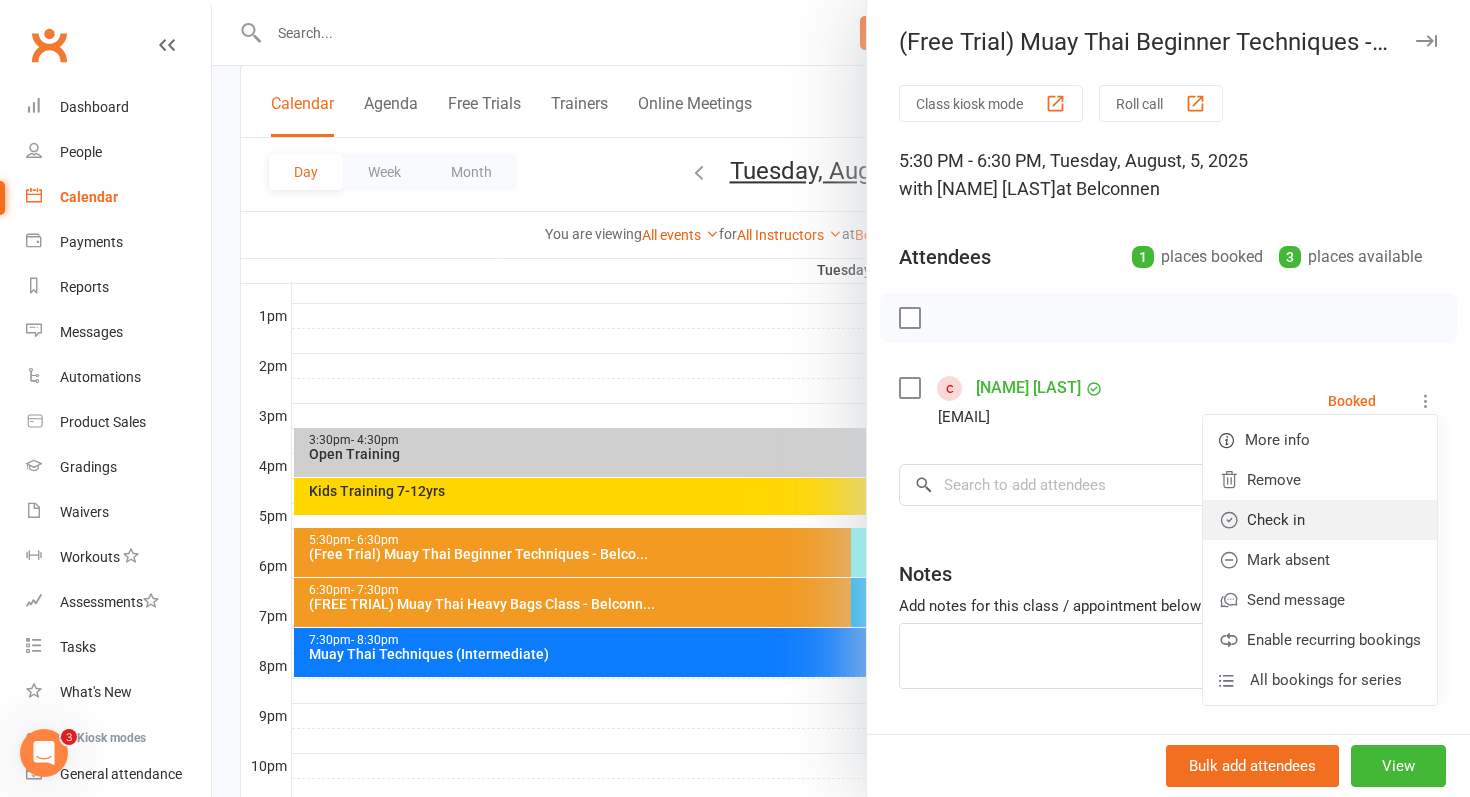 click on "Check in" at bounding box center [1320, 520] 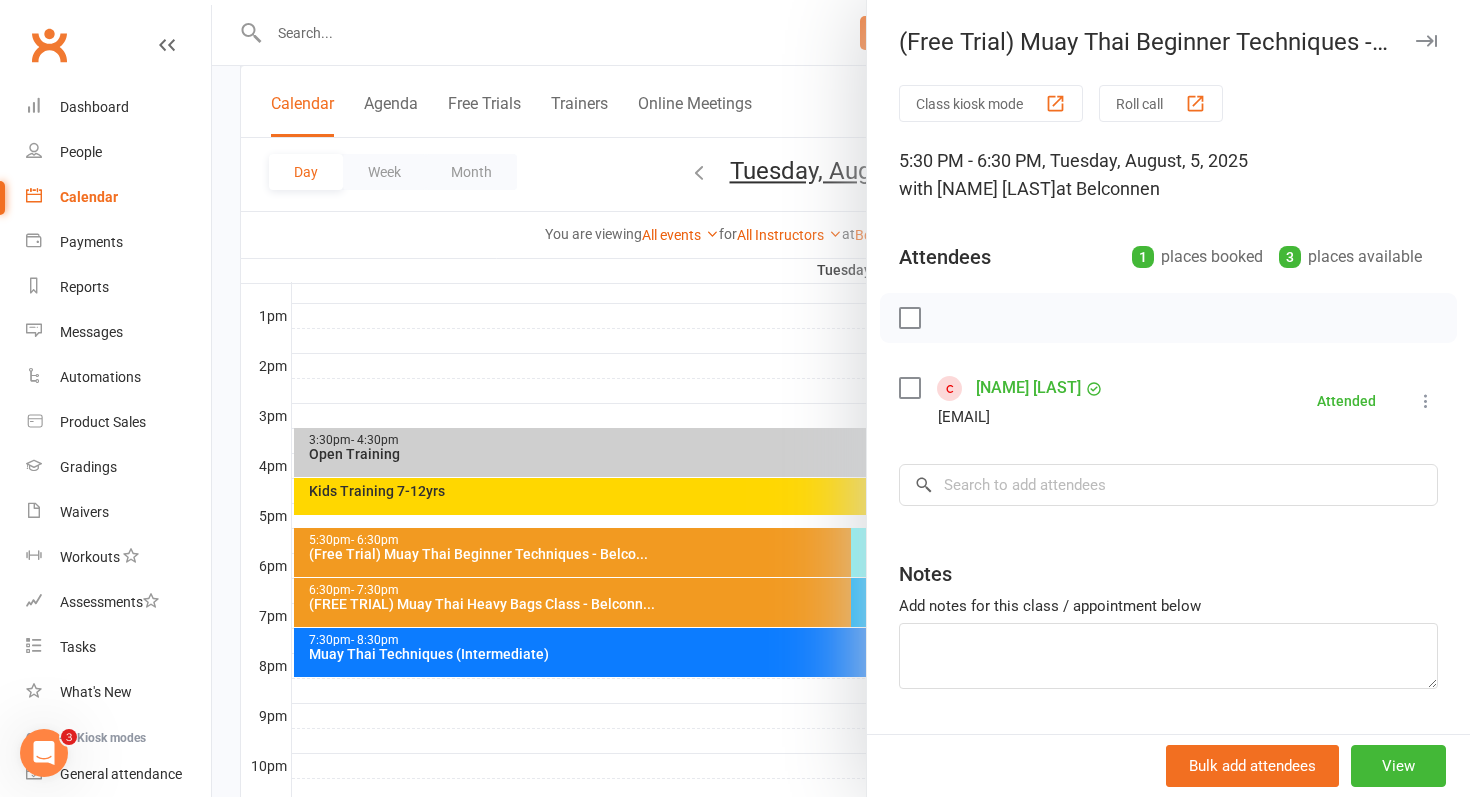 click at bounding box center (841, 398) 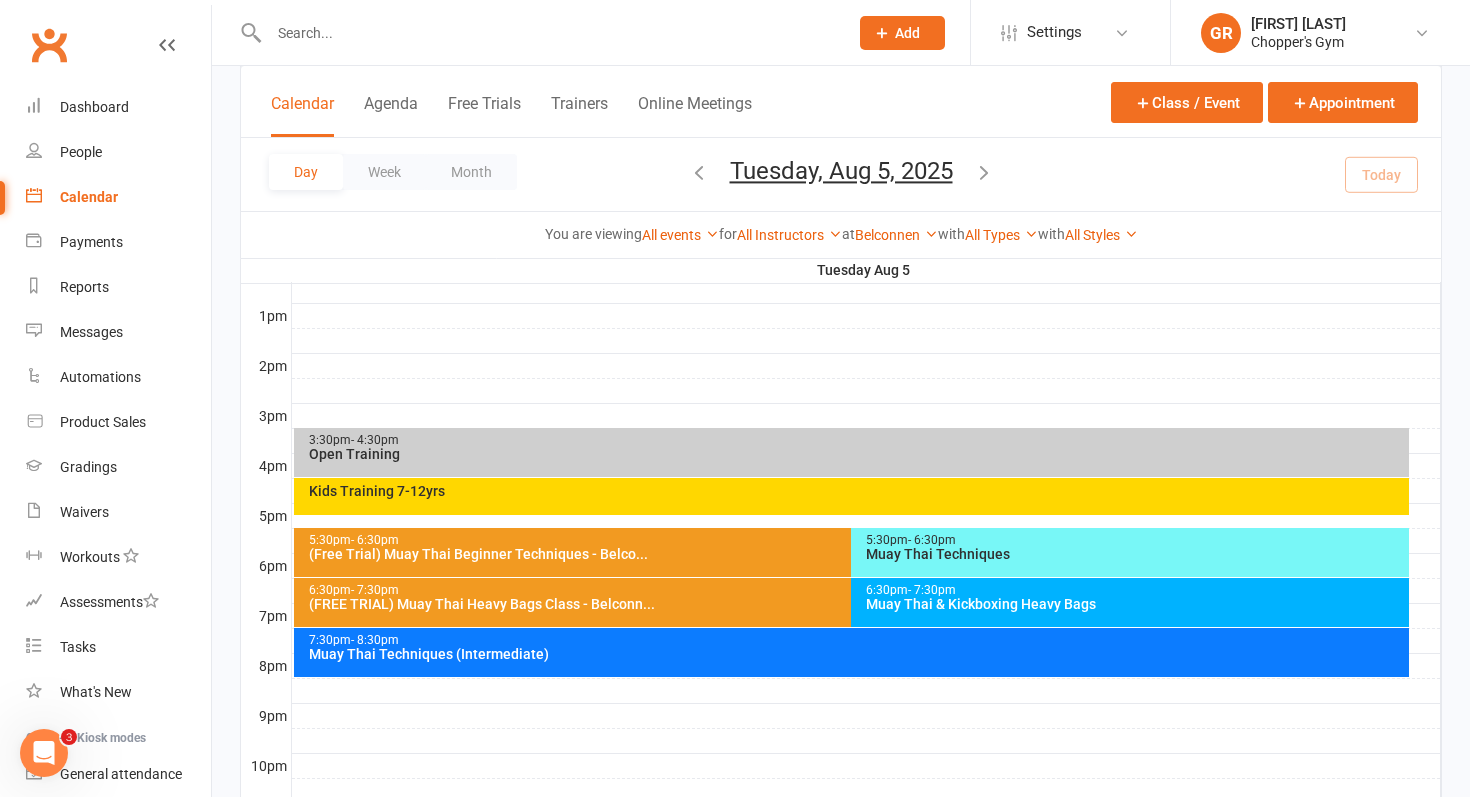 click on "[TIME] - [TIME] (Free Trial) Muay Thai Beginner Techniques - Belco..." at bounding box center [842, 552] 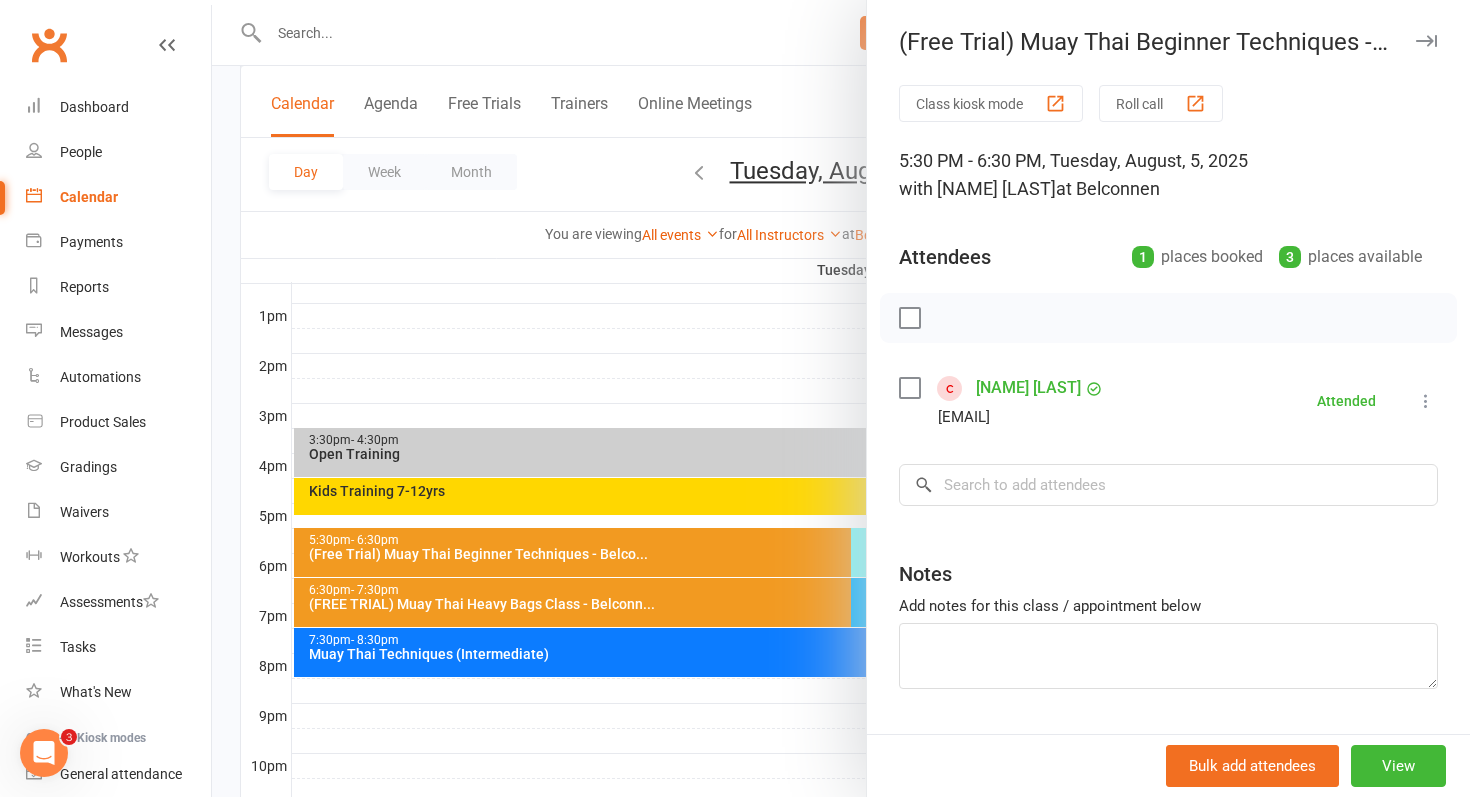 click at bounding box center [841, 398] 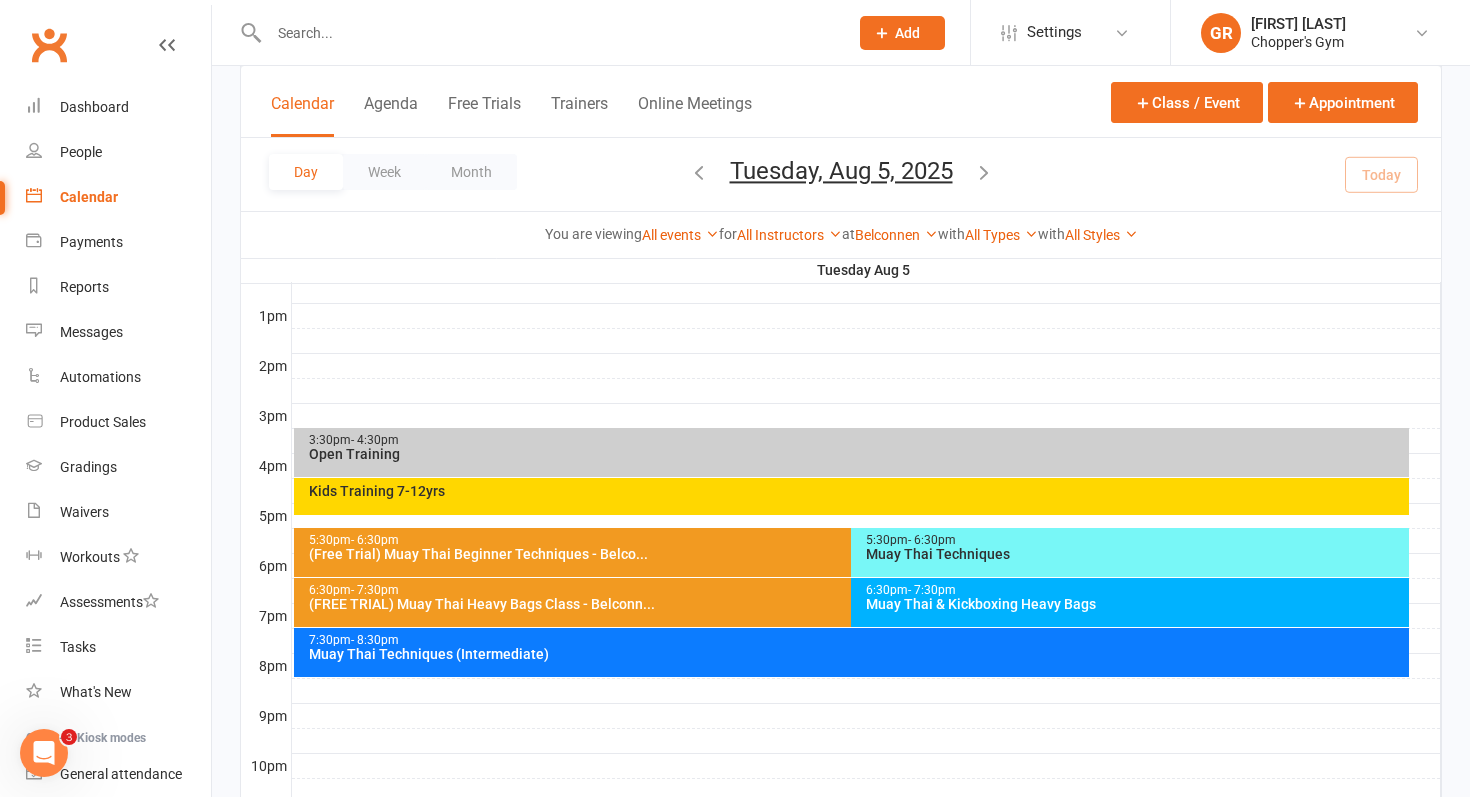 click on "Muay Thai Techniques" at bounding box center [1135, 554] 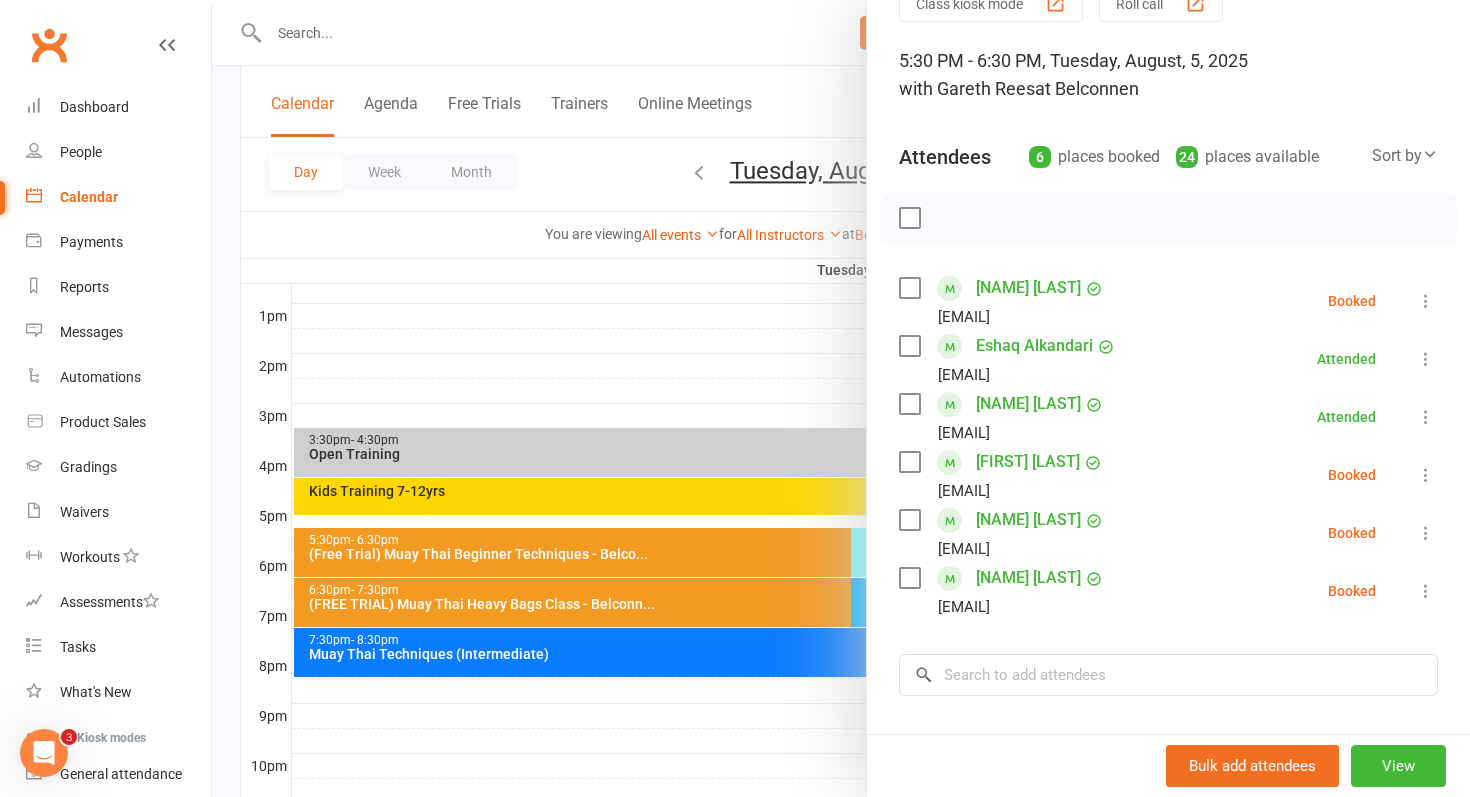 scroll, scrollTop: 101, scrollLeft: 0, axis: vertical 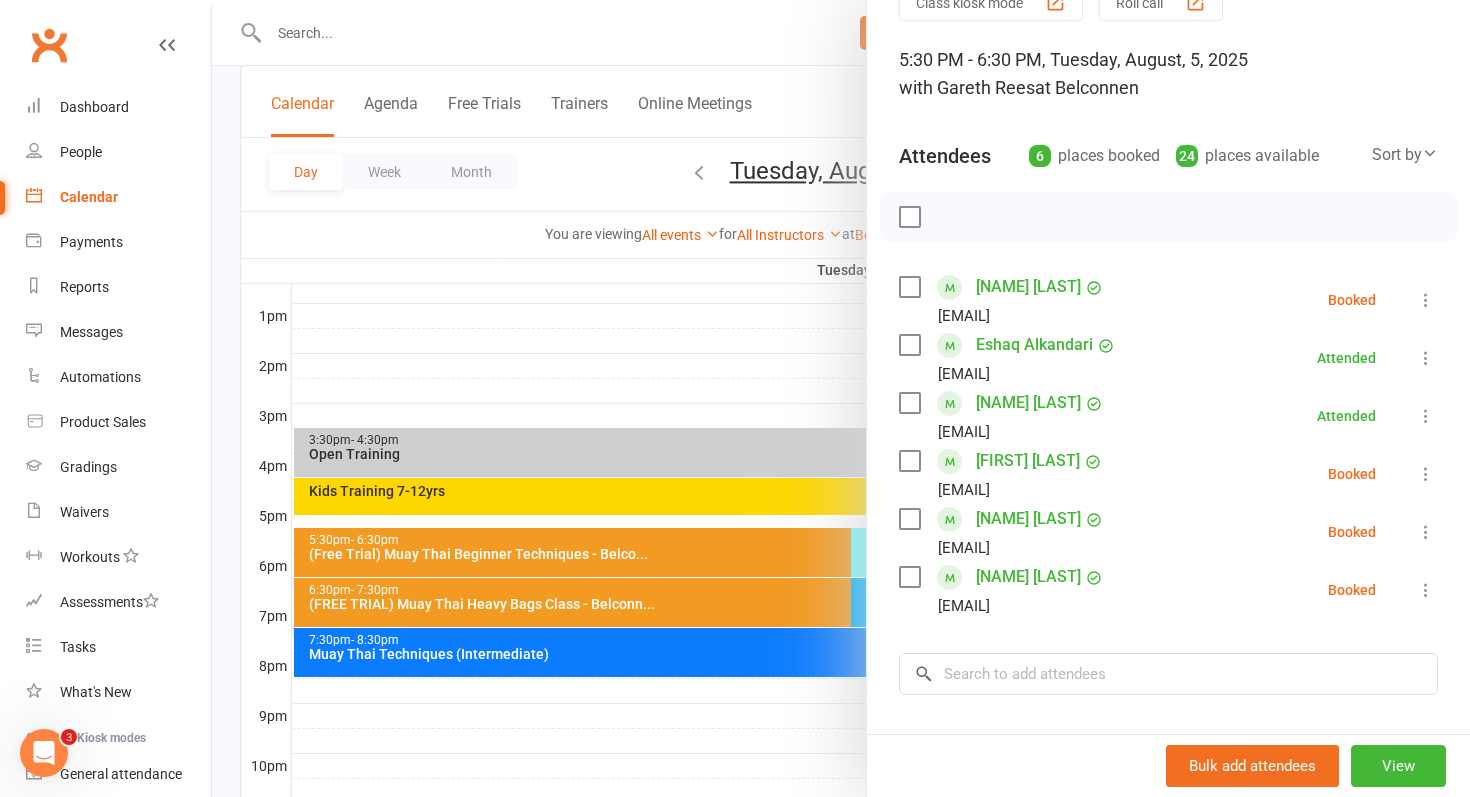 click on "[NAME] [LAST]" at bounding box center (1028, 519) 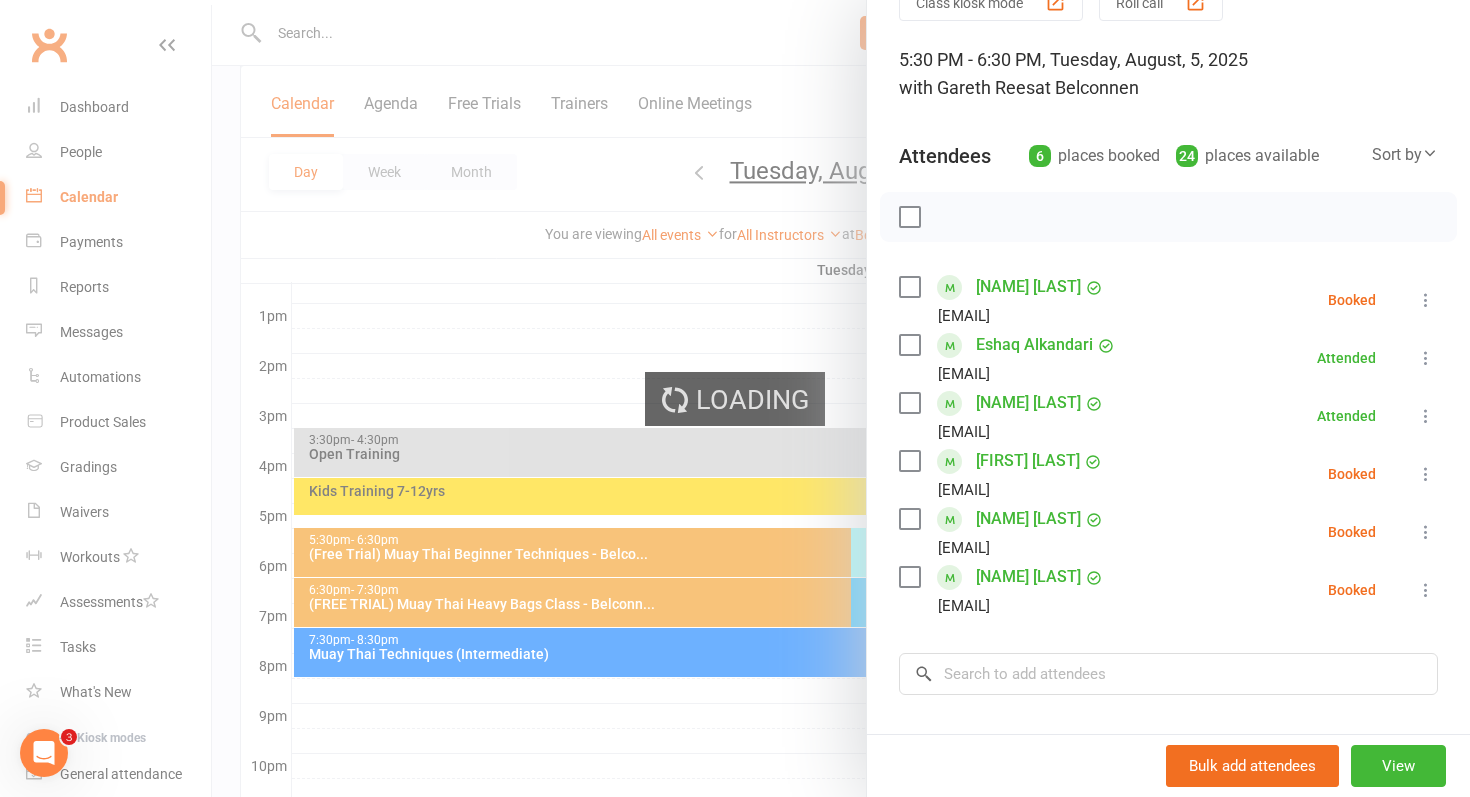 scroll, scrollTop: 0, scrollLeft: 0, axis: both 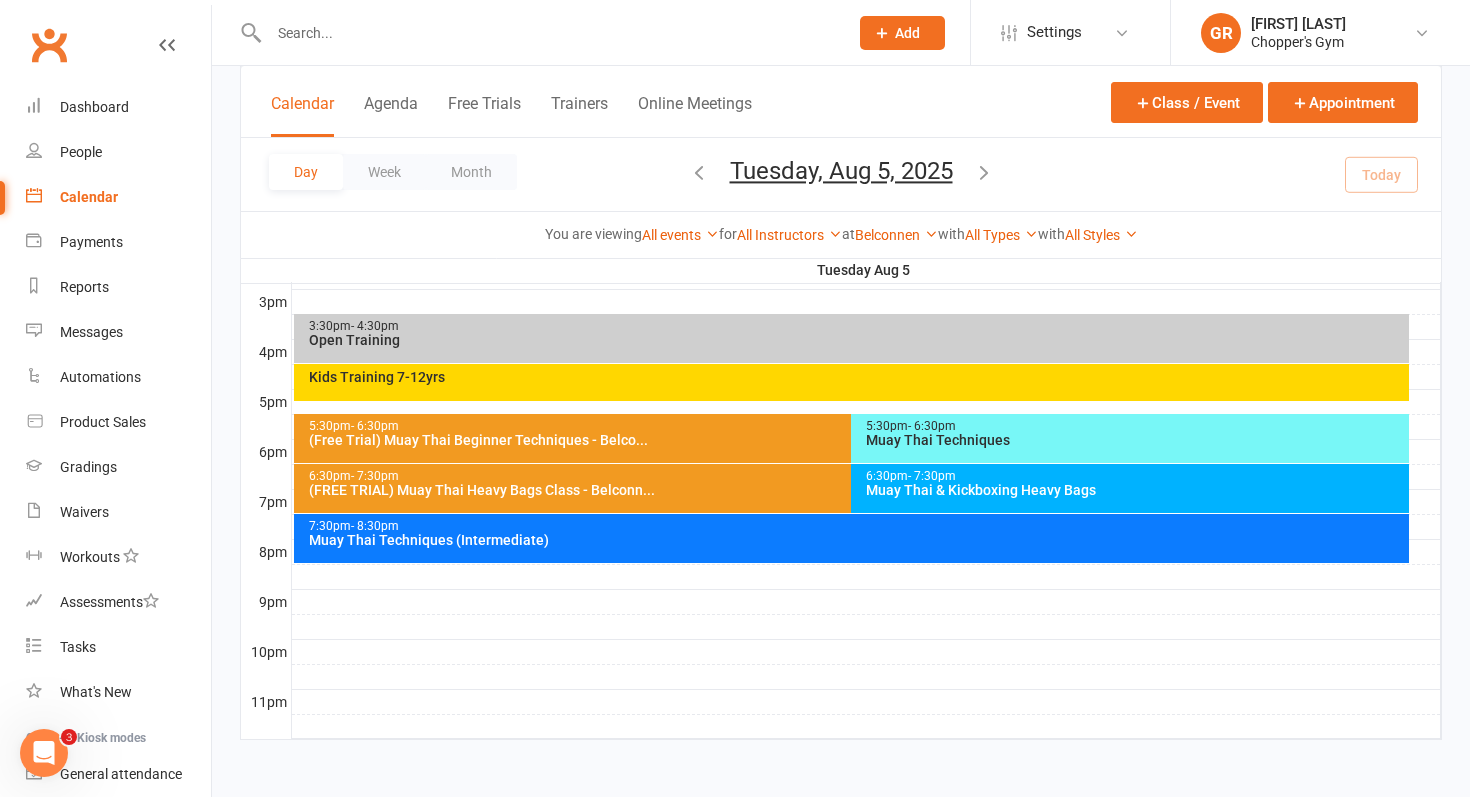 click on "5:30pm  - 6:30pm Muay Thai Techniques" at bounding box center (1130, 438) 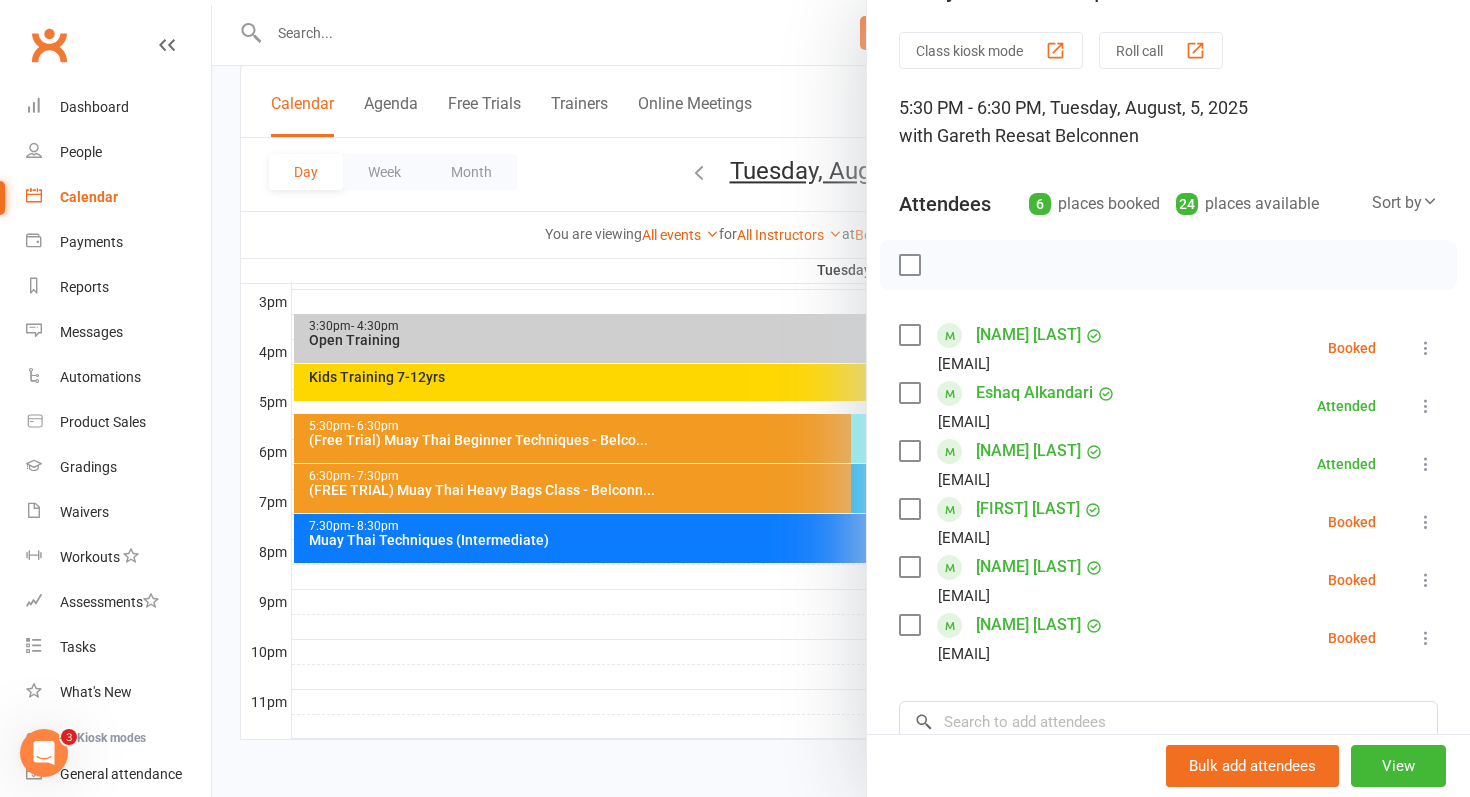 scroll, scrollTop: 55, scrollLeft: 0, axis: vertical 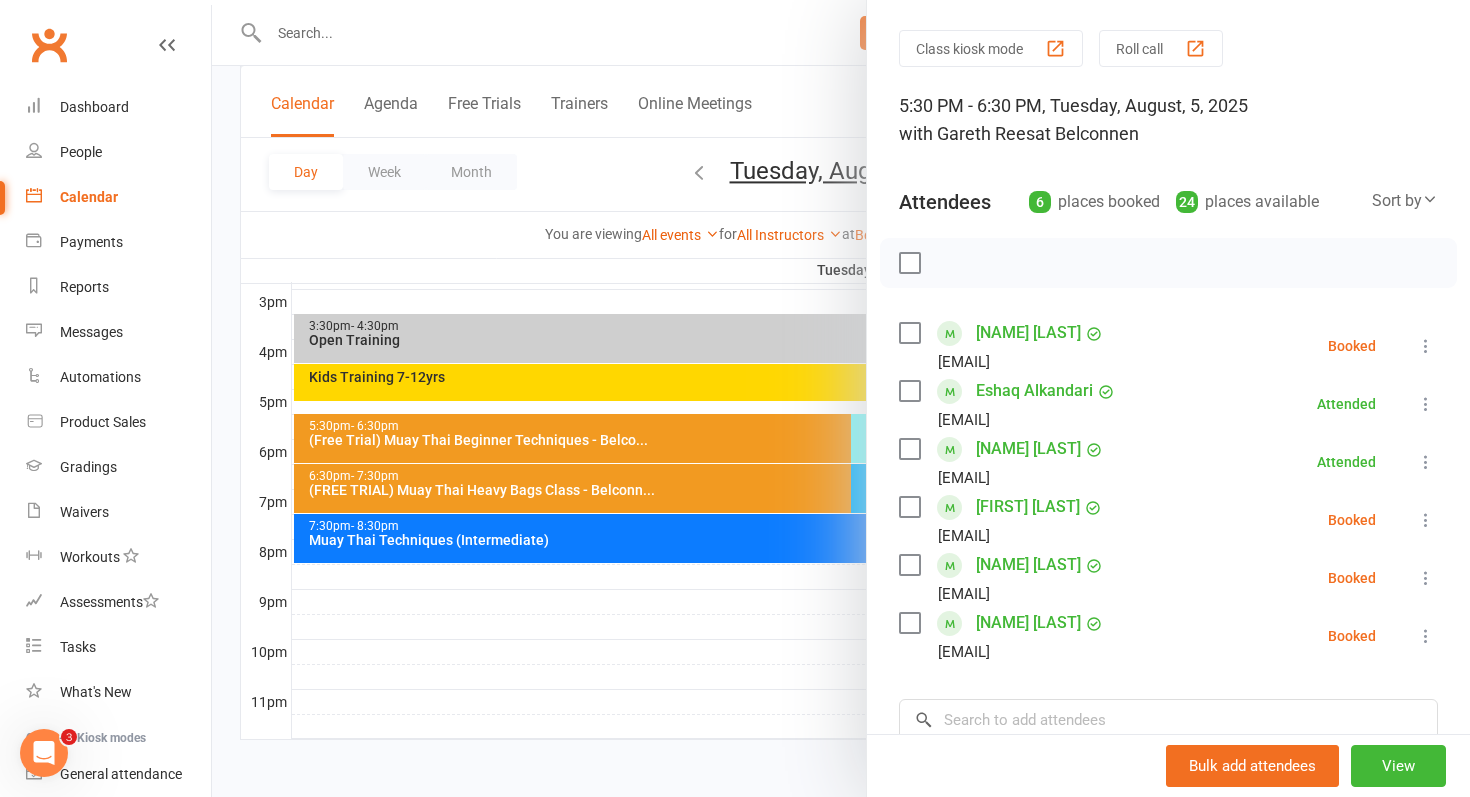 click at bounding box center [1426, 636] 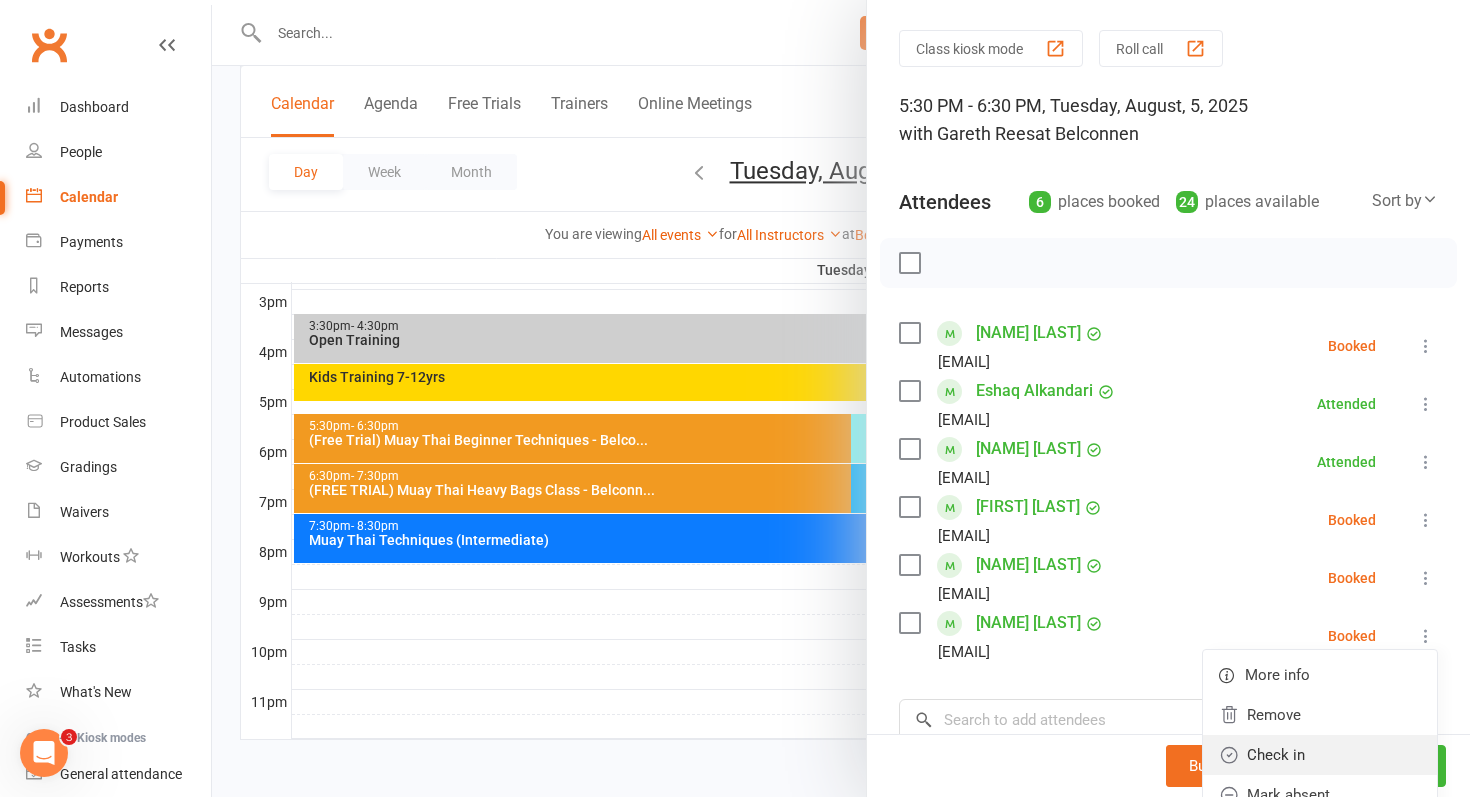 click on "Check in" at bounding box center (1320, 755) 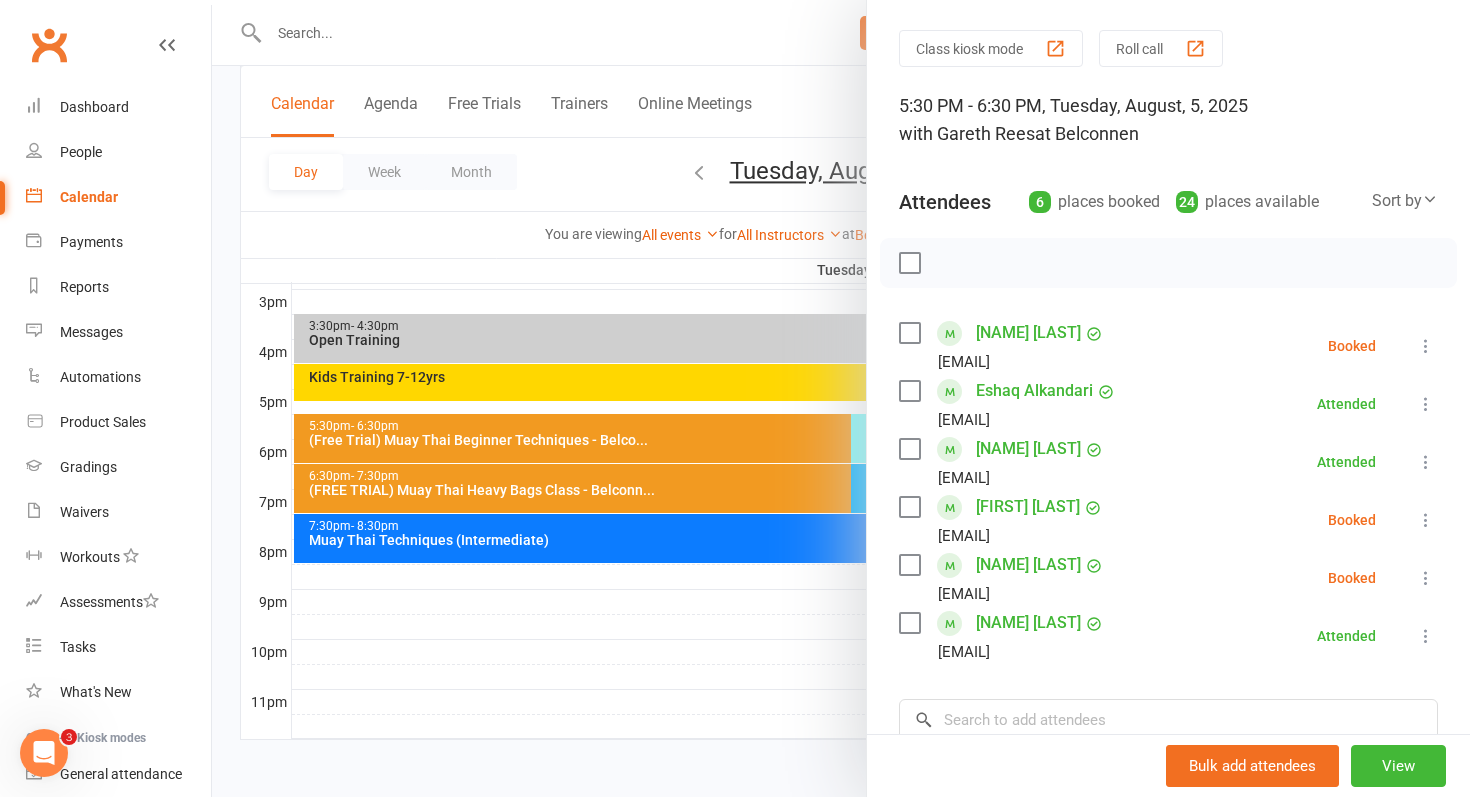 click at bounding box center [1426, 578] 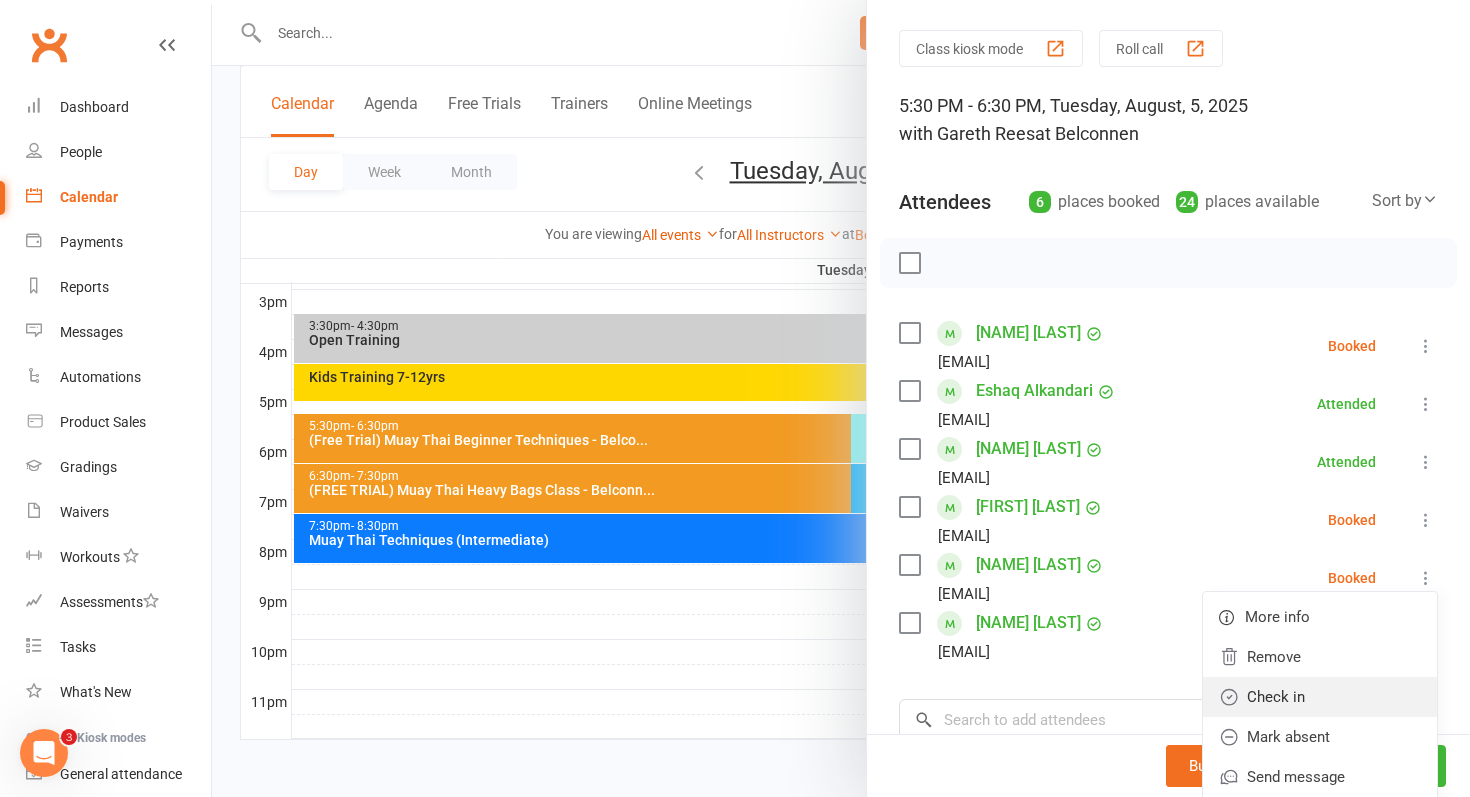click on "Check in" at bounding box center [1320, 697] 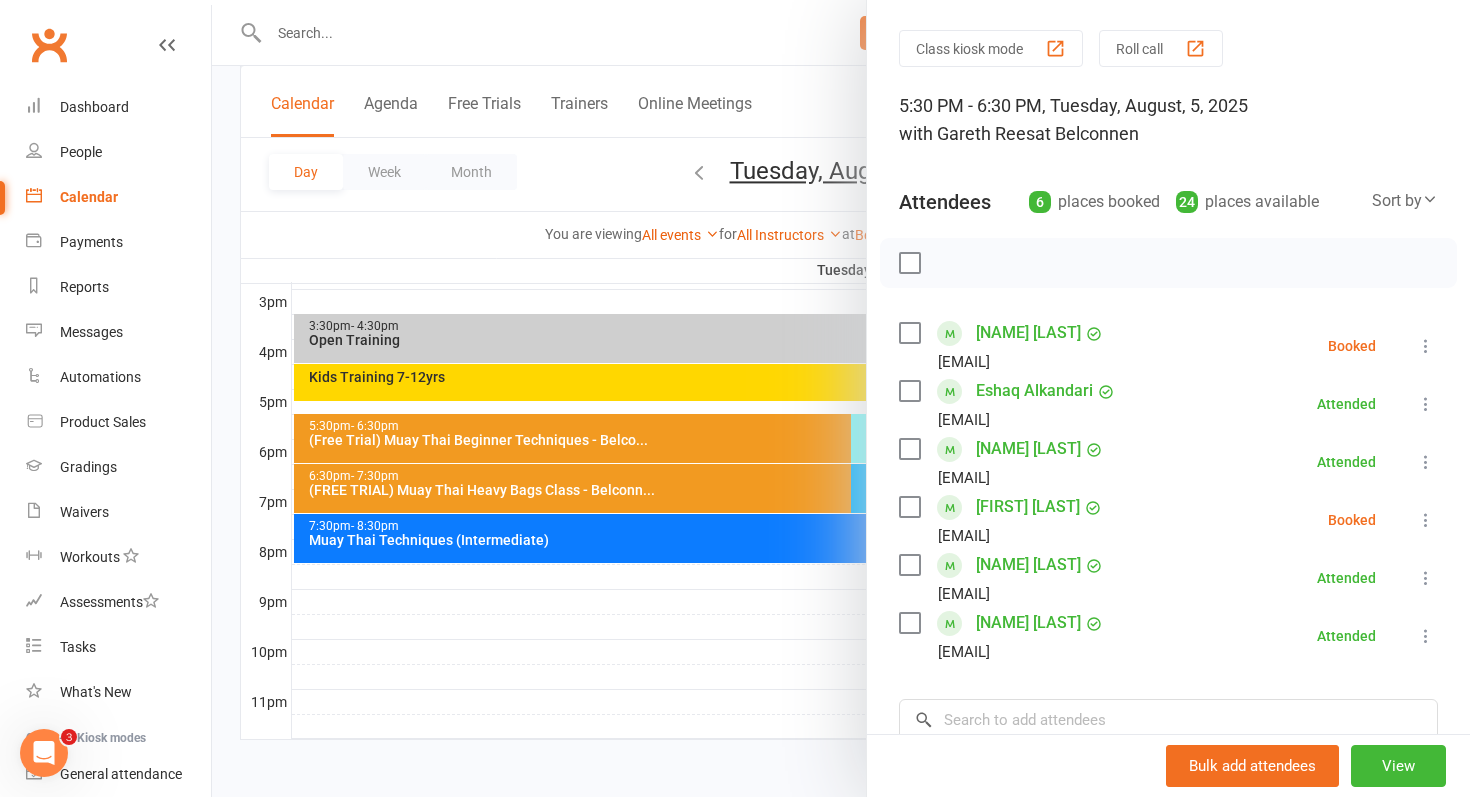 click at bounding box center (841, 398) 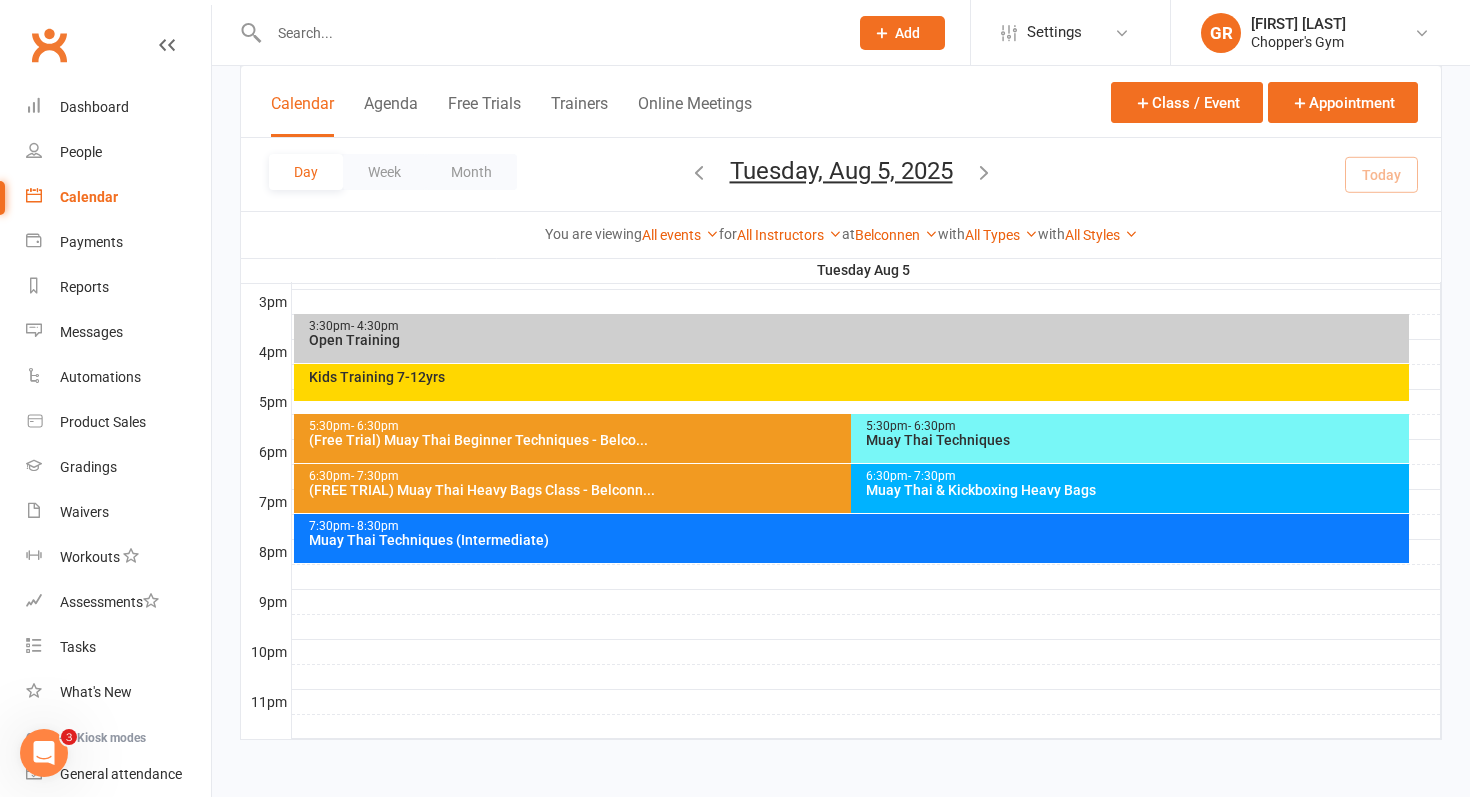 click on "5:30pm  - 6:30pm" at bounding box center [1135, 426] 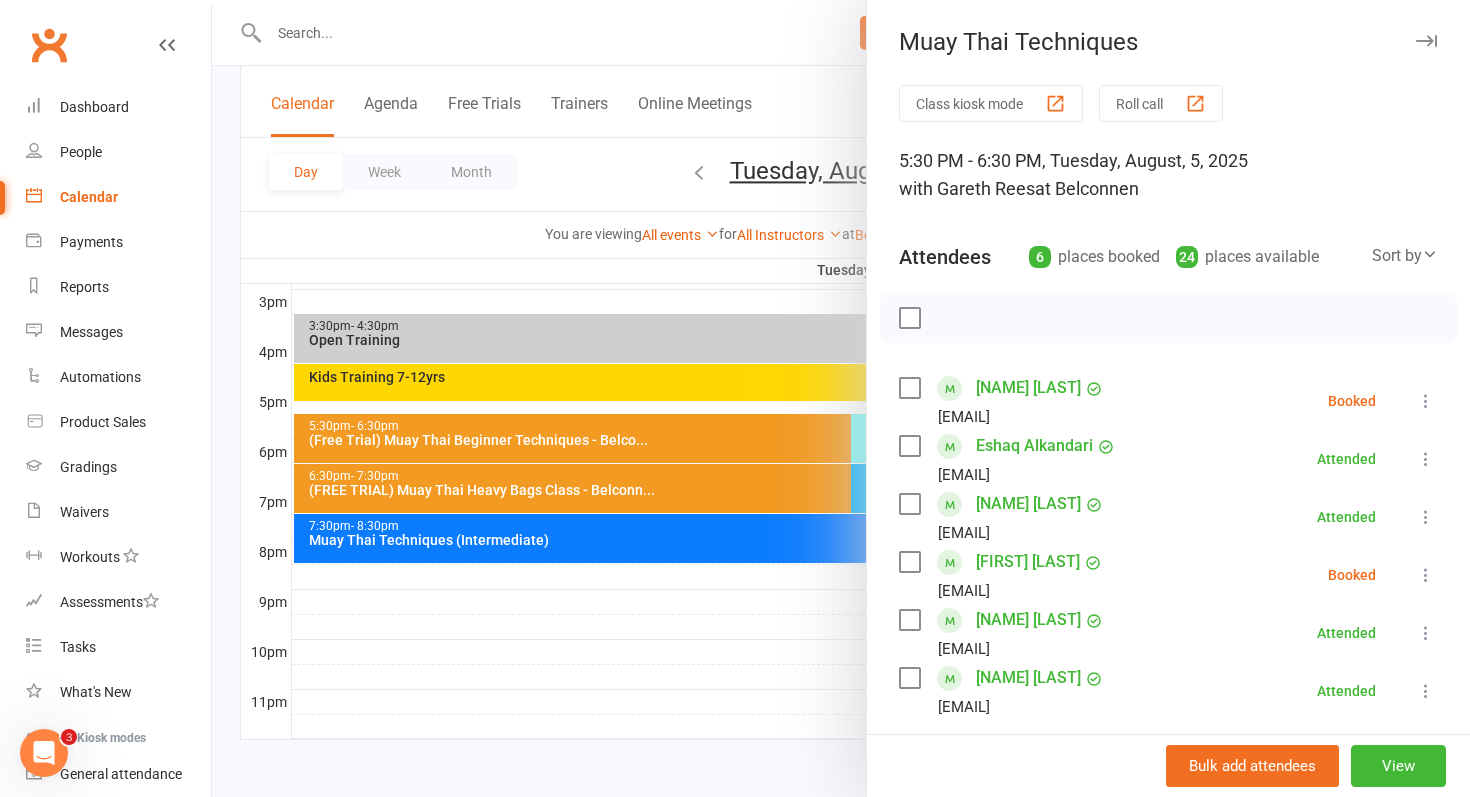 click at bounding box center [841, 398] 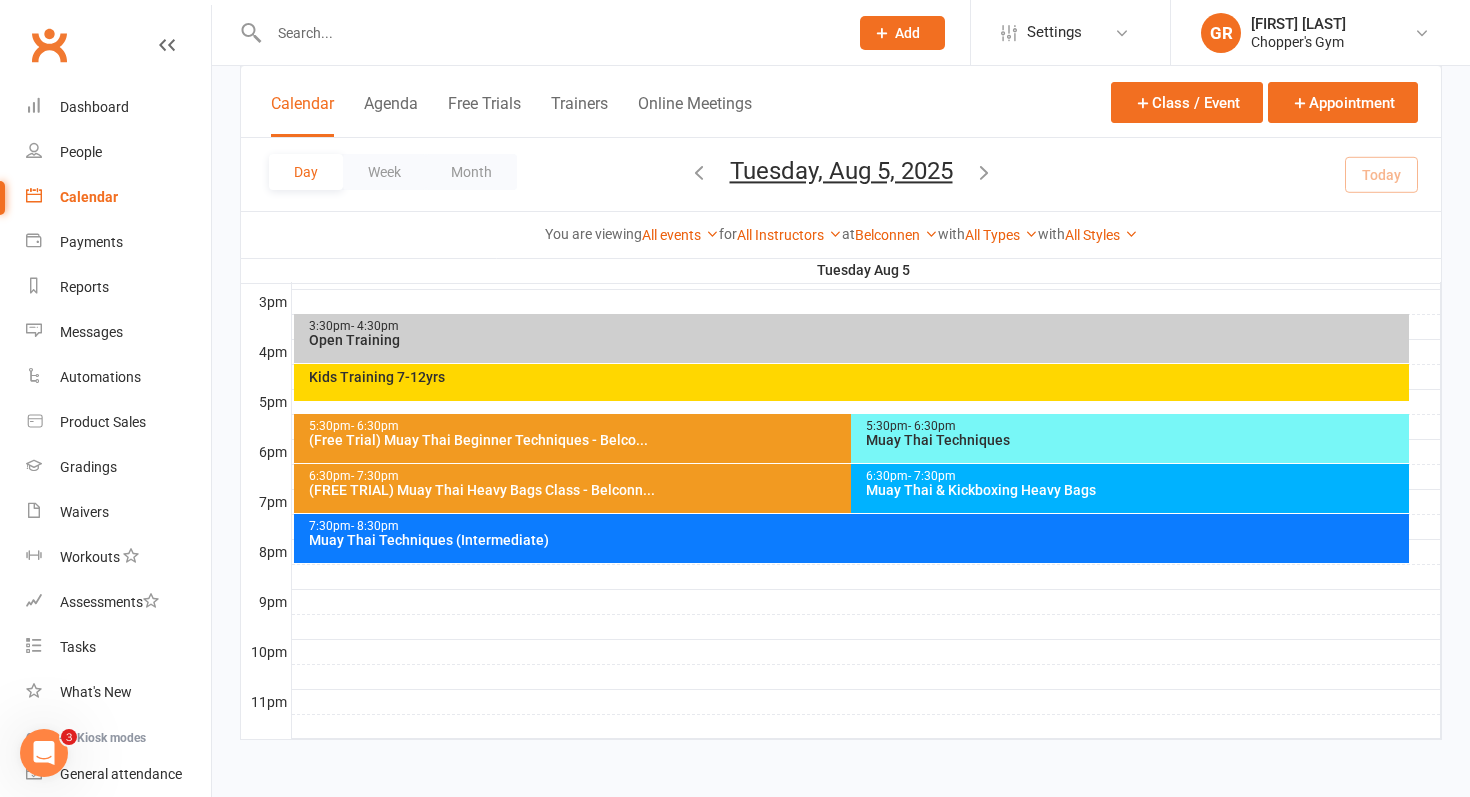 click on "[TIME] - [TIME] (Free Trial) Muay Thai Beginner Techniques - Belco..." at bounding box center (842, 438) 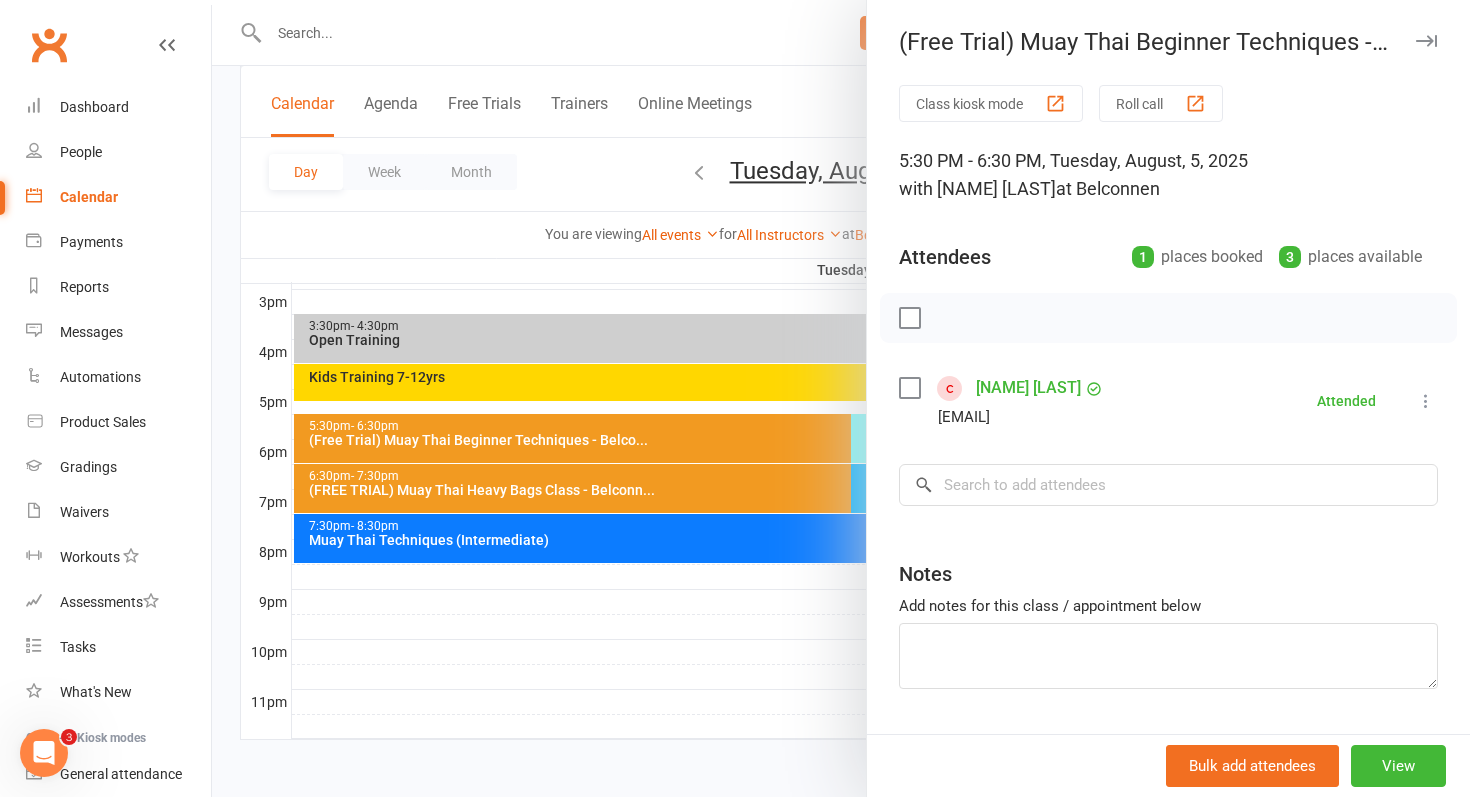 click at bounding box center (841, 398) 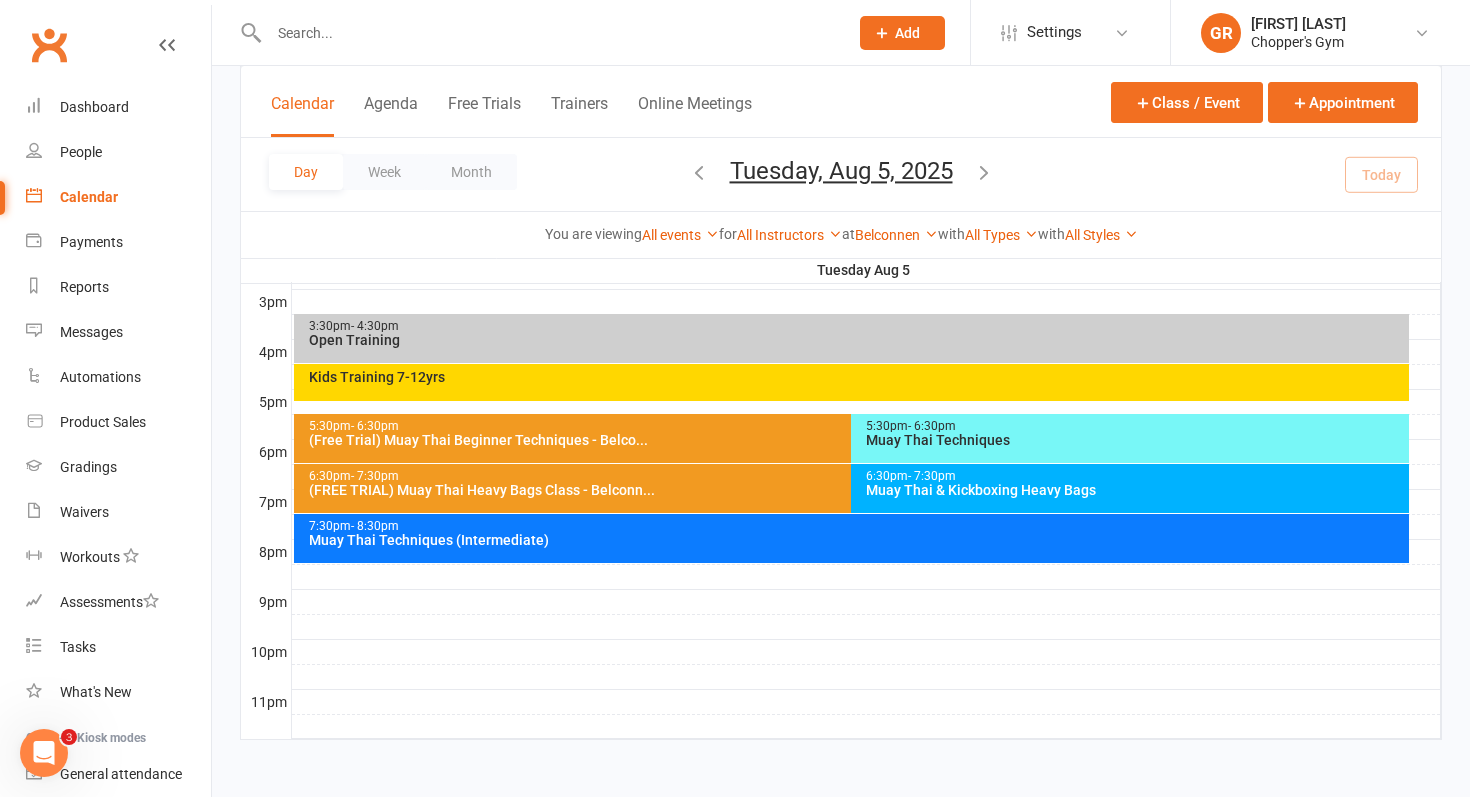 click on "Muay Thai Techniques" at bounding box center [1135, 440] 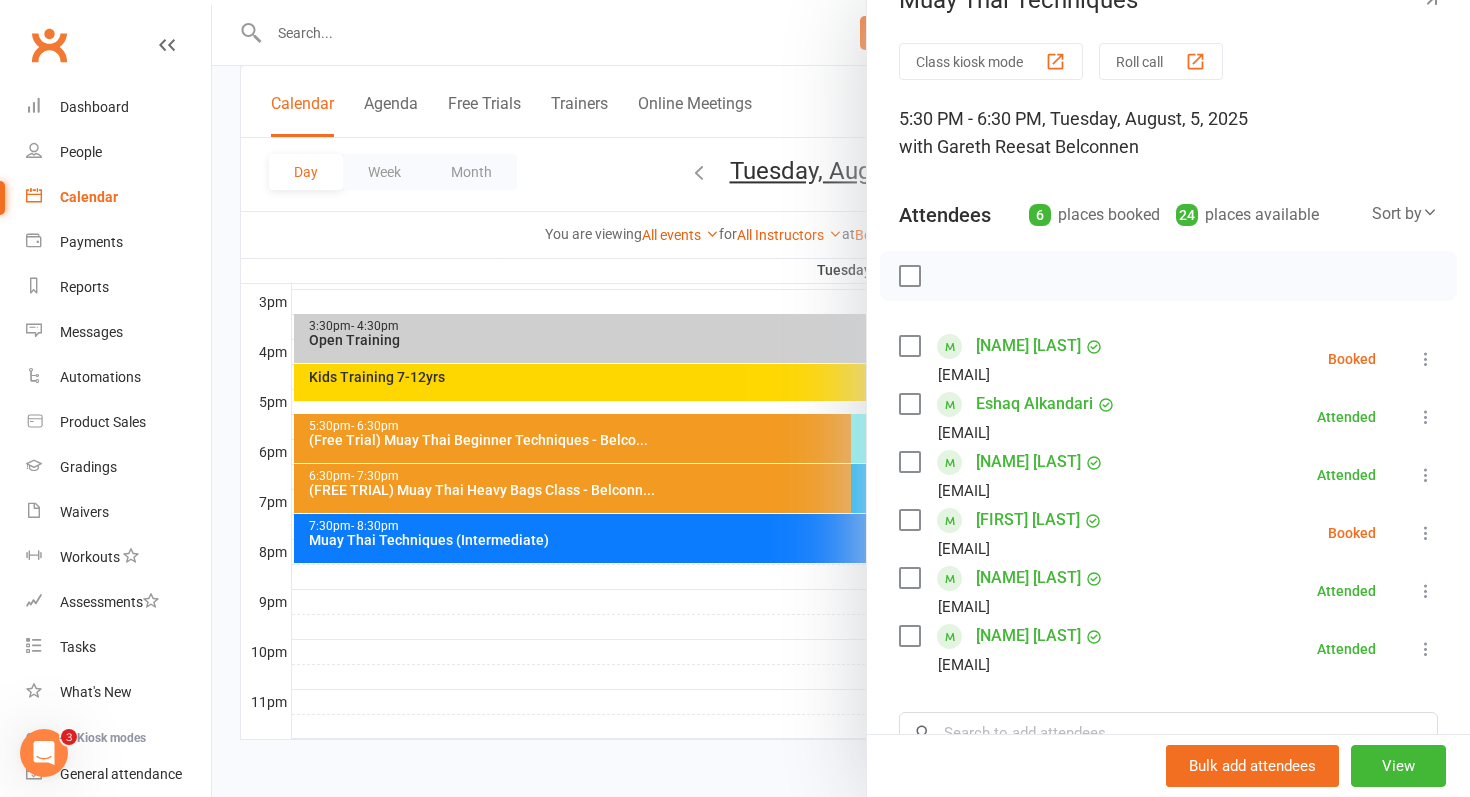 scroll, scrollTop: 56, scrollLeft: 0, axis: vertical 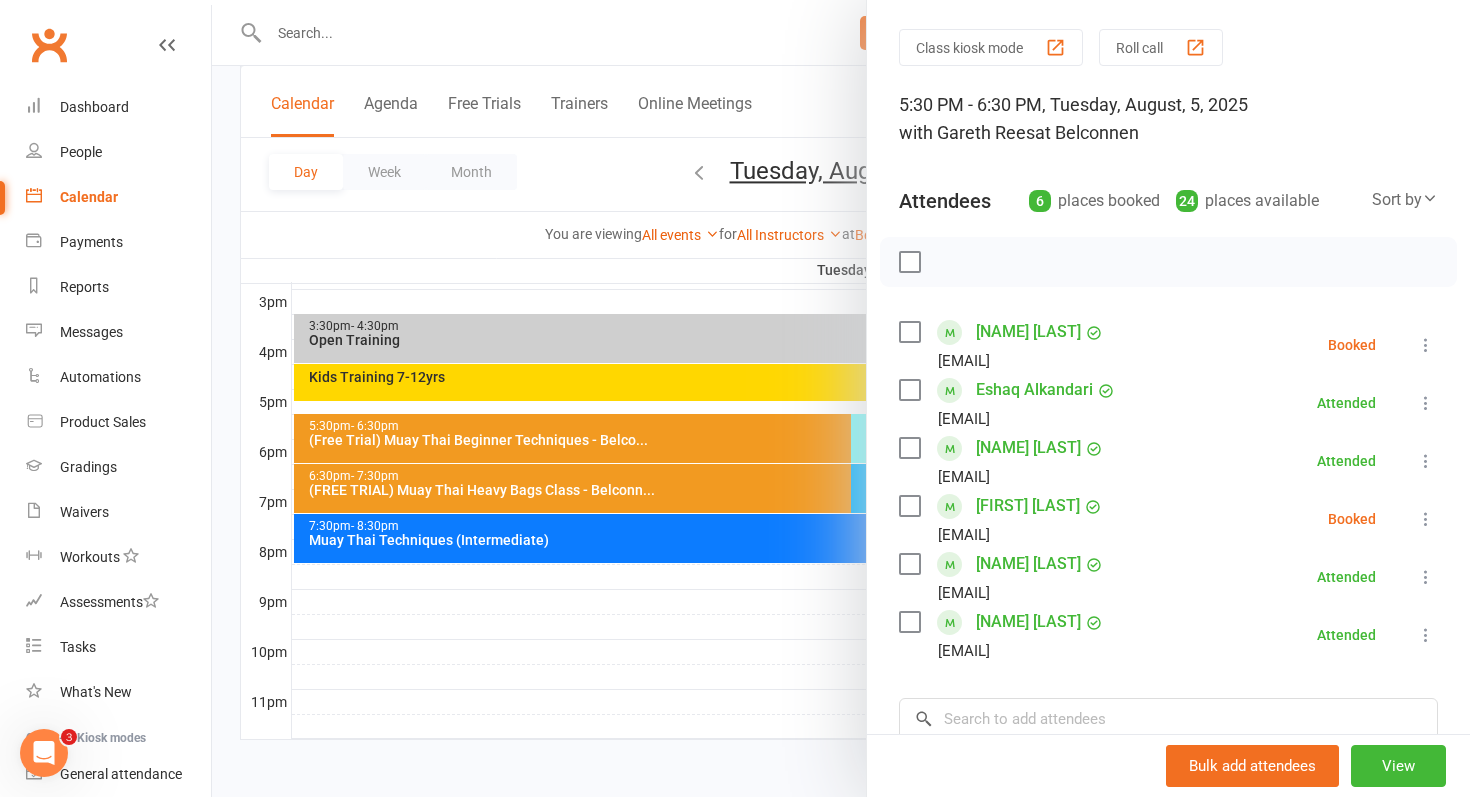 click at bounding box center [1426, 519] 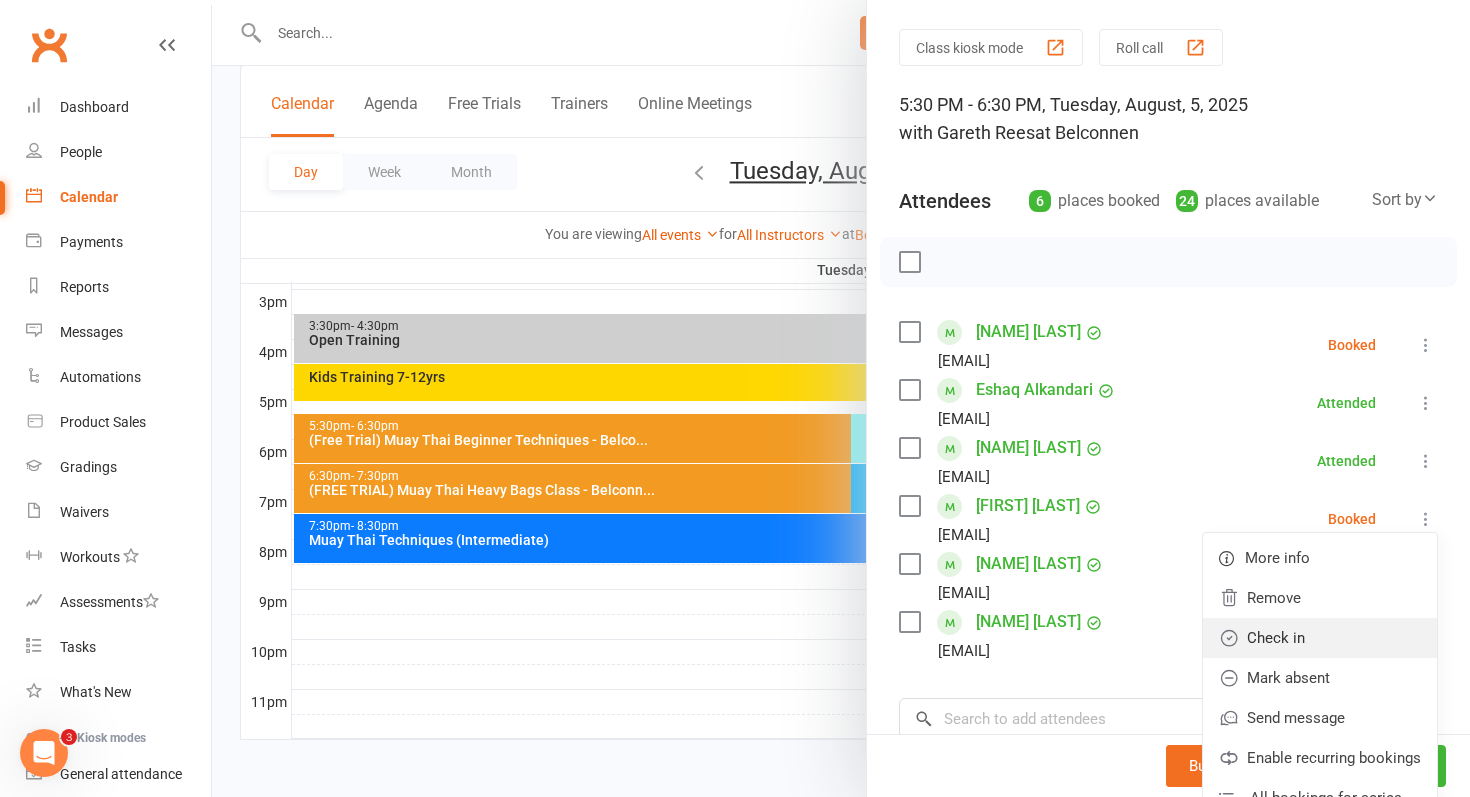click on "Check in" at bounding box center (1320, 638) 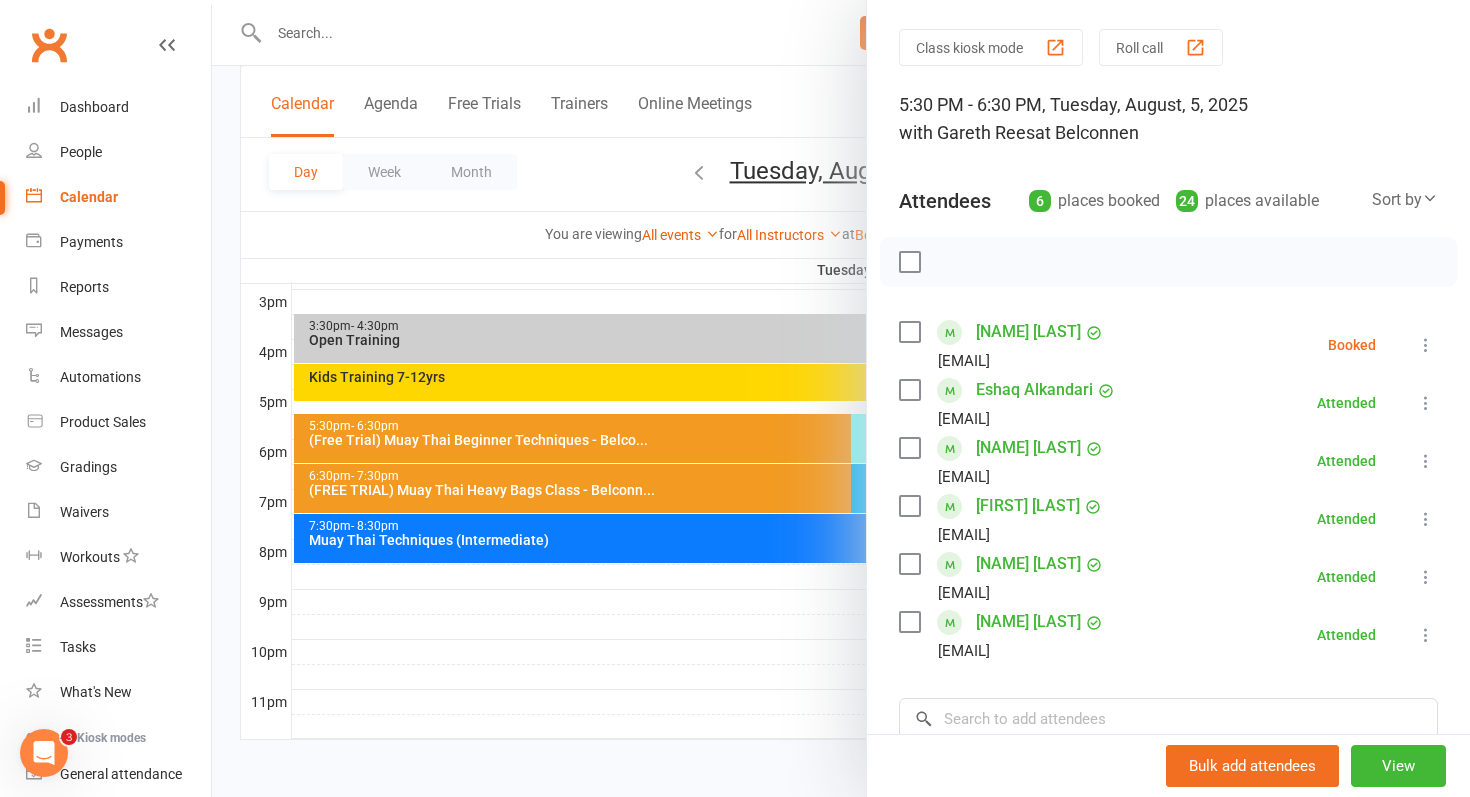 click at bounding box center (841, 398) 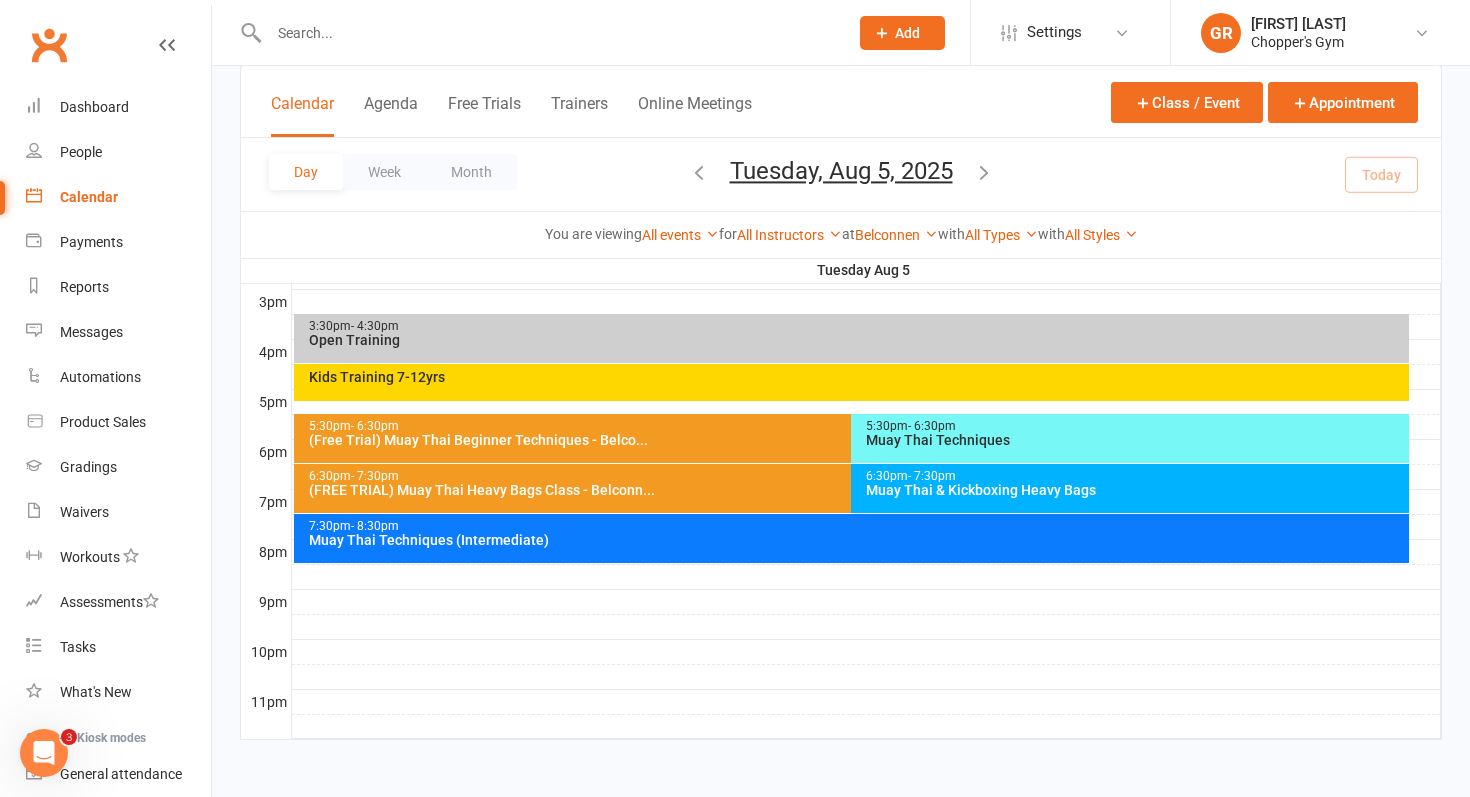 click on "5:30pm  - 6:30pm" at bounding box center (1135, 426) 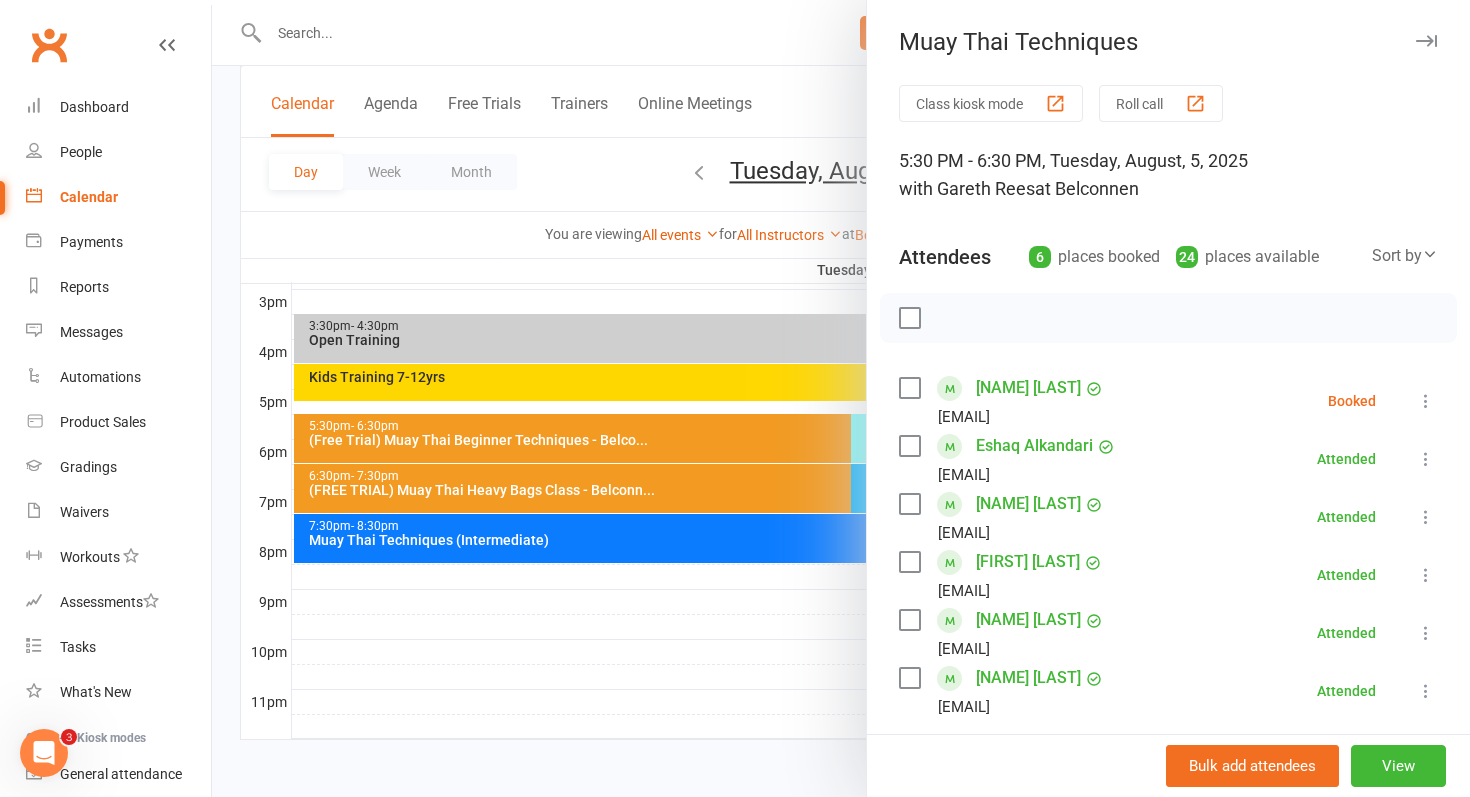 click at bounding box center [1426, 401] 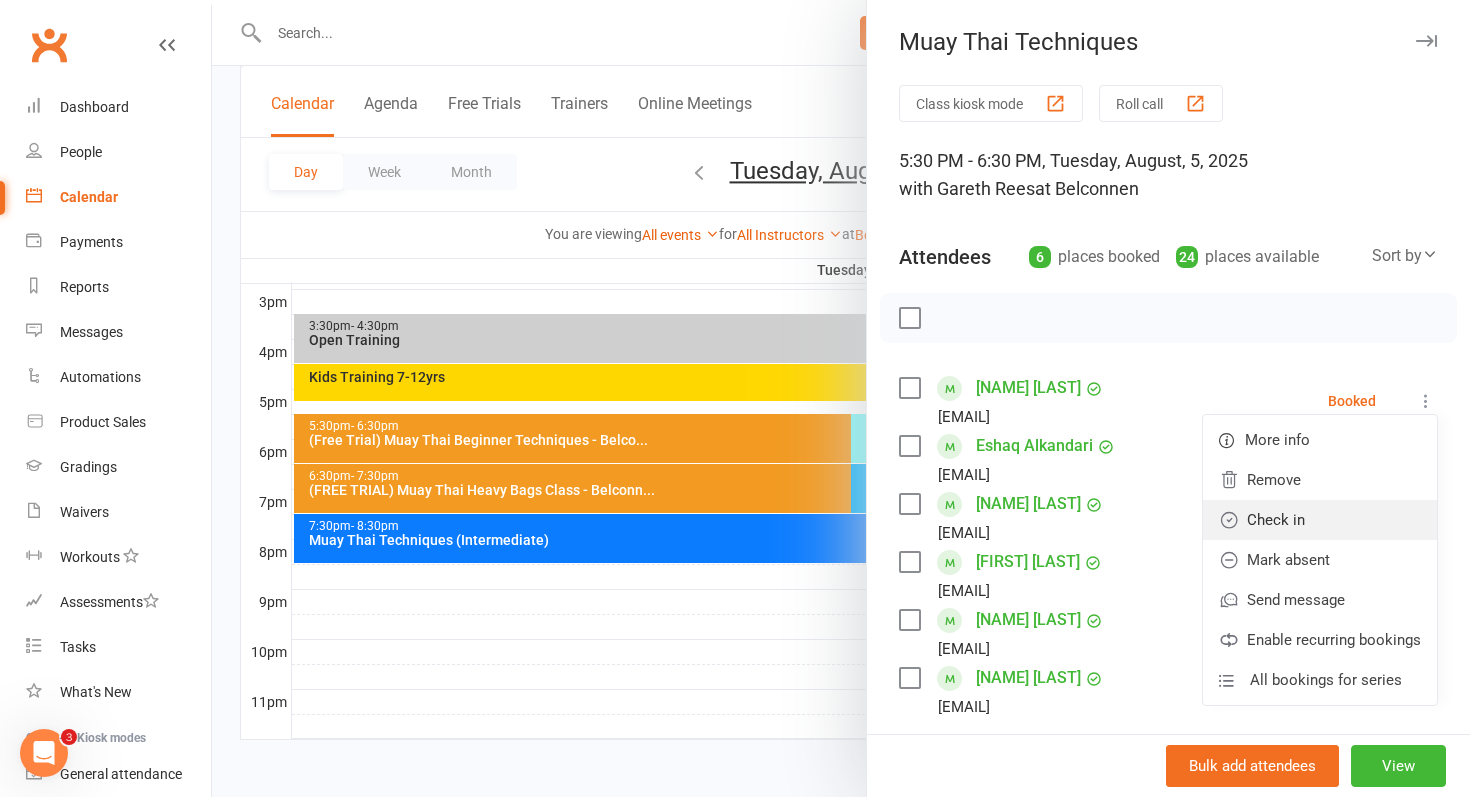 click on "Check in" at bounding box center [1320, 520] 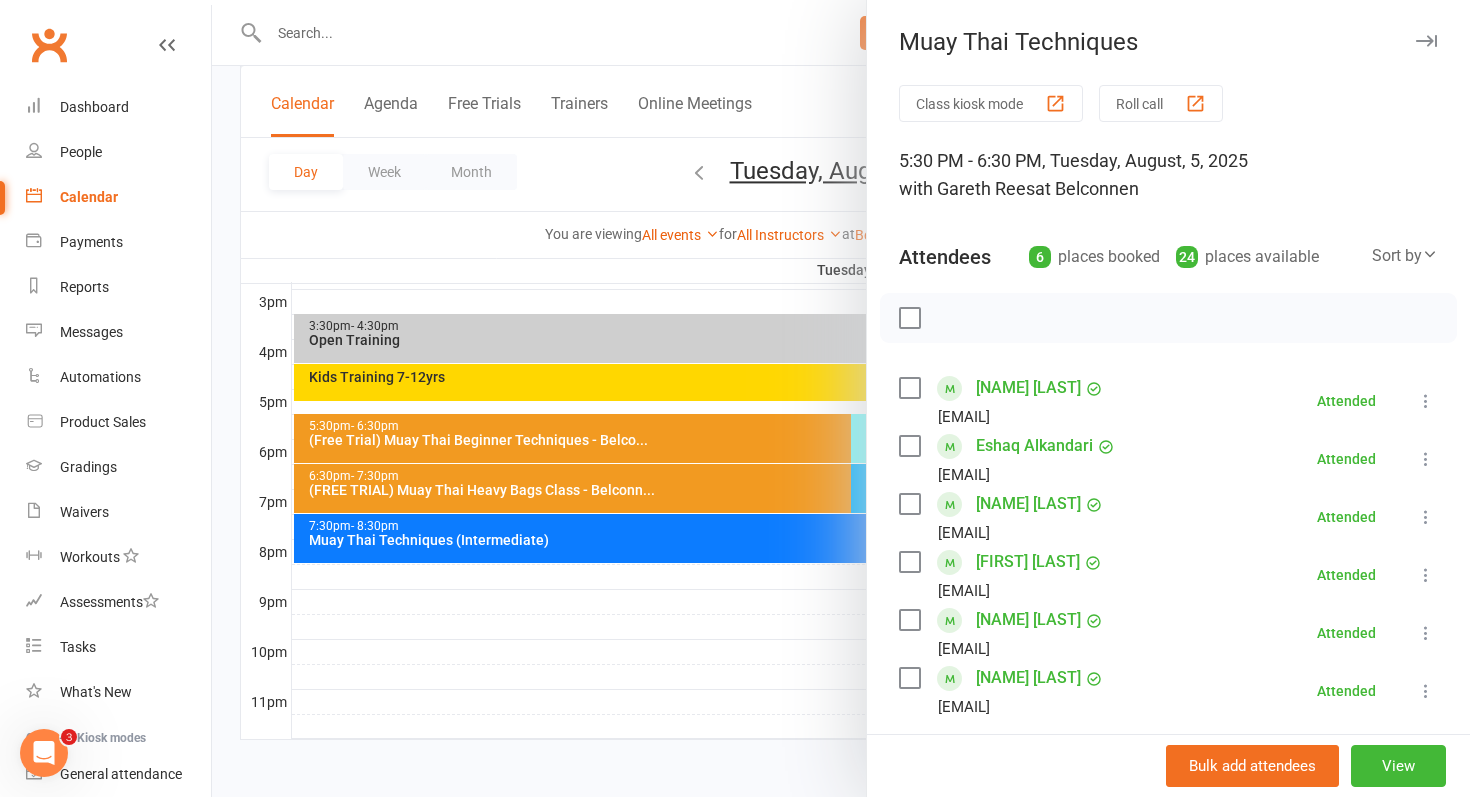 click at bounding box center [841, 398] 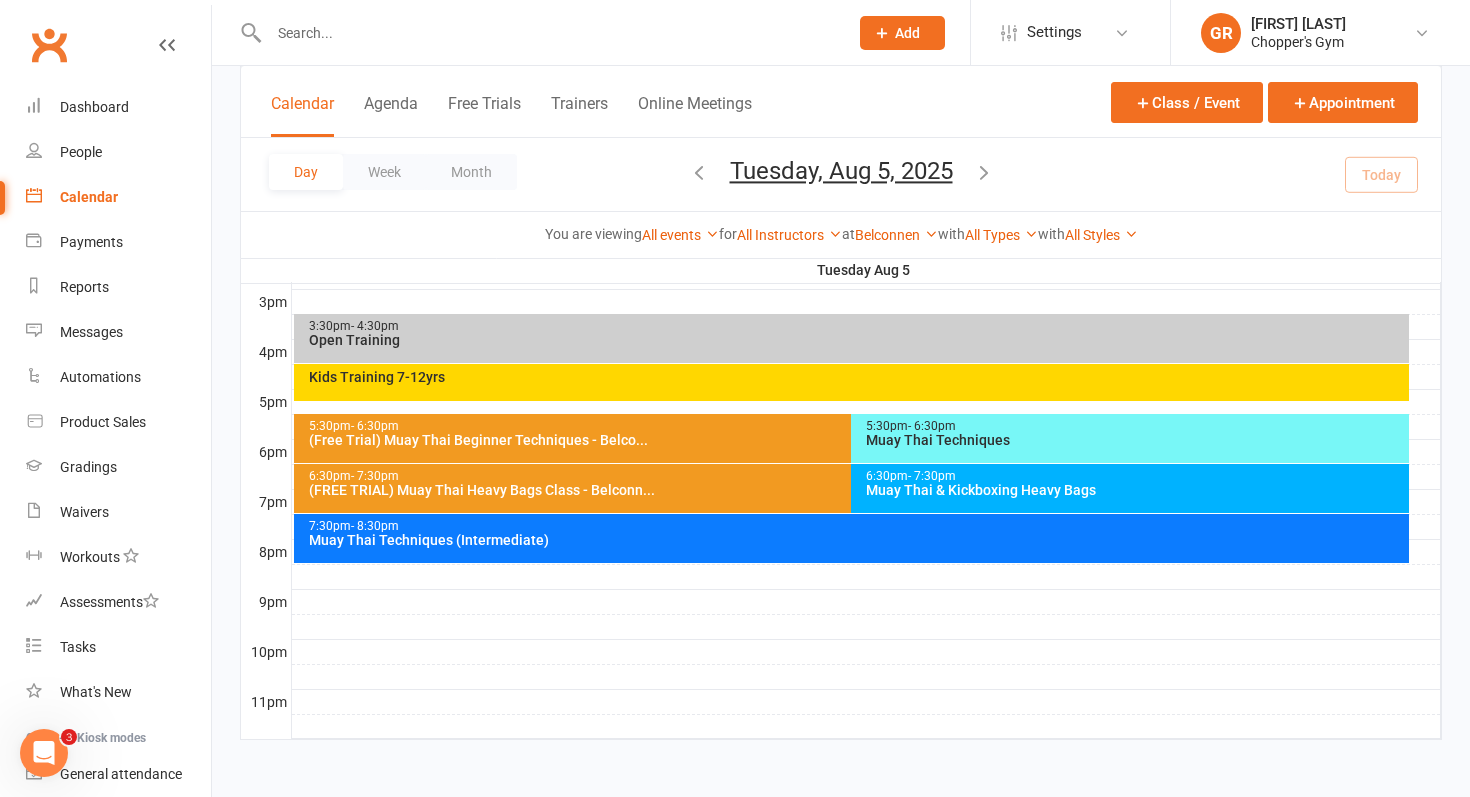 click on "6:30pm  - 7:30pm" at bounding box center (847, 476) 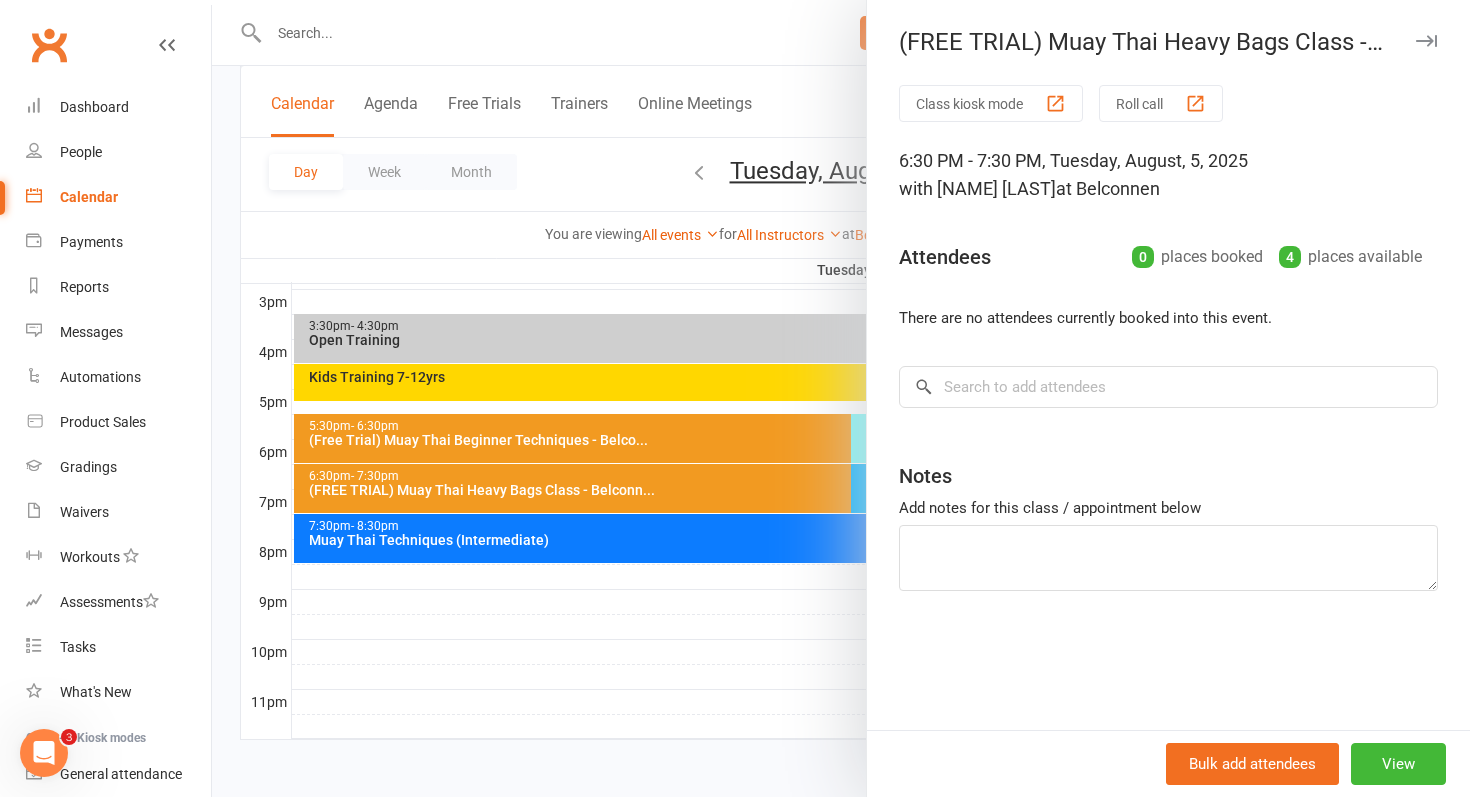 click at bounding box center [841, 398] 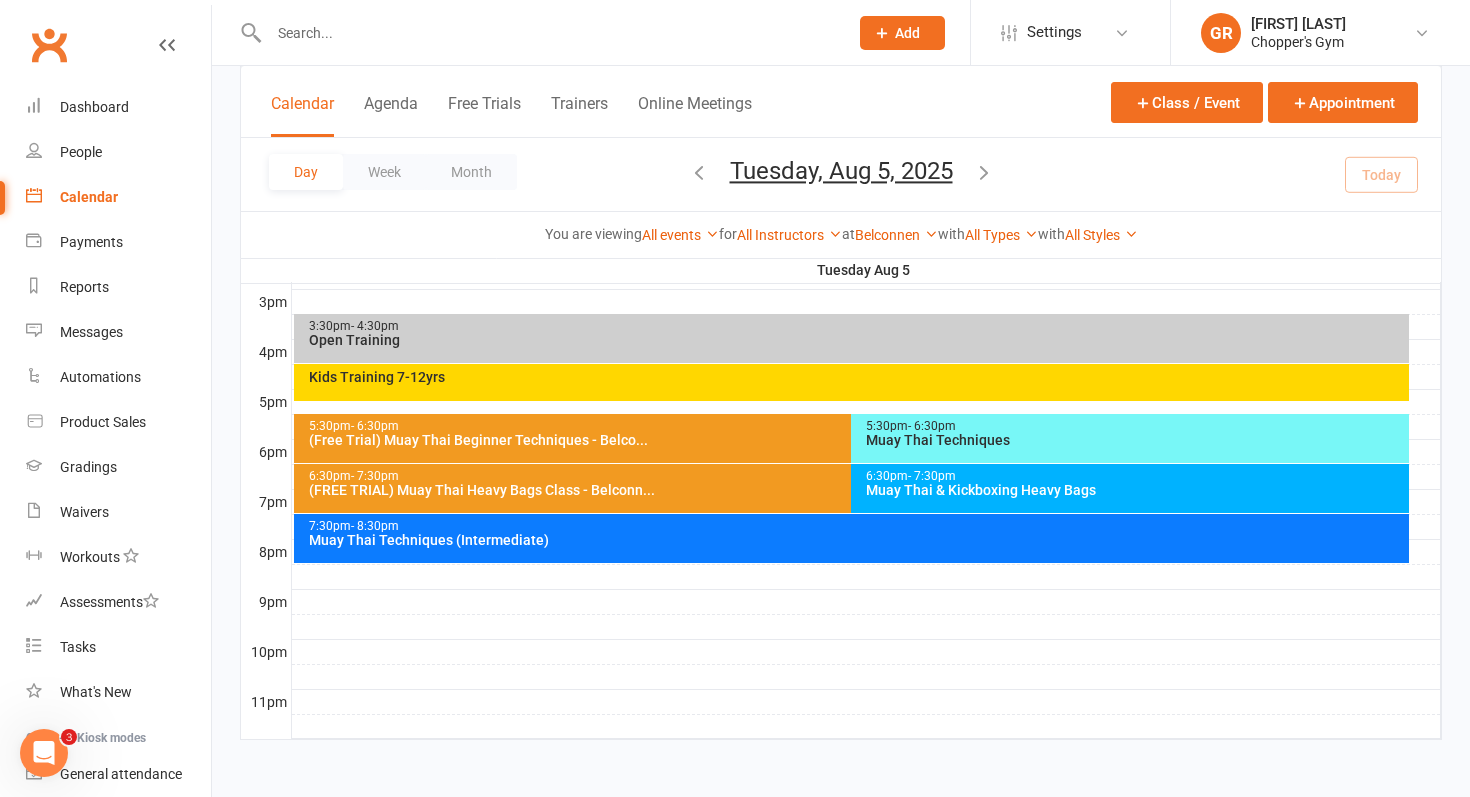 click on "- 7:30pm" at bounding box center (932, 476) 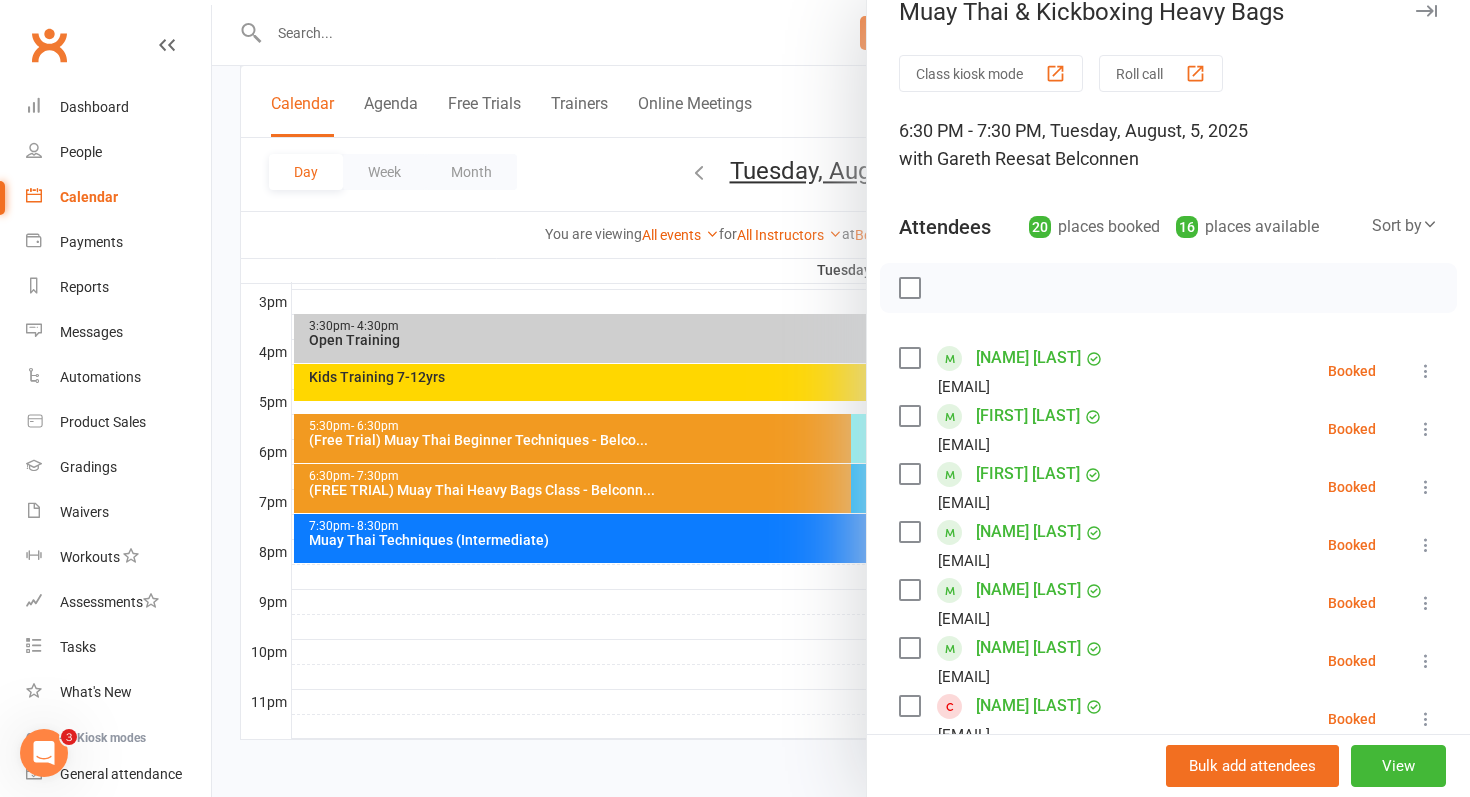 scroll, scrollTop: 43, scrollLeft: 0, axis: vertical 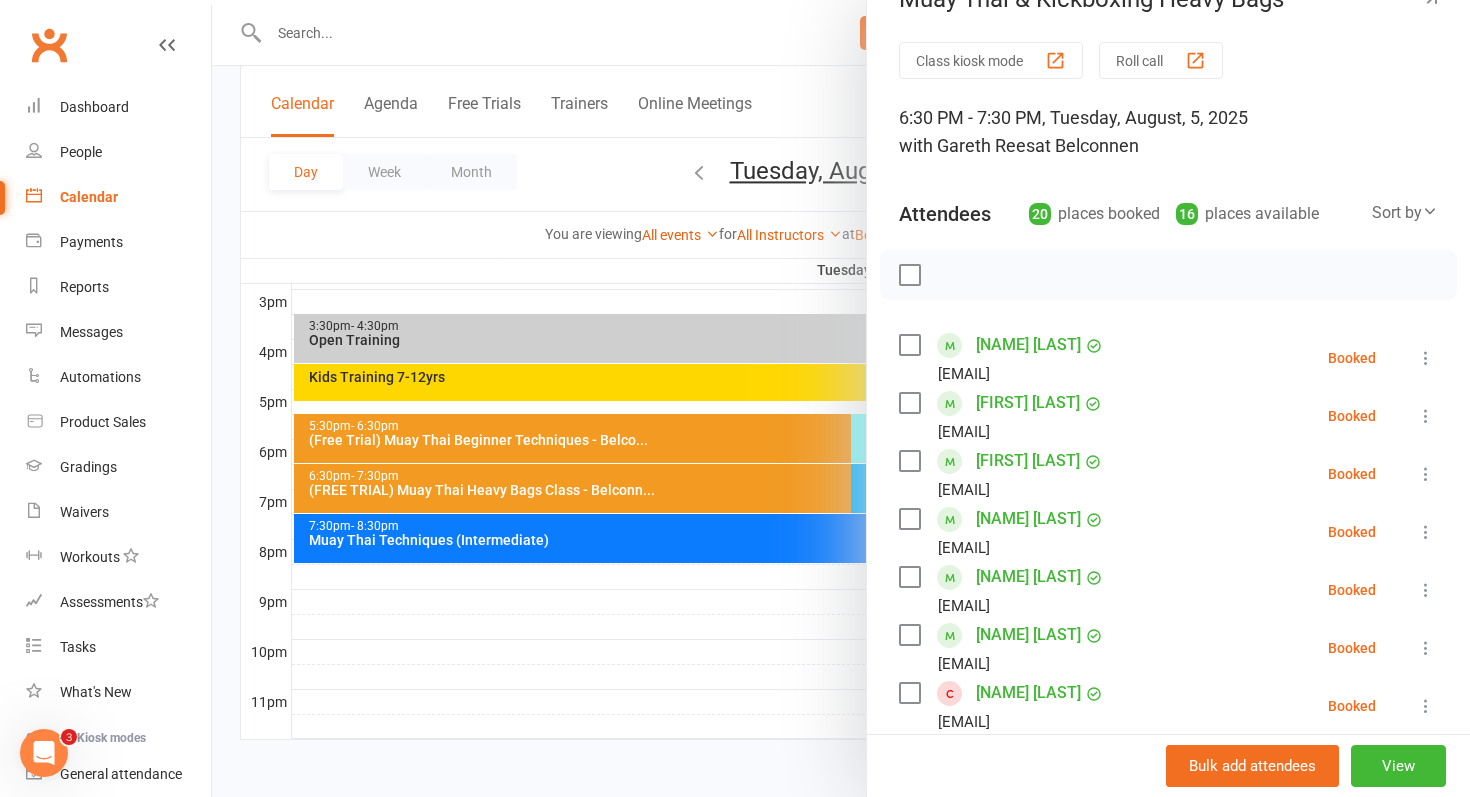 click on "[FIRST] [LAST]  [EMAIL]" at bounding box center (1005, 474) 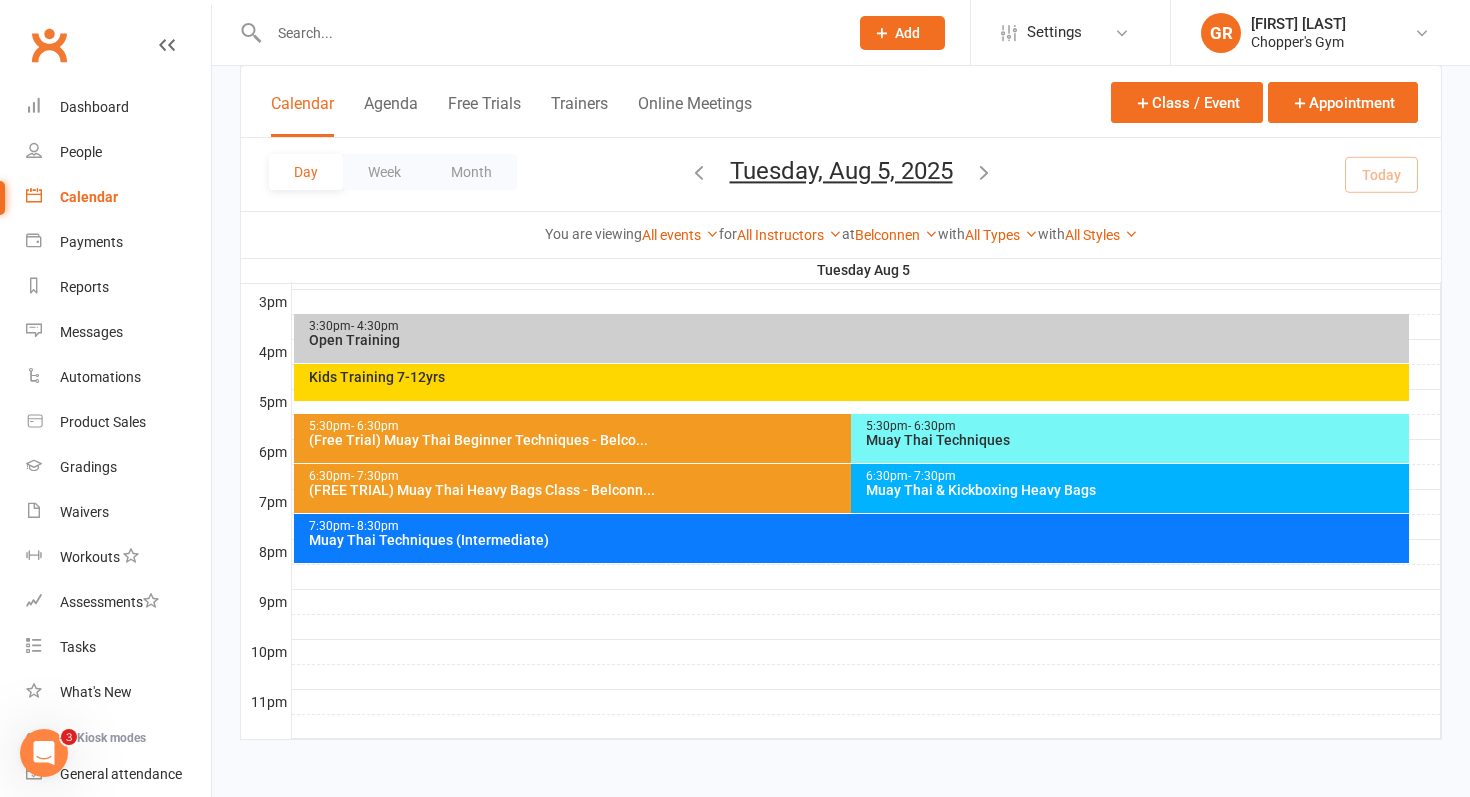 click at bounding box center [866, 402] 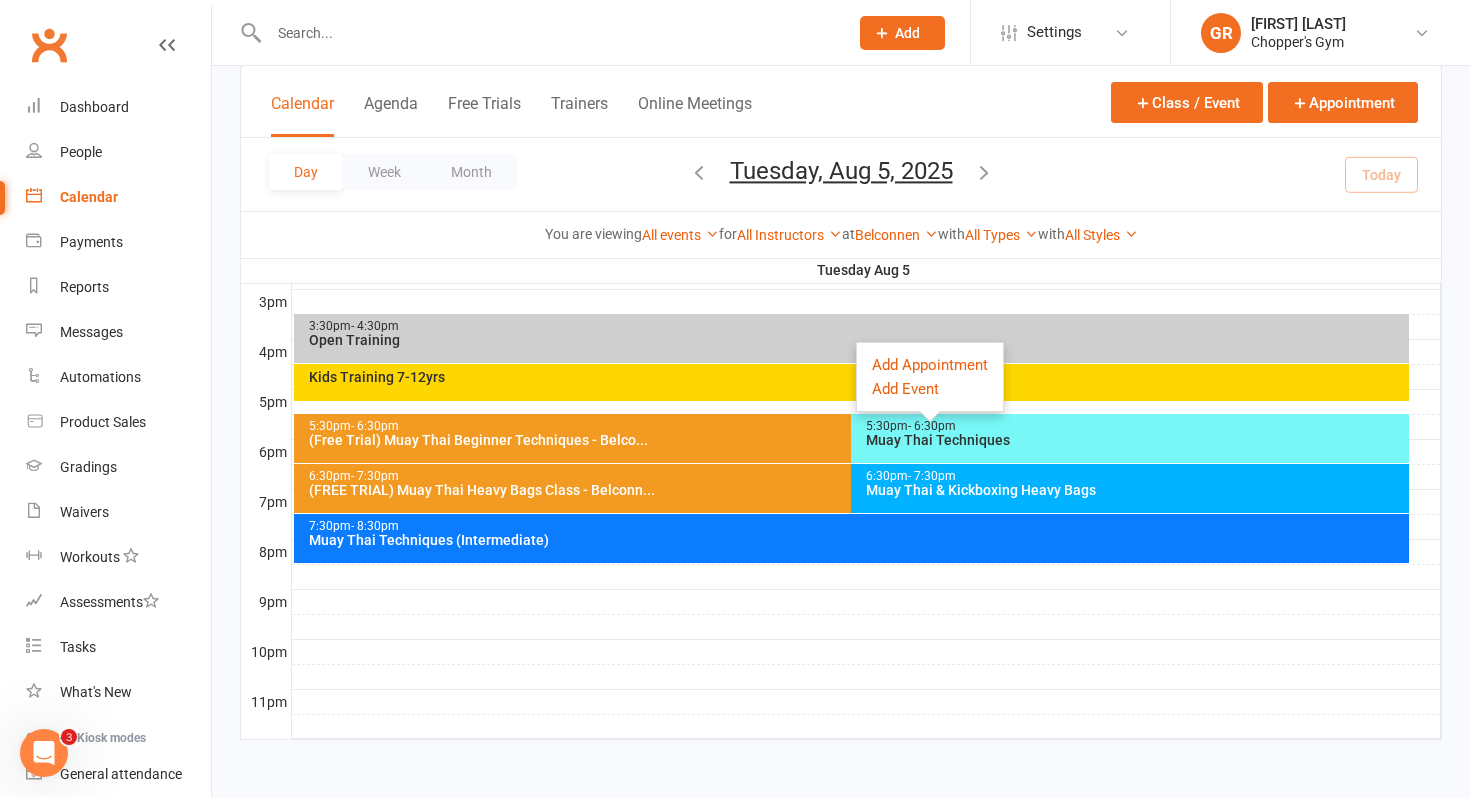 click on "Muay Thai Techniques" at bounding box center [1135, 440] 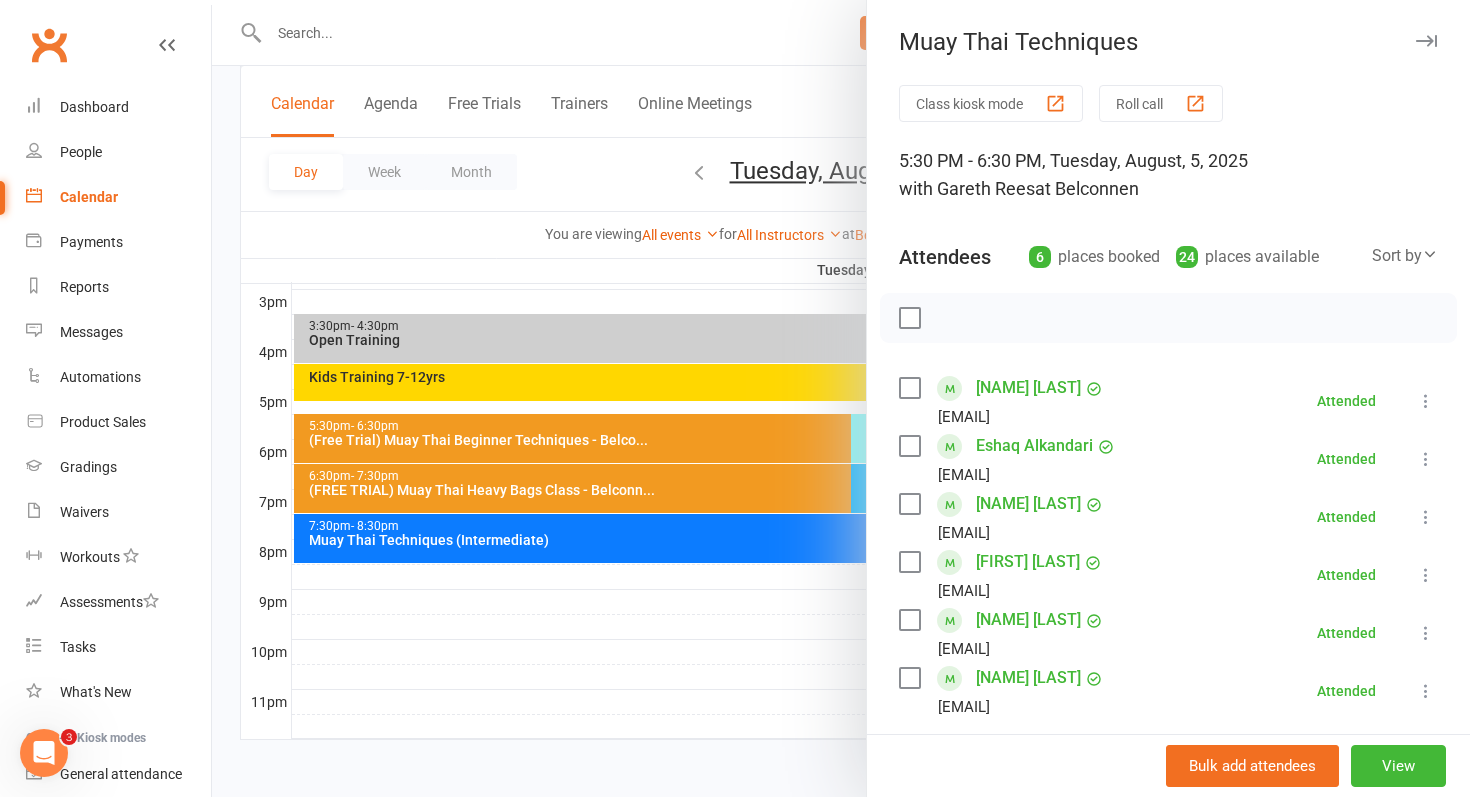 click at bounding box center [841, 398] 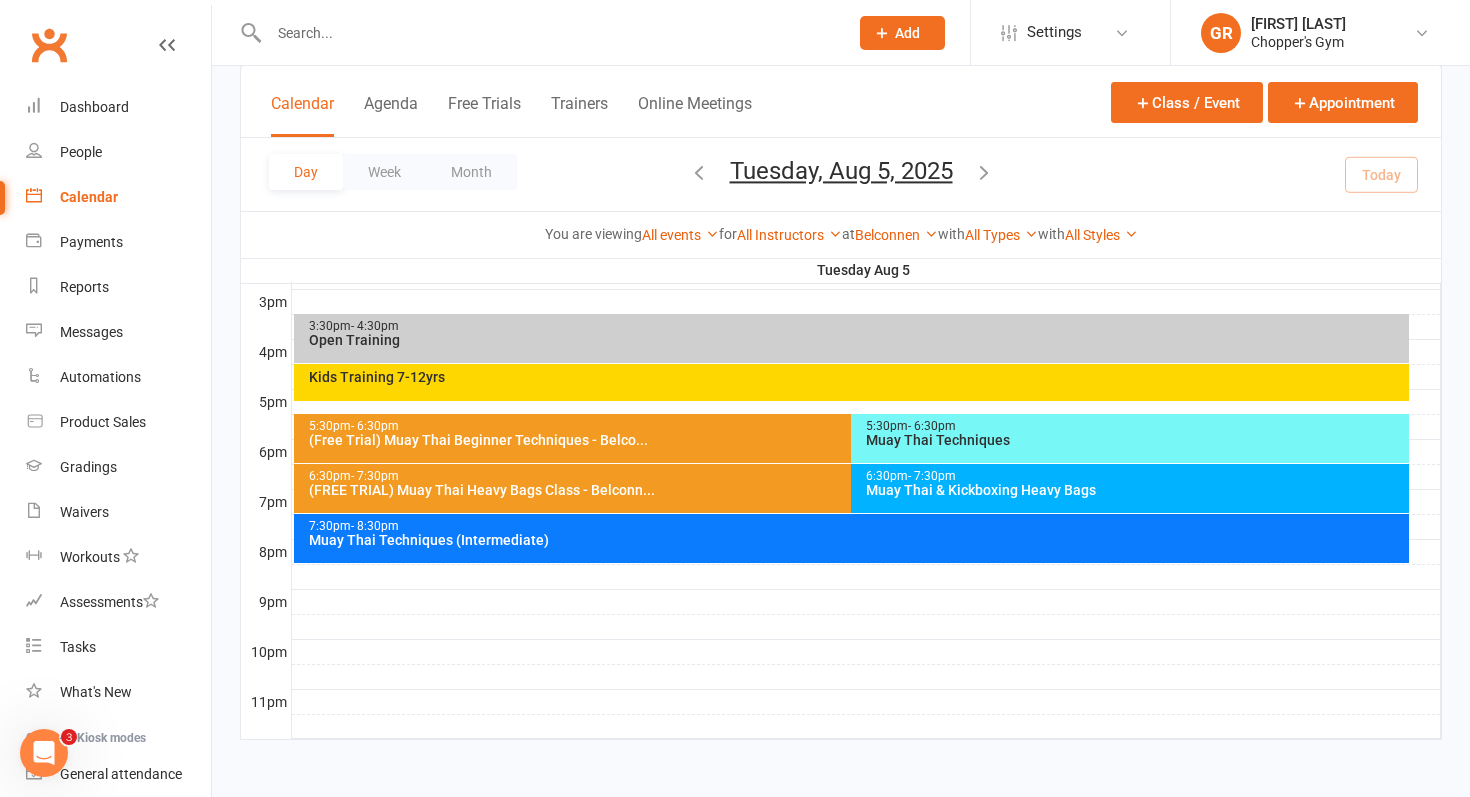 click on "Muay Thai & Kickboxing Heavy Bags" at bounding box center (1135, 490) 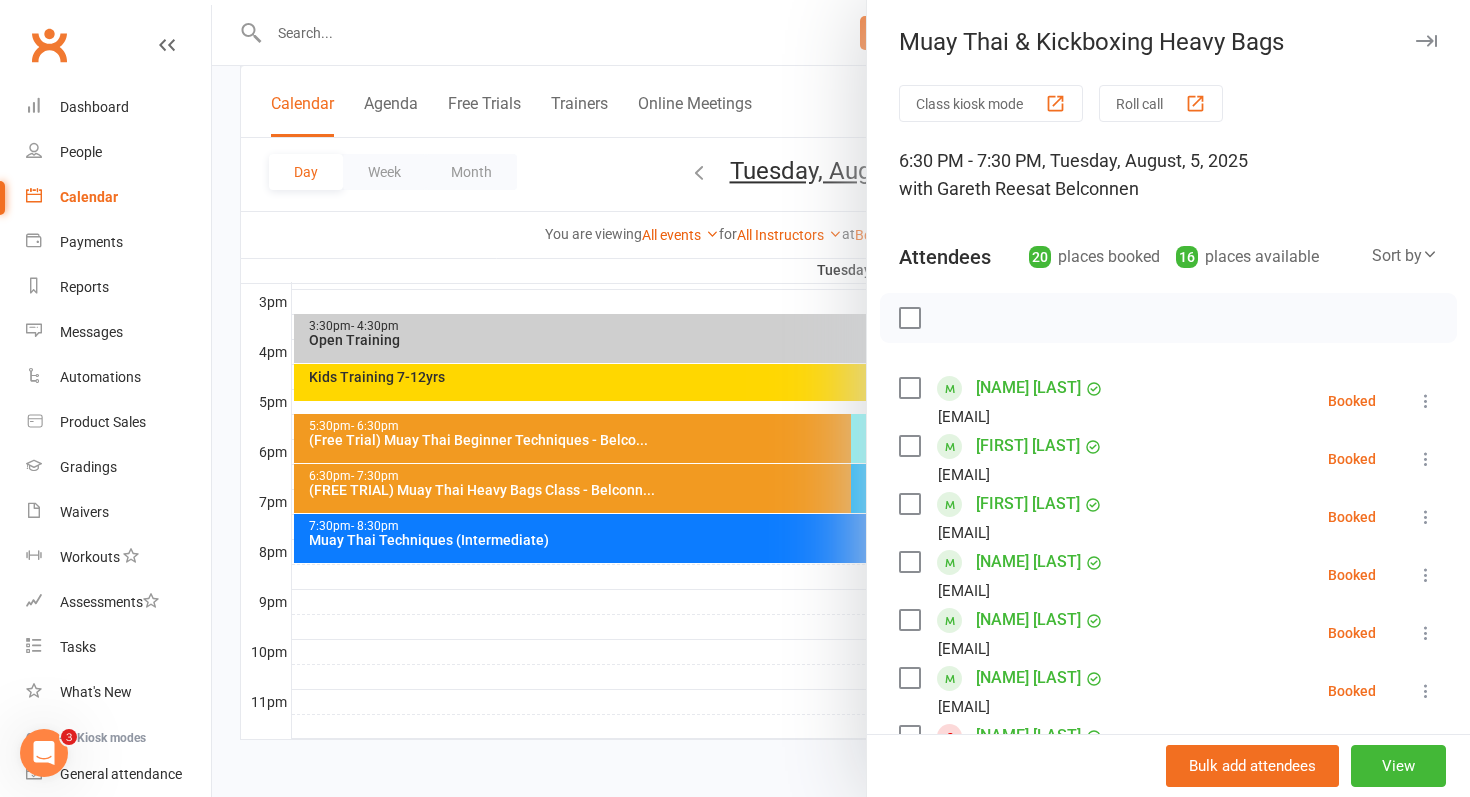 click at bounding box center (1426, 575) 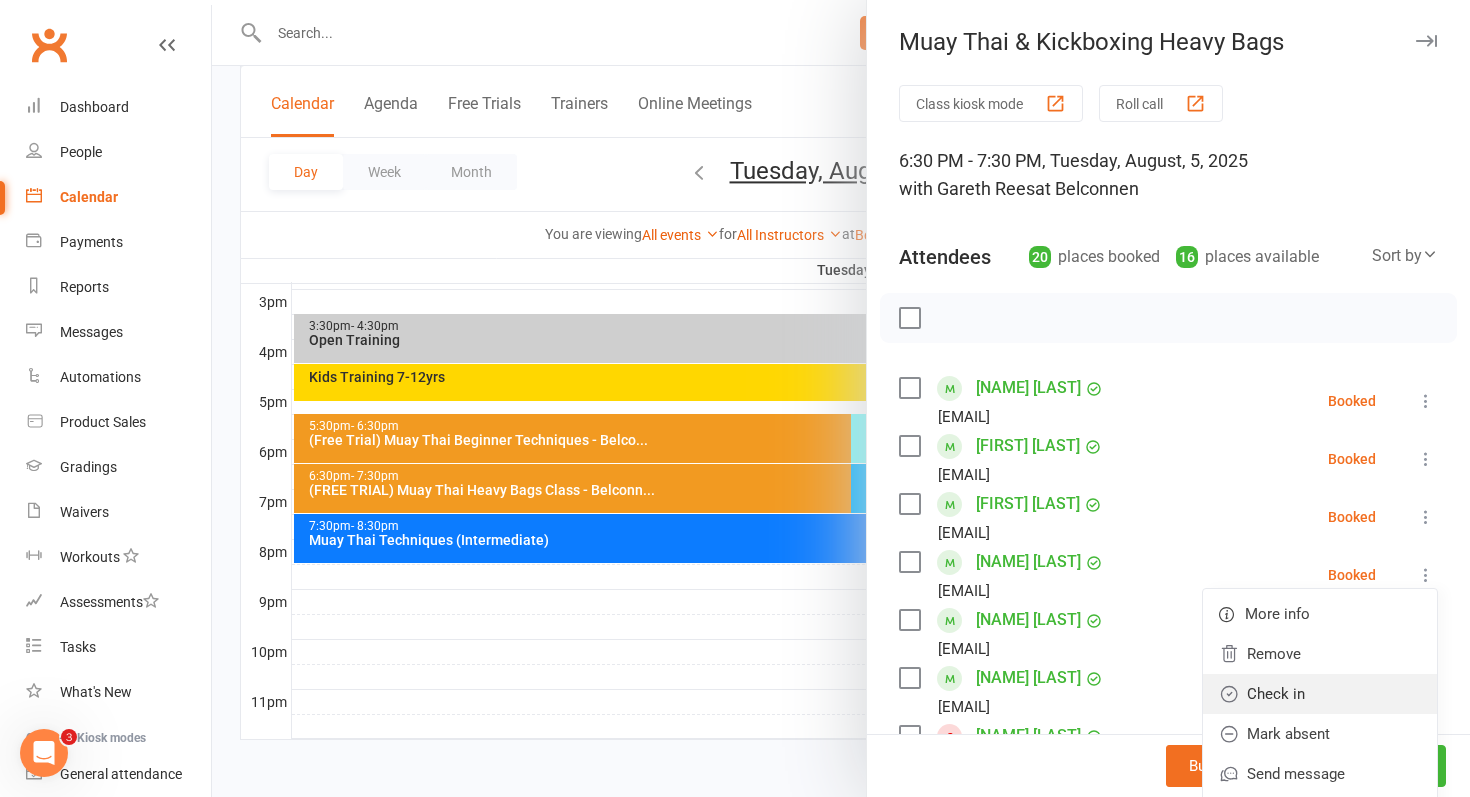 click on "Check in" at bounding box center (1320, 694) 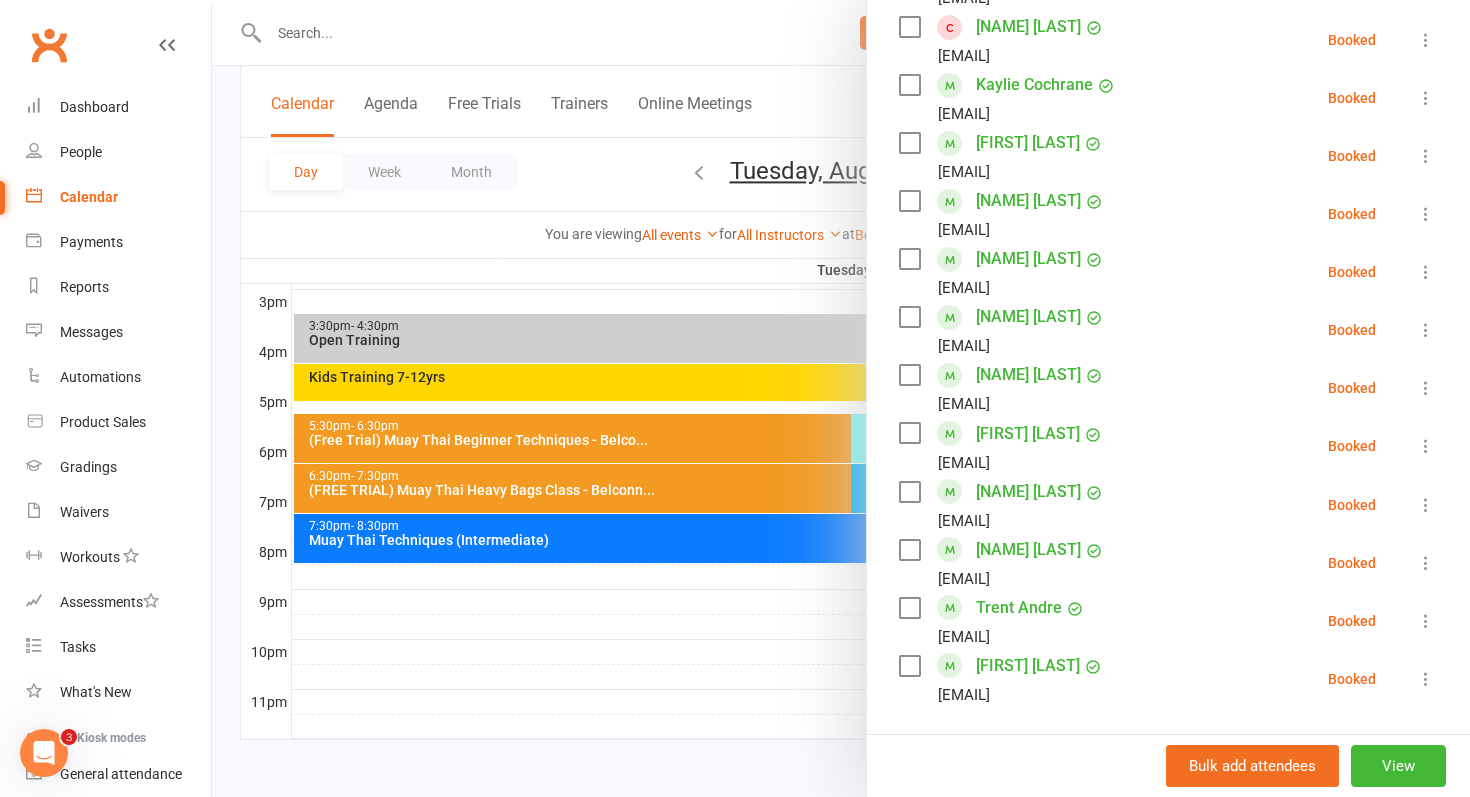 scroll, scrollTop: 826, scrollLeft: 0, axis: vertical 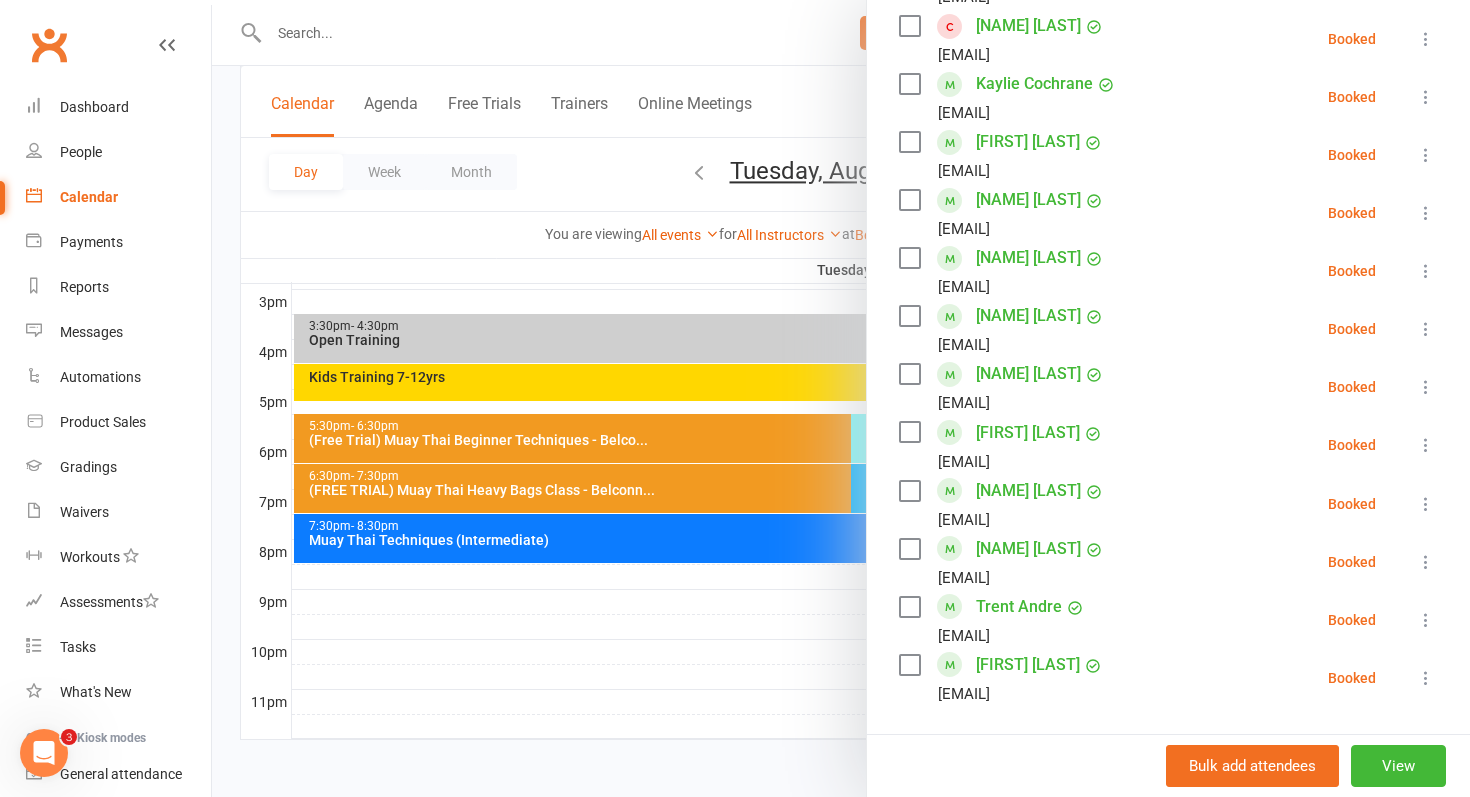 click at bounding box center [1426, 504] 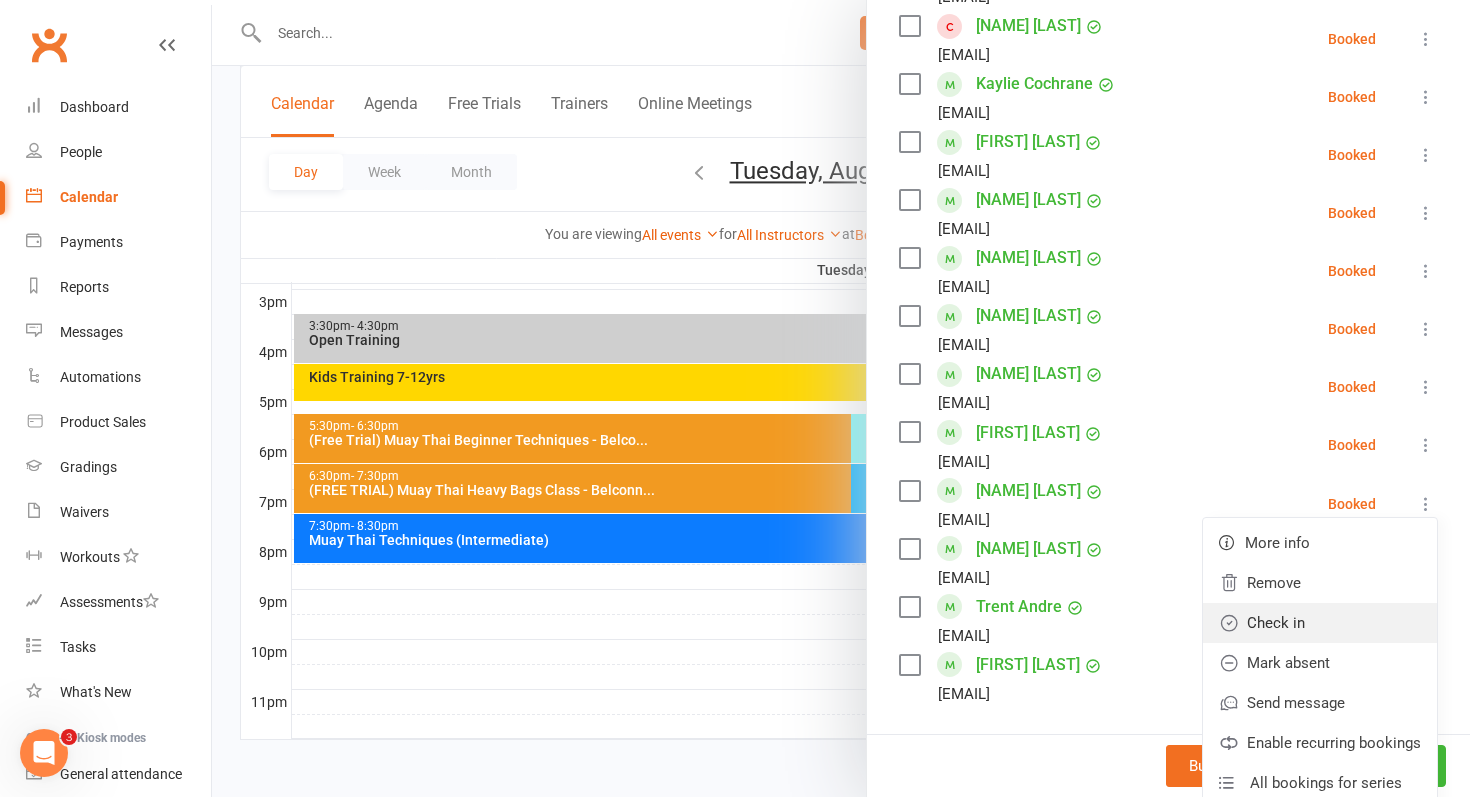 click on "Check in" at bounding box center (1320, 623) 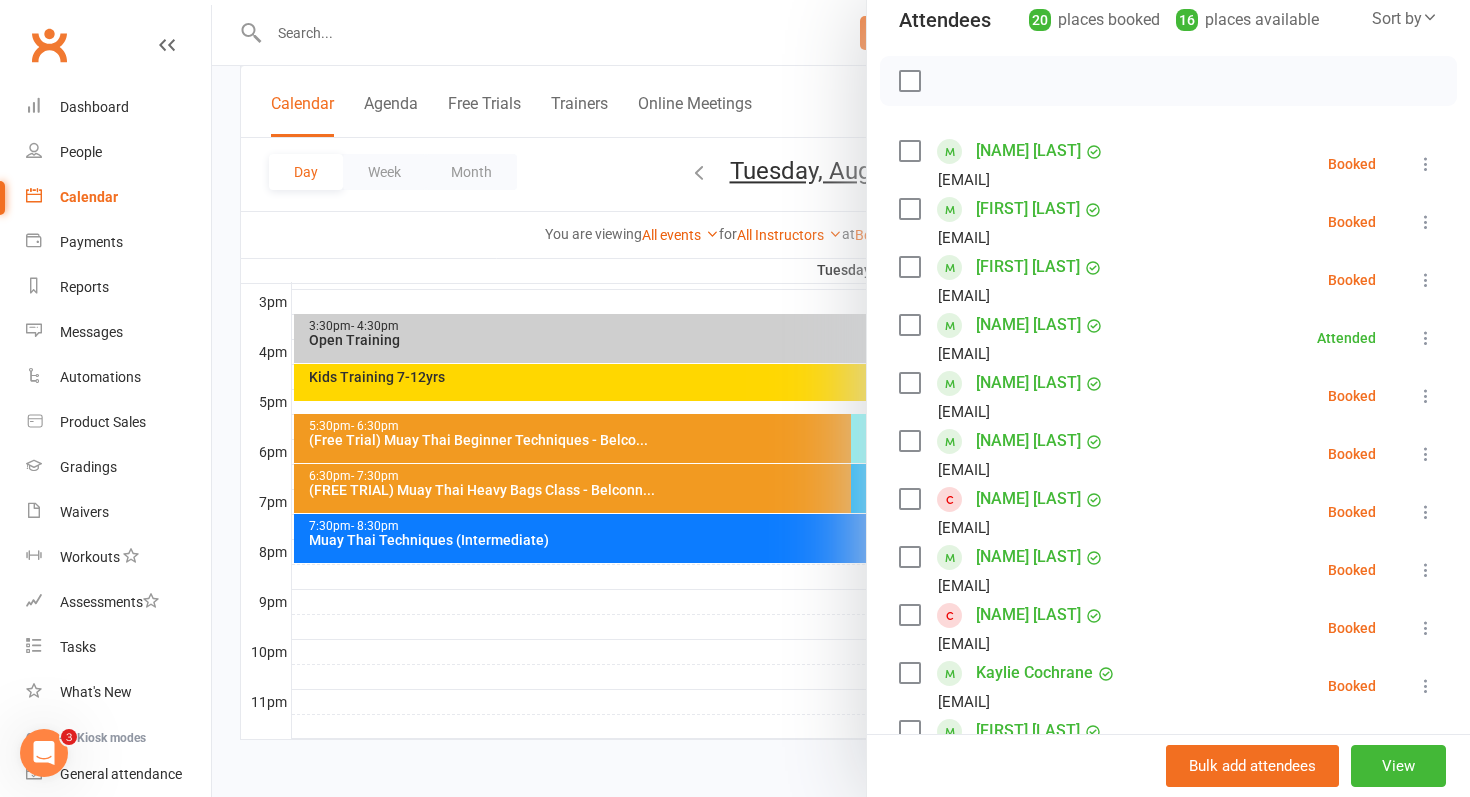 scroll, scrollTop: 232, scrollLeft: 0, axis: vertical 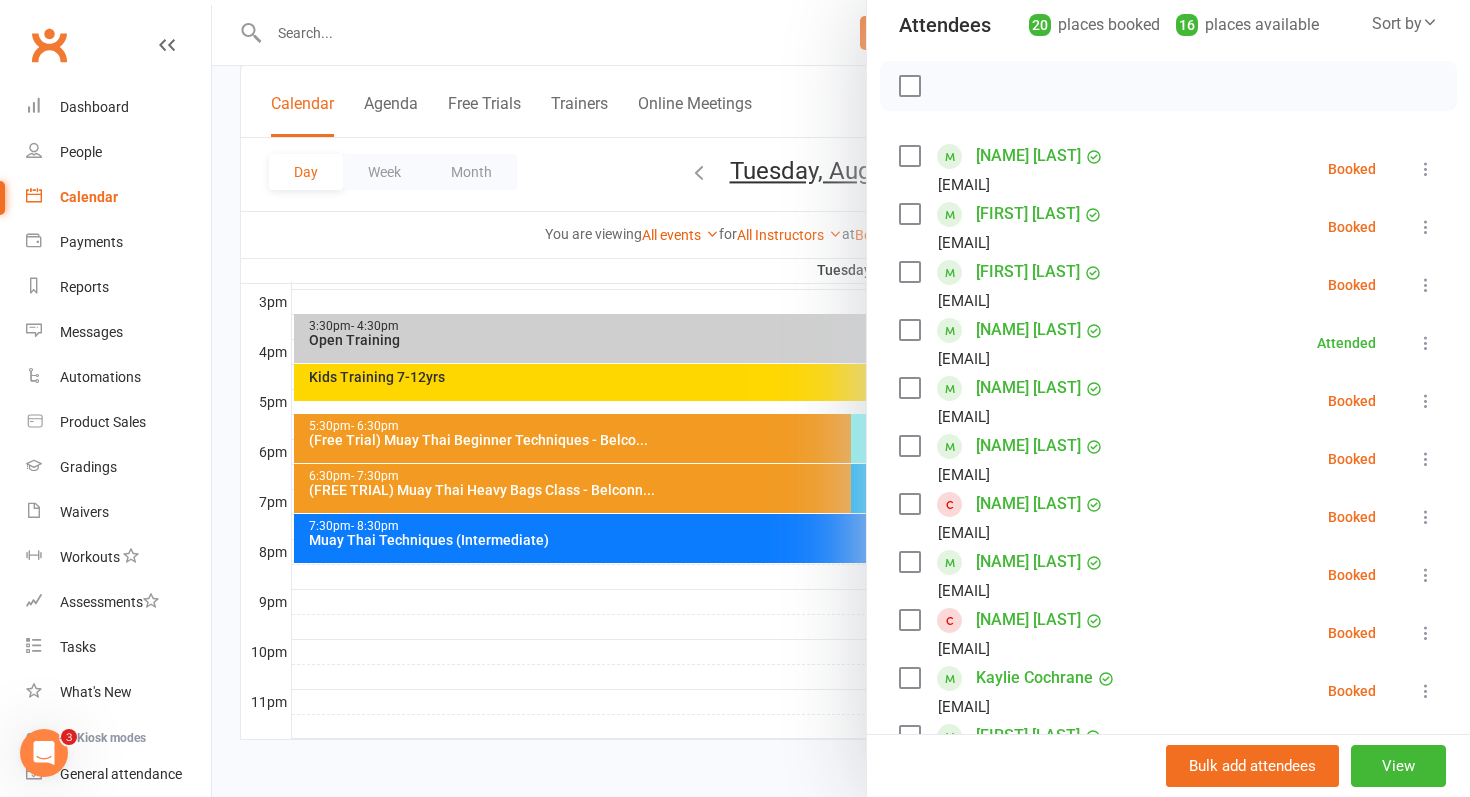 click at bounding box center [841, 398] 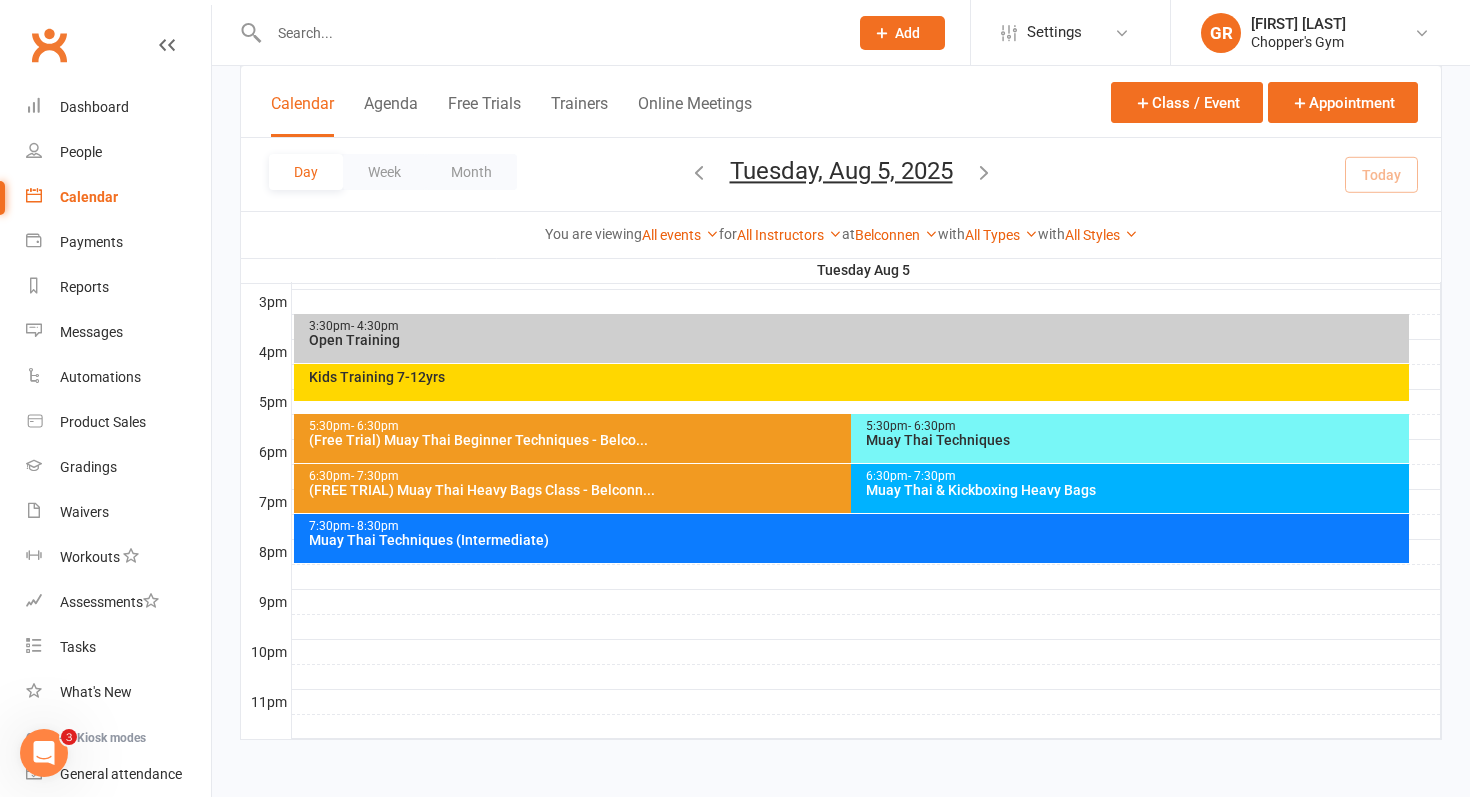 click on "Muay Thai Techniques" at bounding box center (1135, 440) 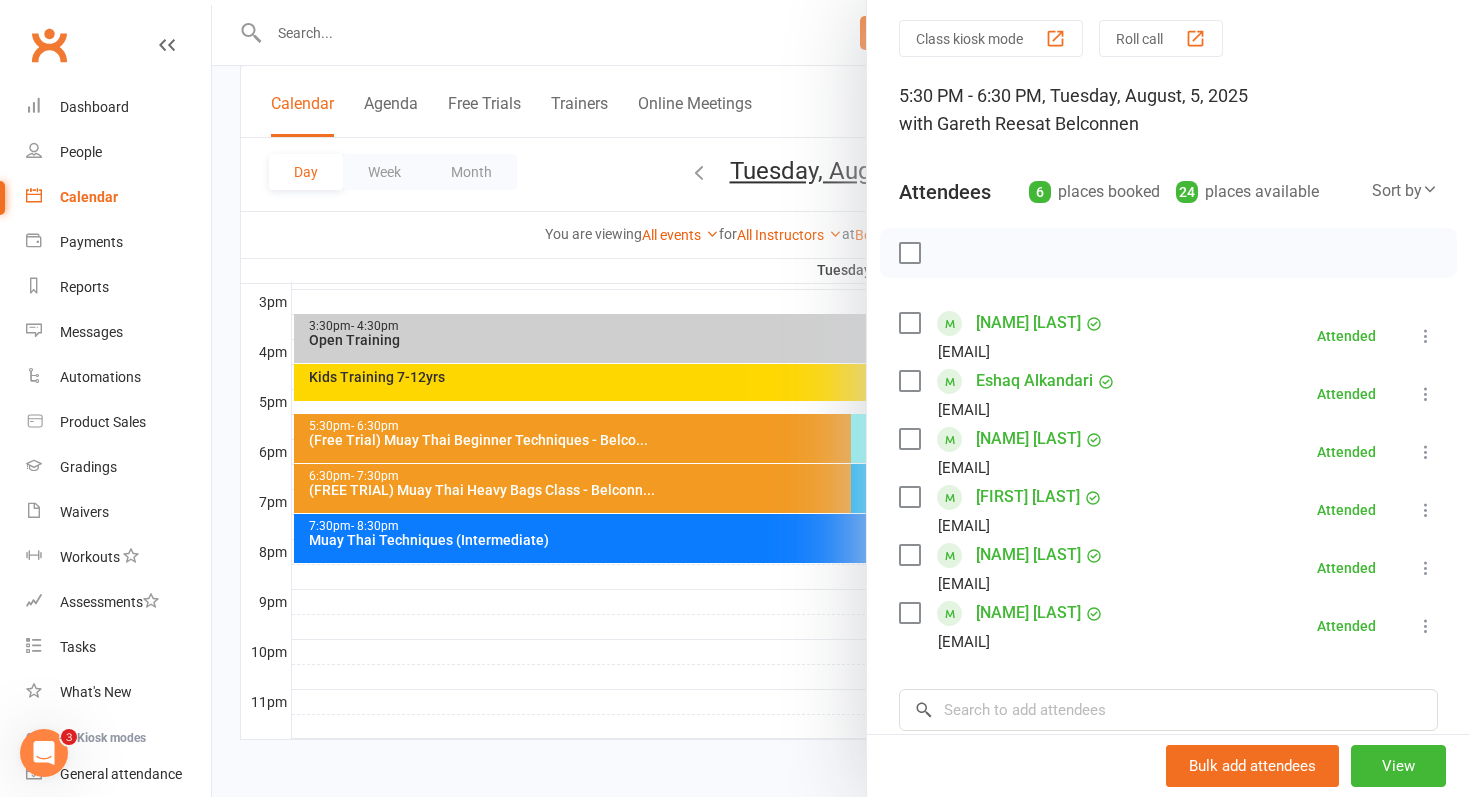 scroll, scrollTop: 63, scrollLeft: 0, axis: vertical 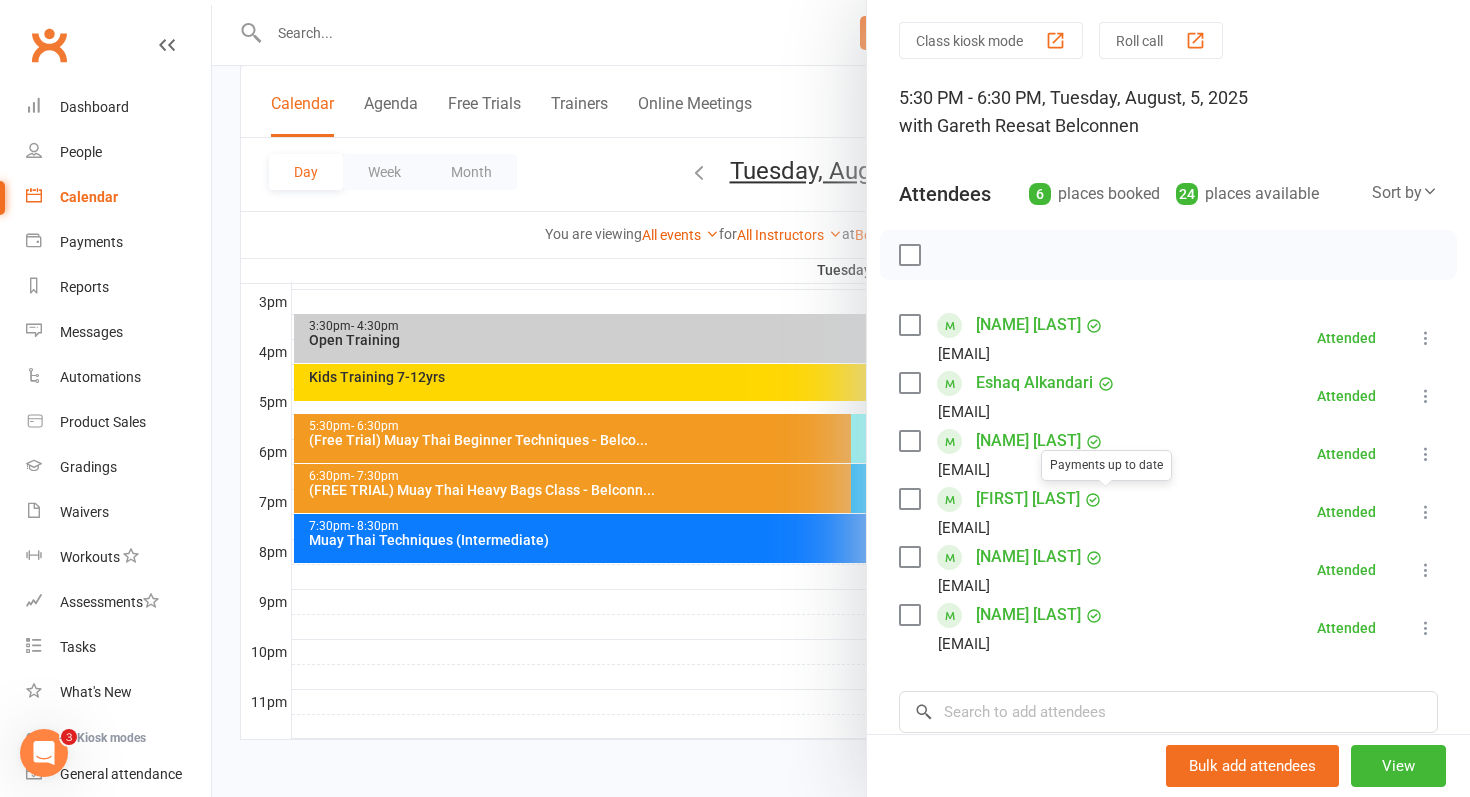 click at bounding box center (841, 398) 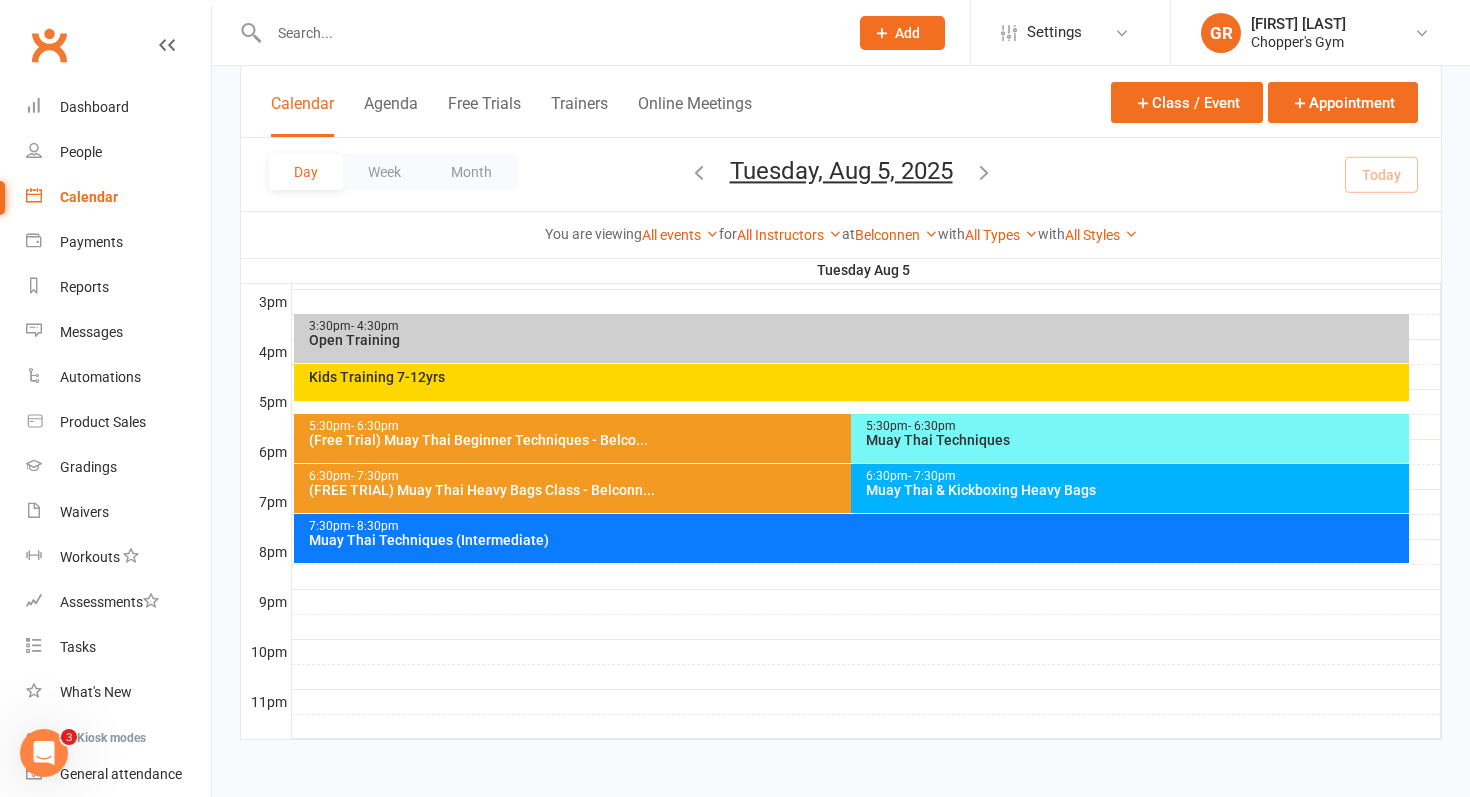 click on "Muay Thai & Kickboxing Heavy Bags" at bounding box center (1135, 490) 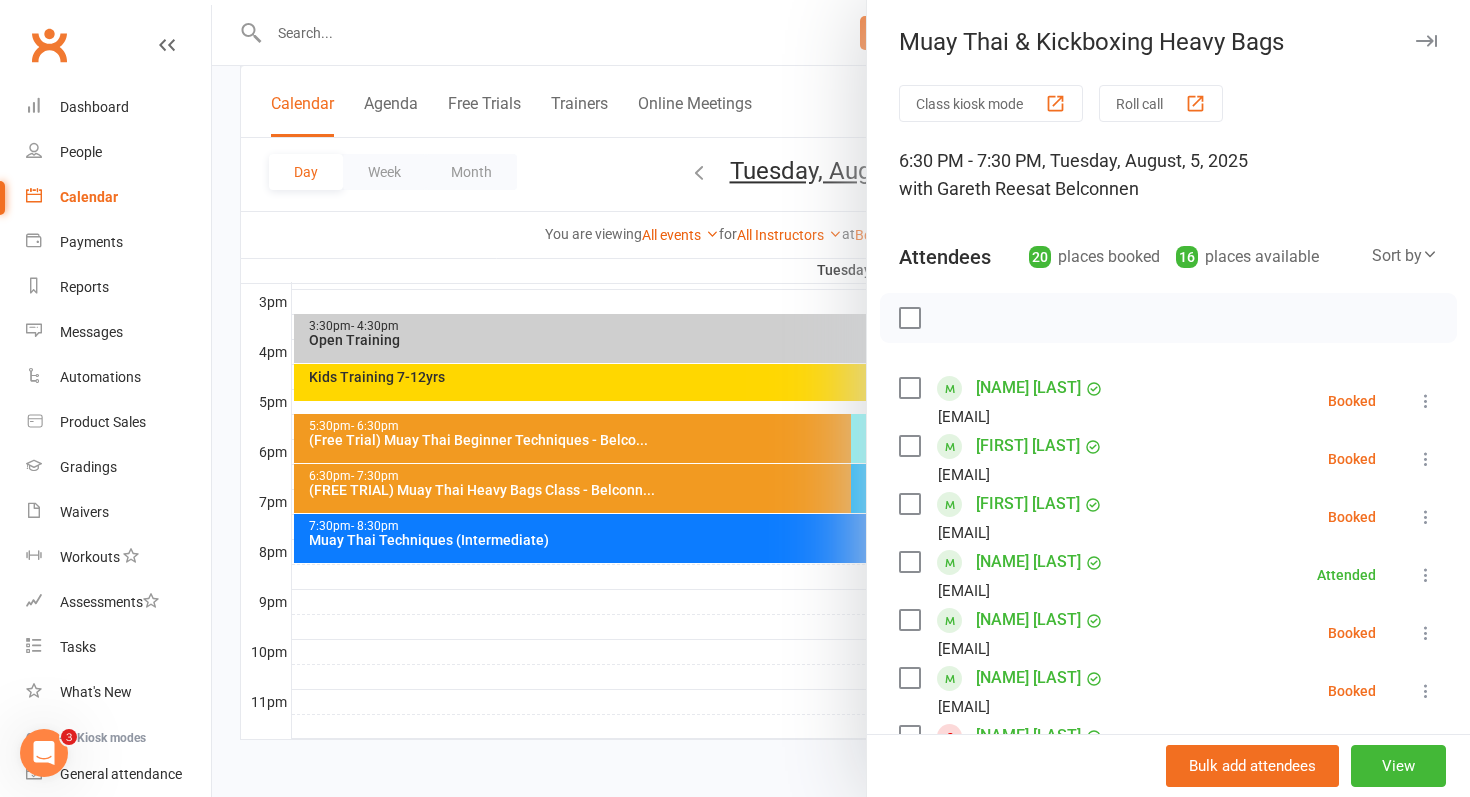 click at bounding box center (841, 398) 